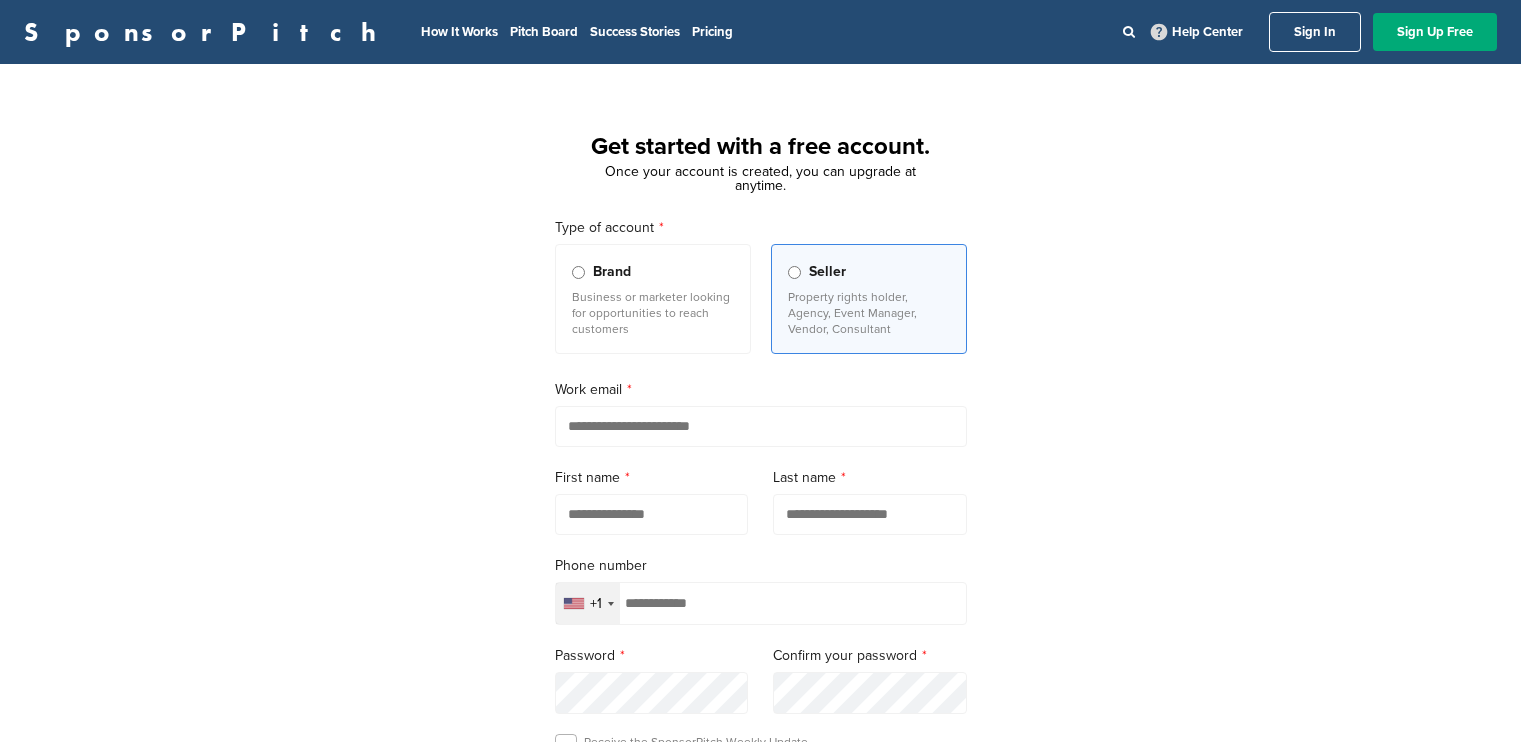scroll, scrollTop: 0, scrollLeft: 0, axis: both 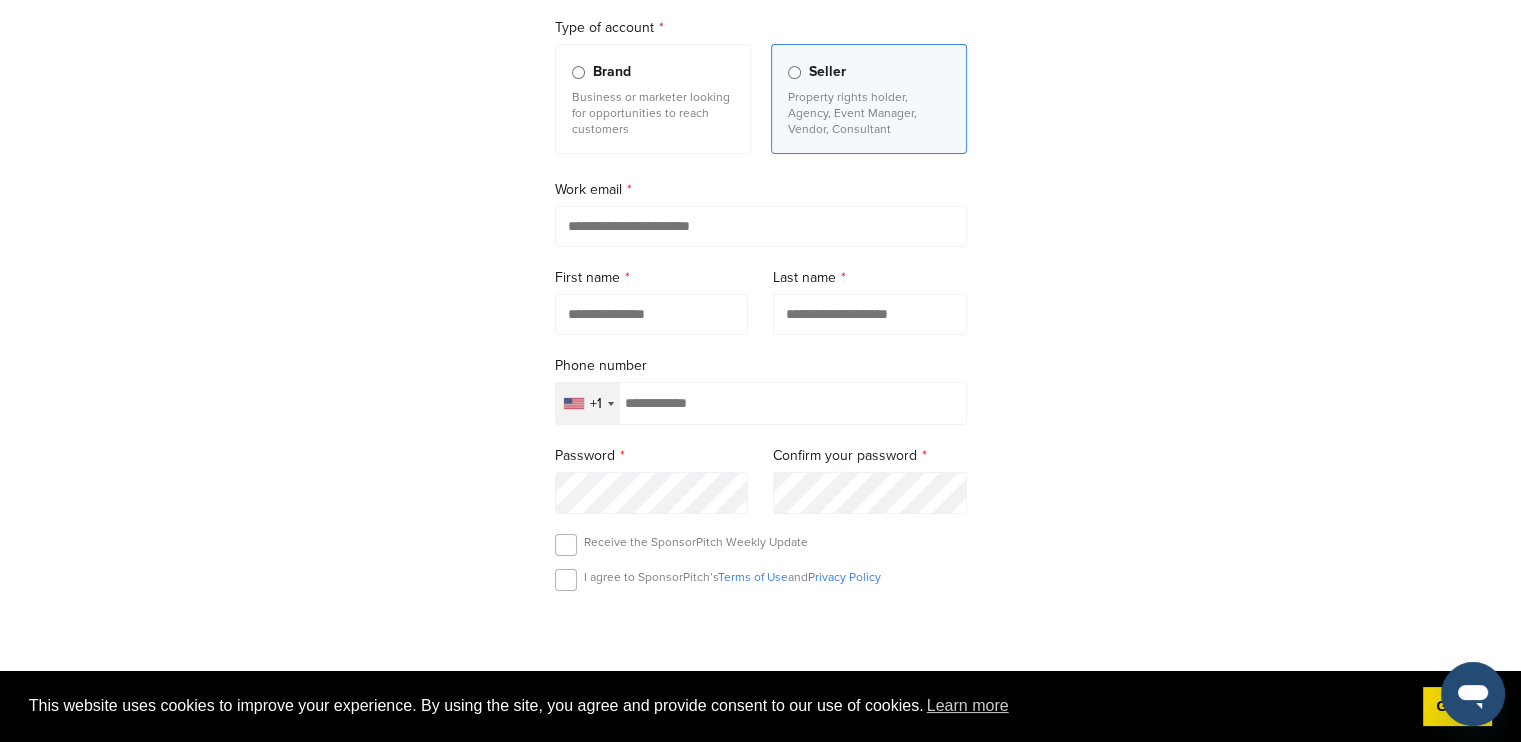click at bounding box center (761, 226) 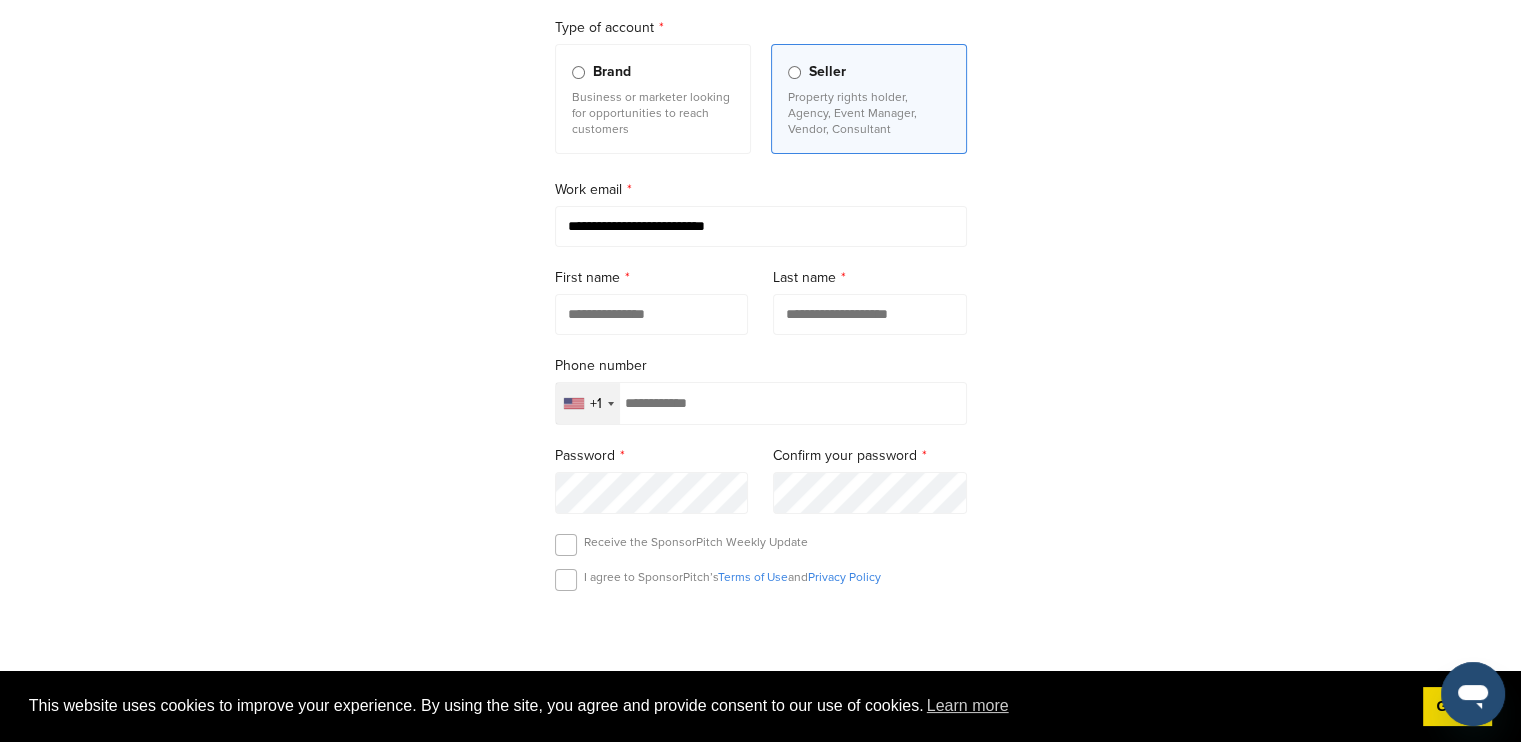 type on "******" 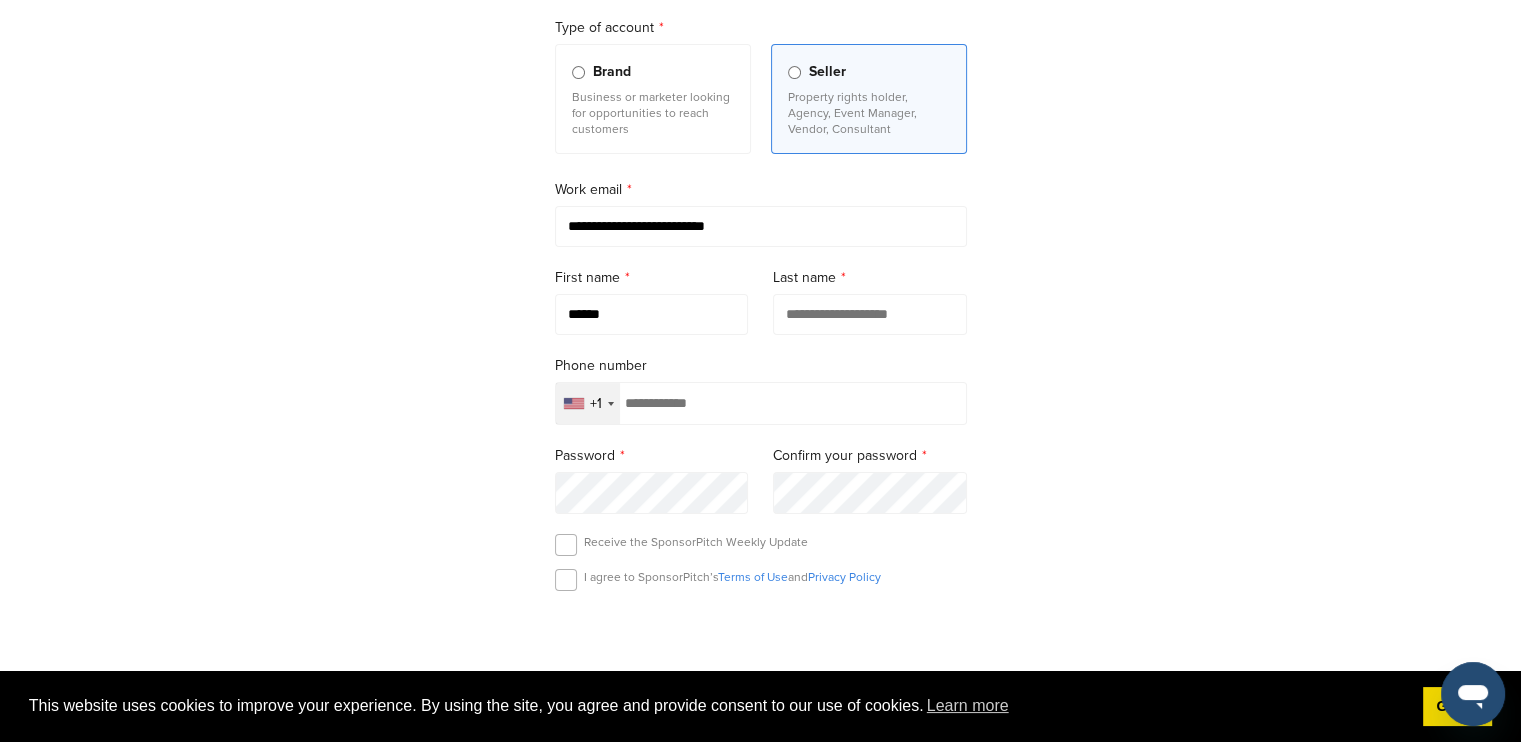 type on "*******" 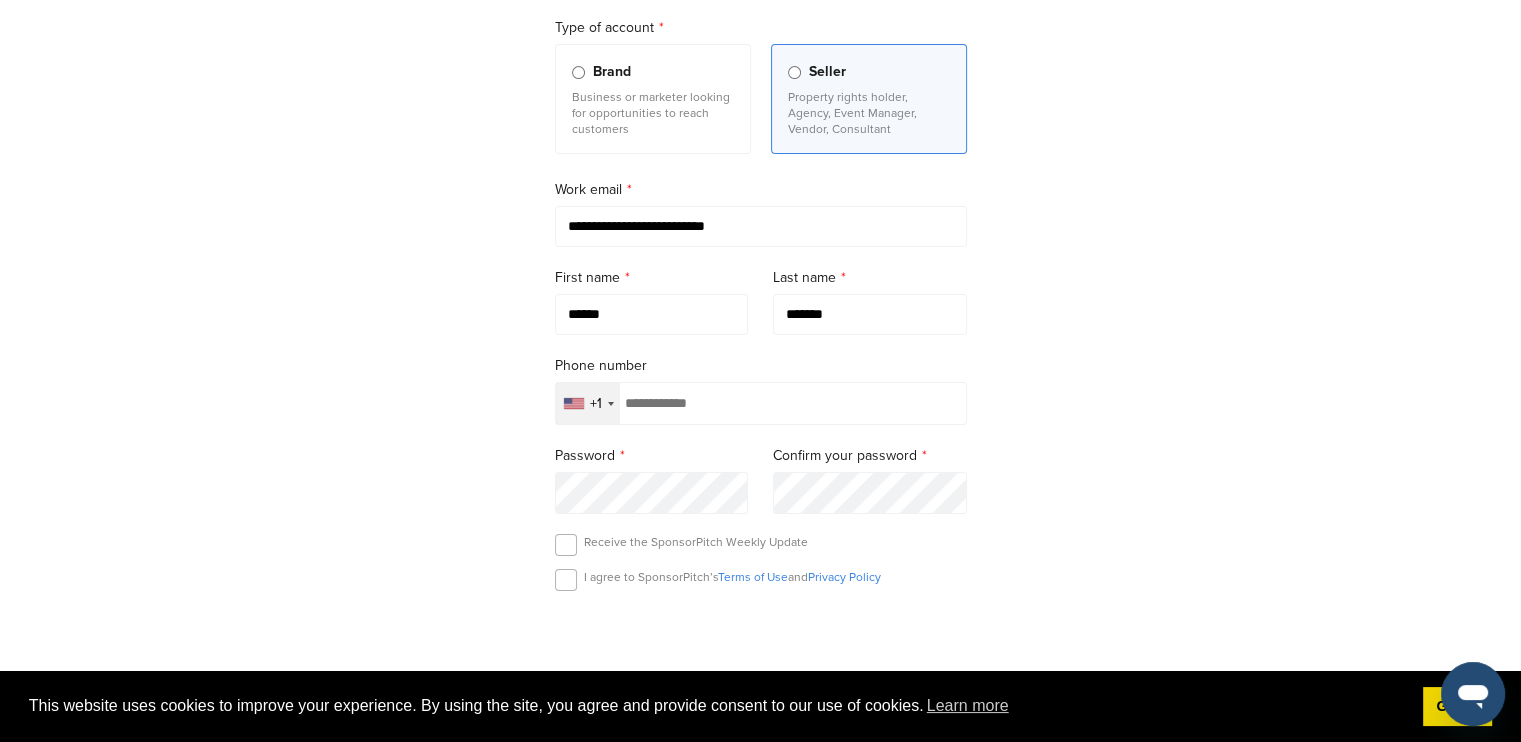 type on "**********" 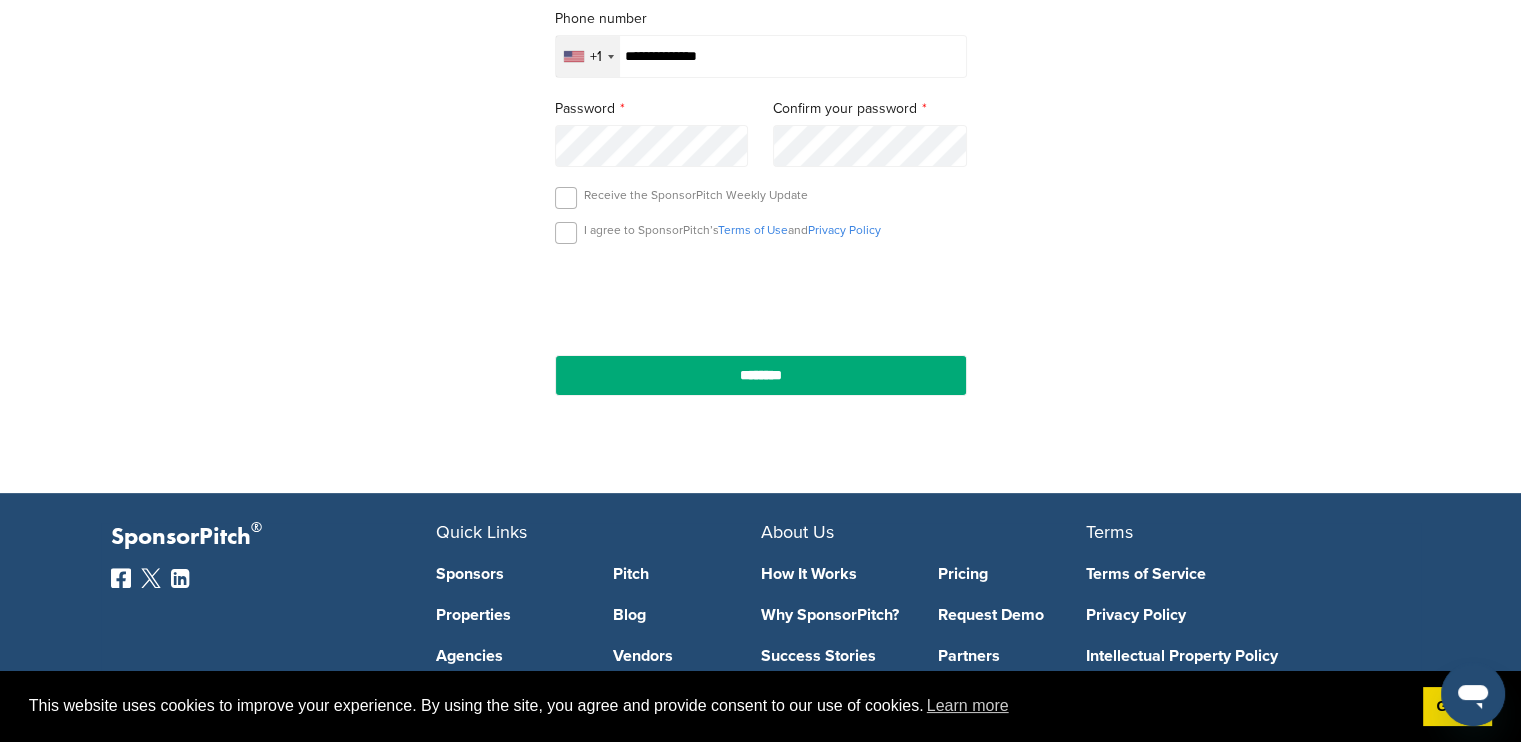 scroll, scrollTop: 500, scrollLeft: 0, axis: vertical 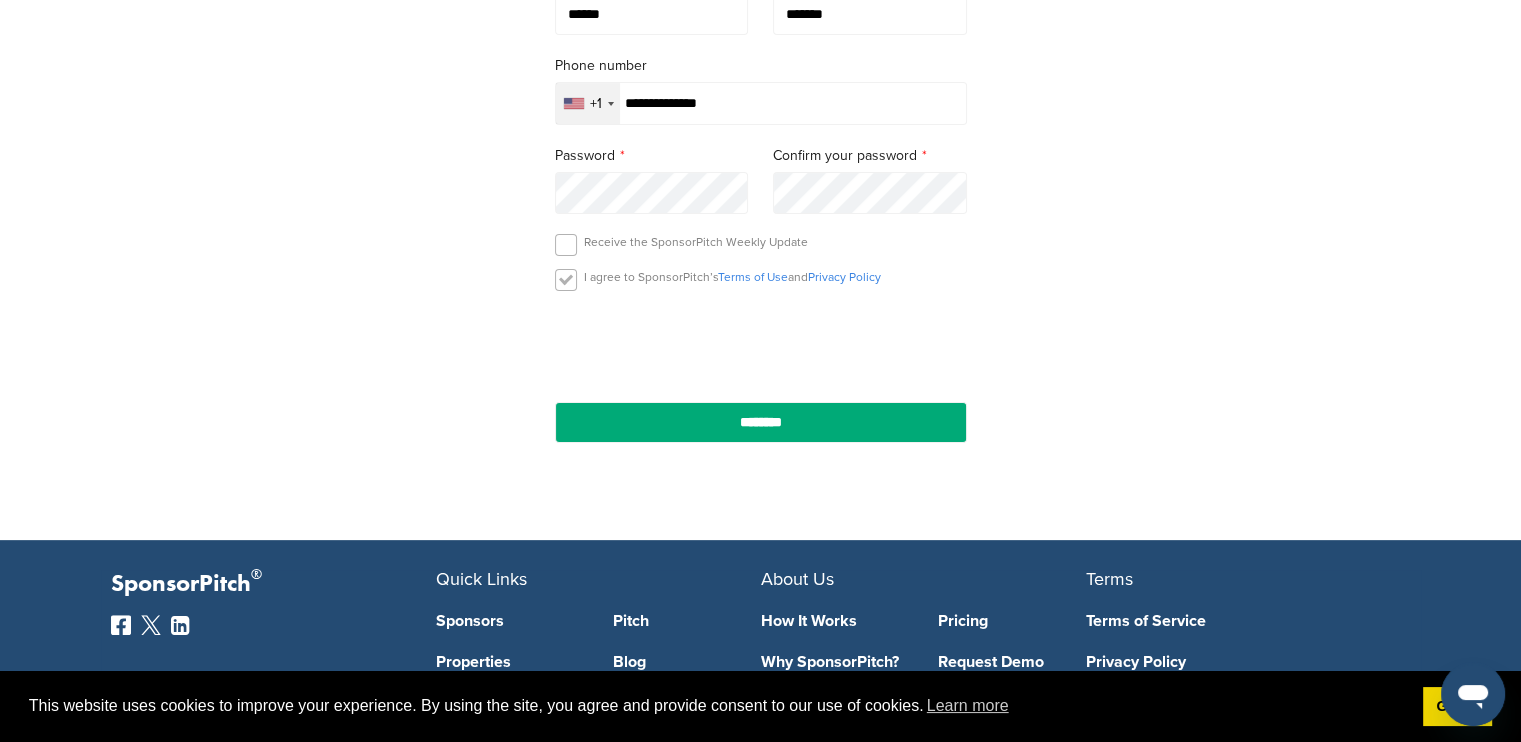 click at bounding box center (566, 280) 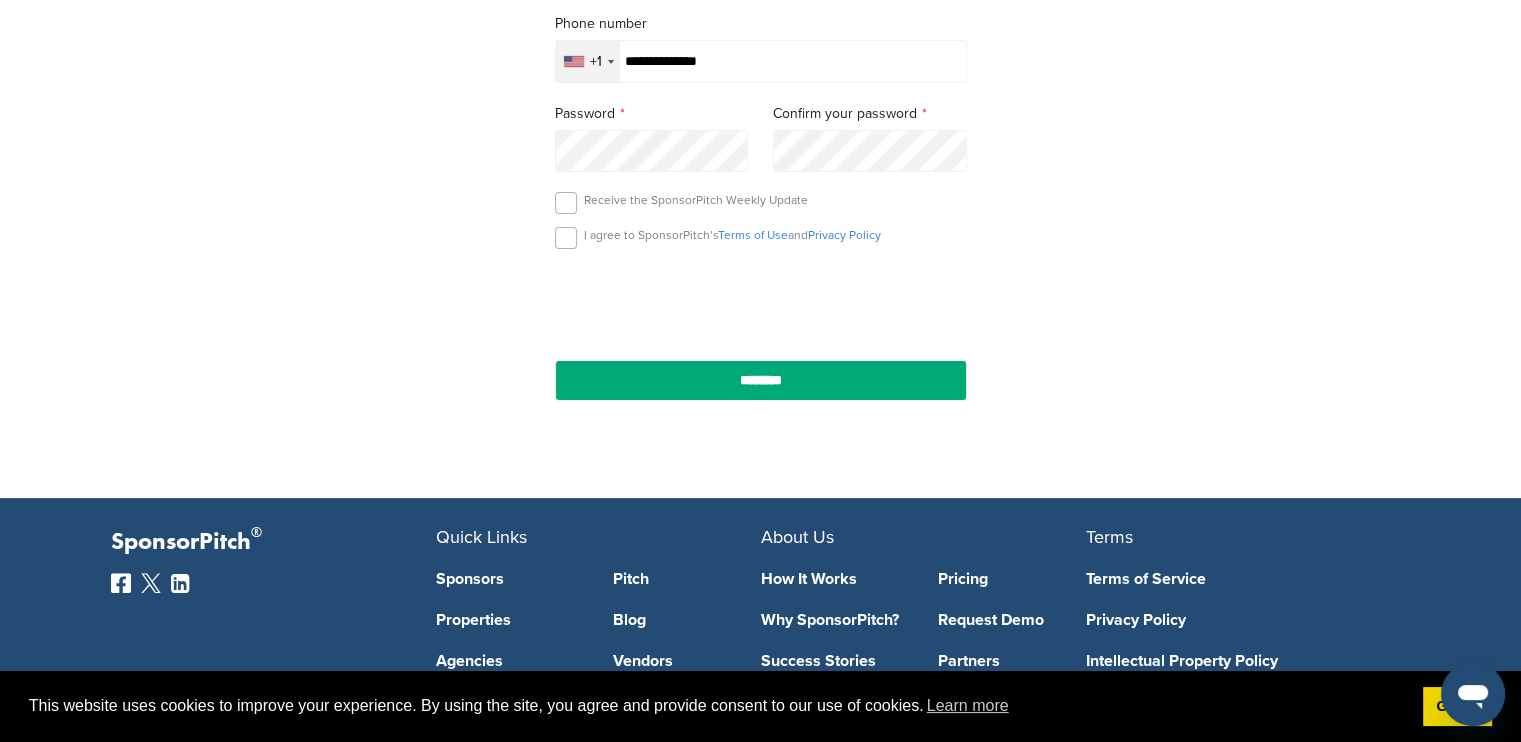 scroll, scrollTop: 600, scrollLeft: 0, axis: vertical 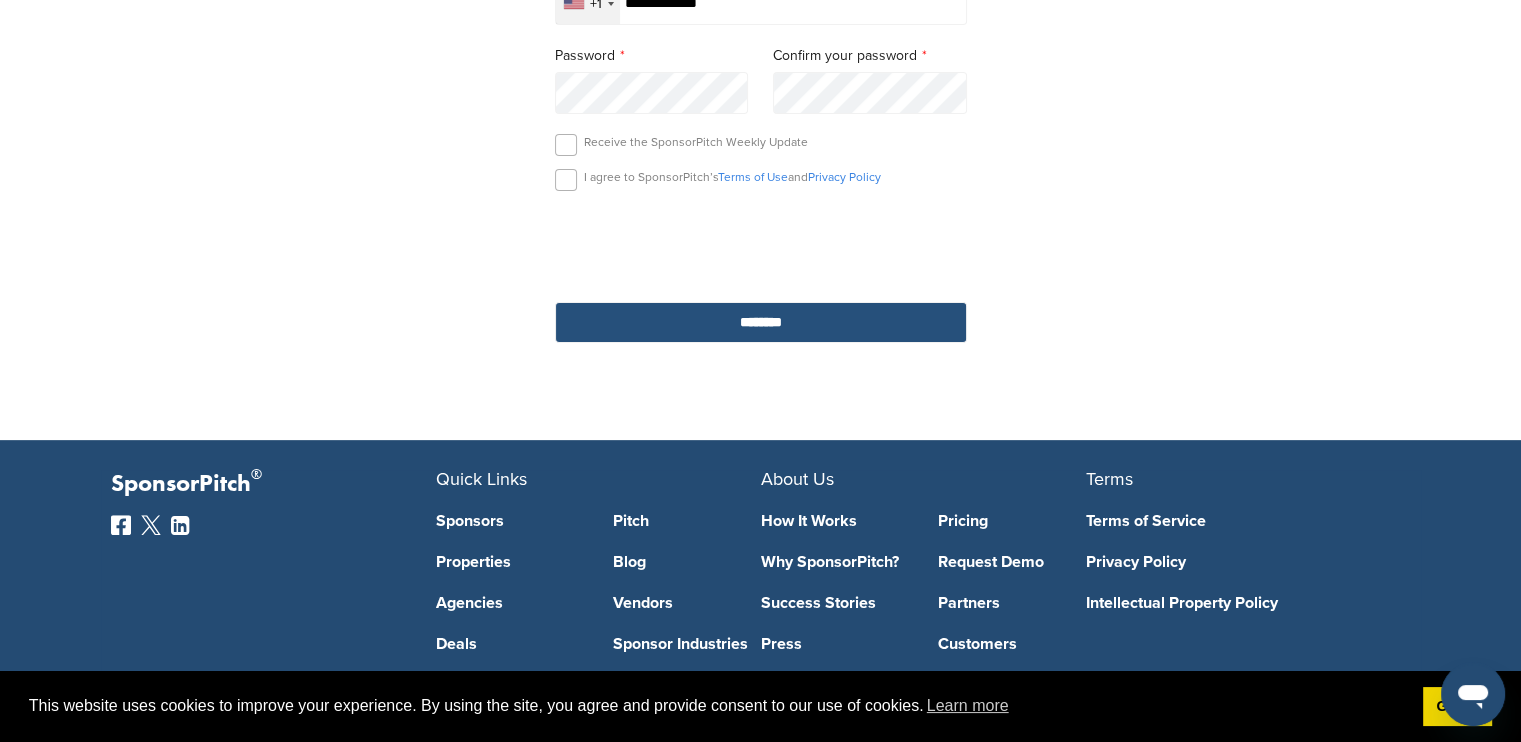 click on "********" at bounding box center (761, 322) 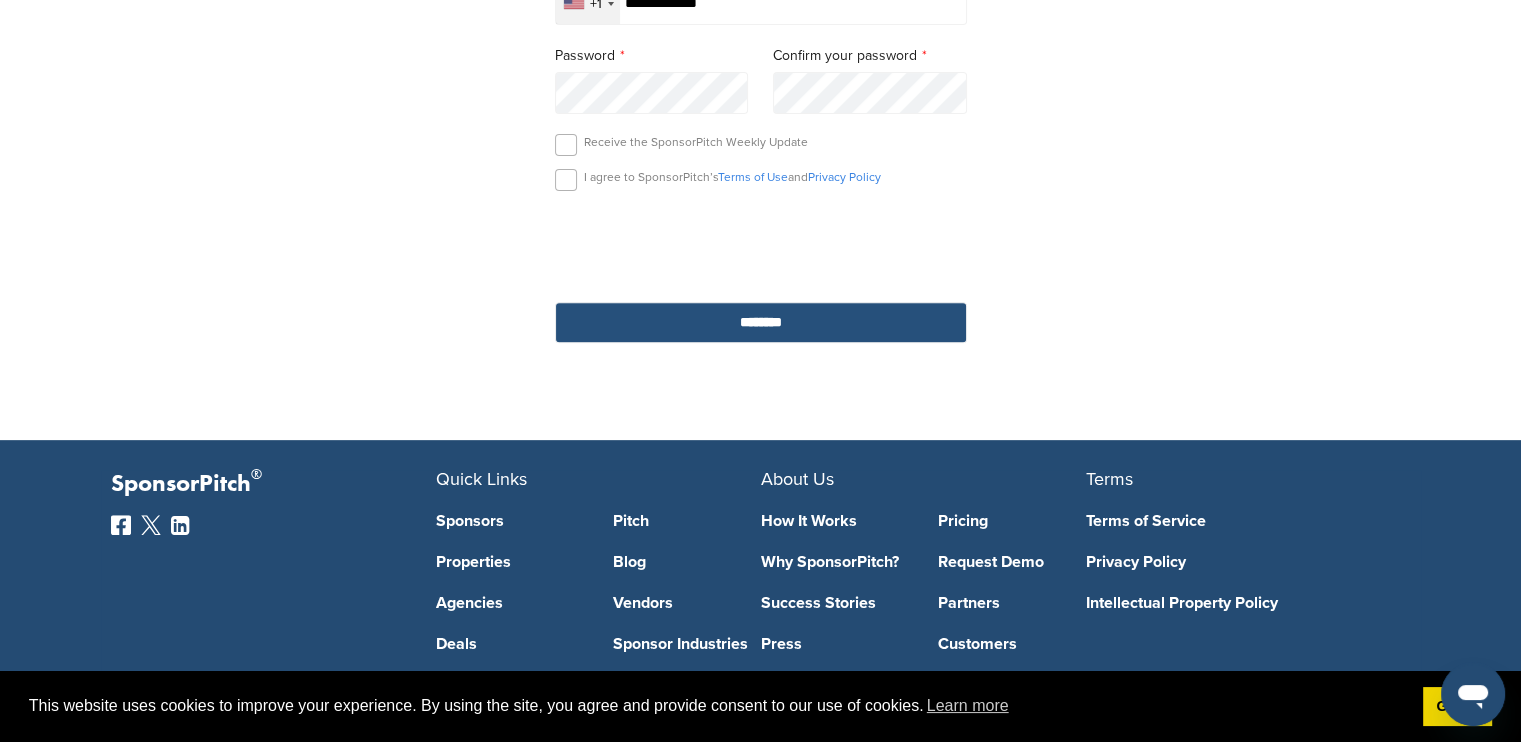 click on "********" at bounding box center (761, 322) 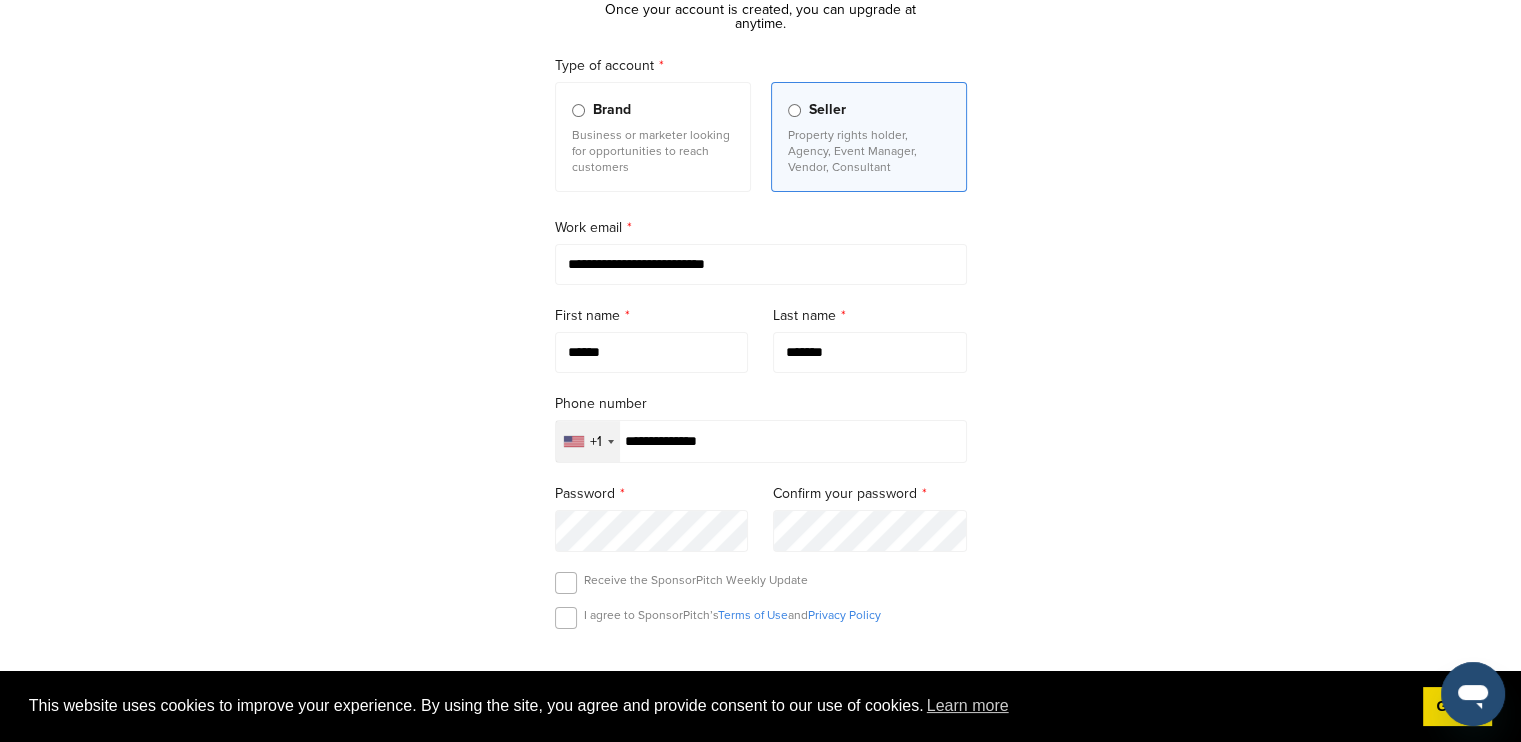 scroll, scrollTop: 200, scrollLeft: 0, axis: vertical 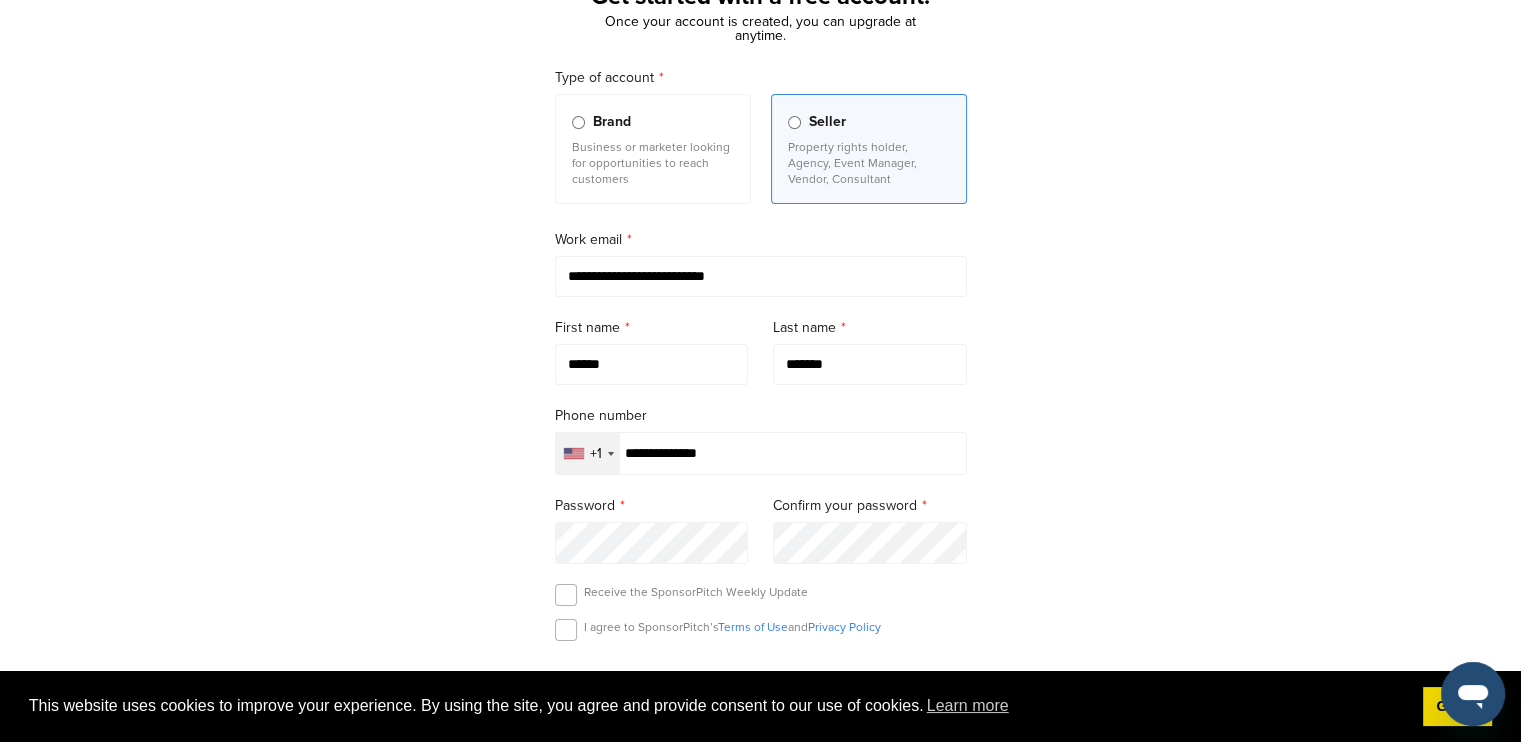 click on "**********" at bounding box center (760, 377) 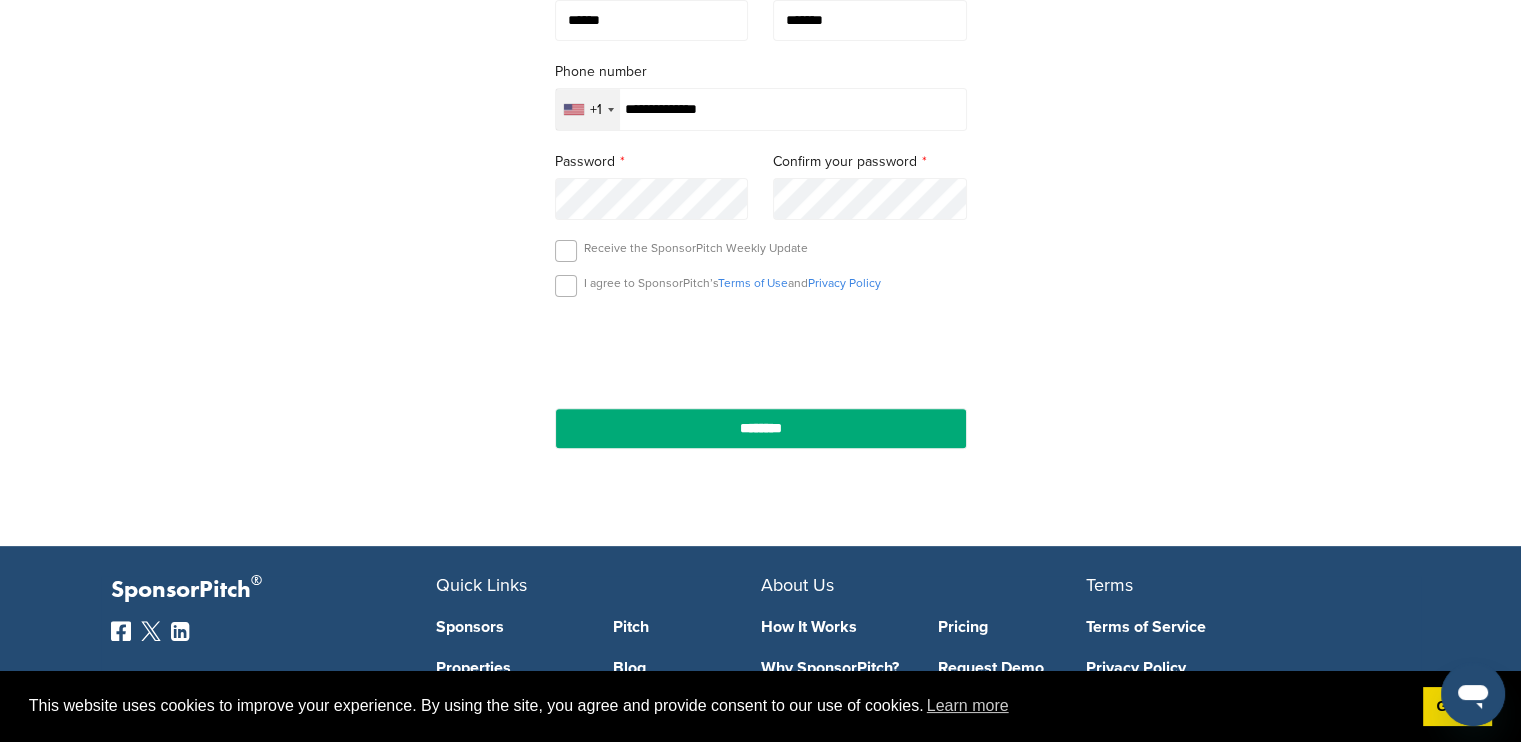 scroll, scrollTop: 500, scrollLeft: 0, axis: vertical 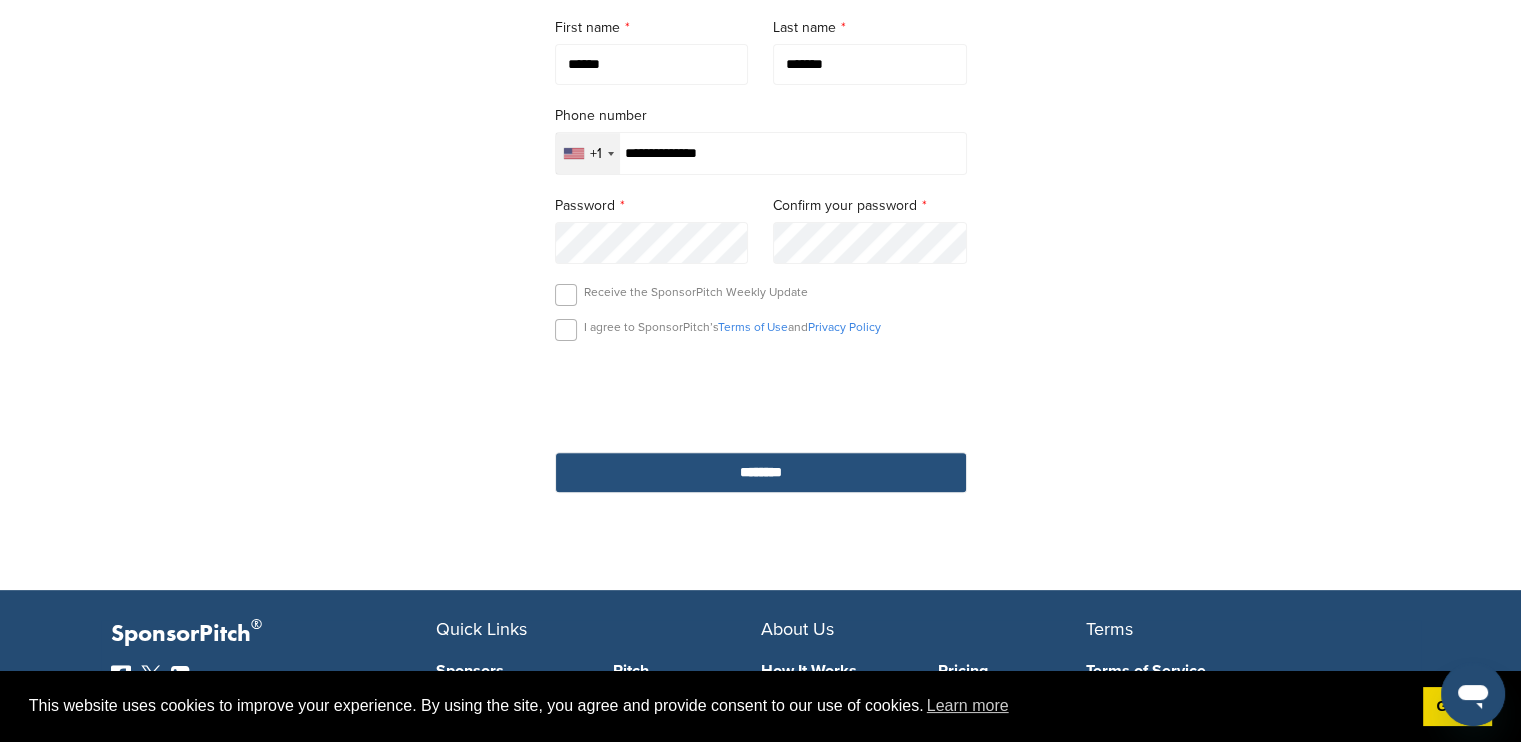 click on "********" at bounding box center [761, 472] 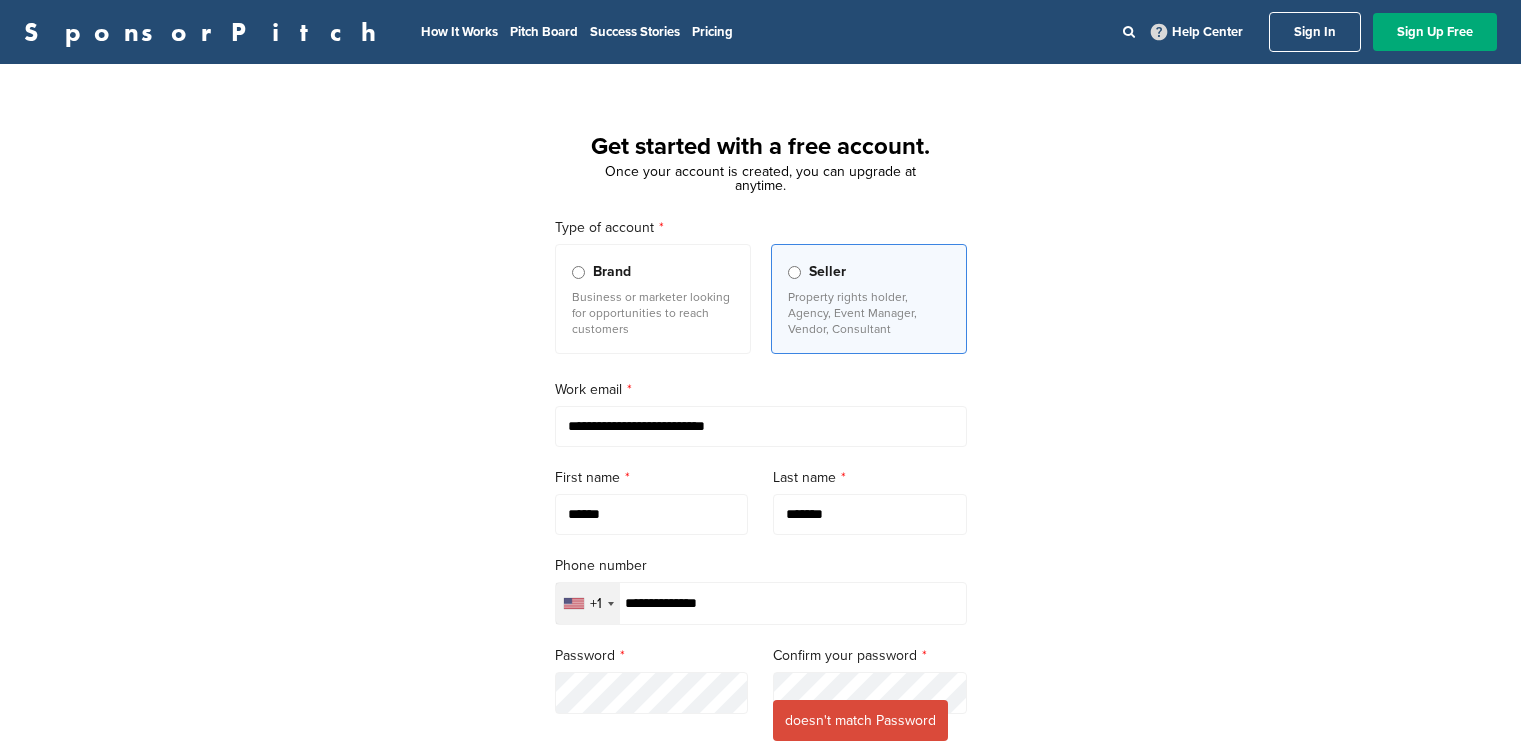 scroll, scrollTop: 0, scrollLeft: 0, axis: both 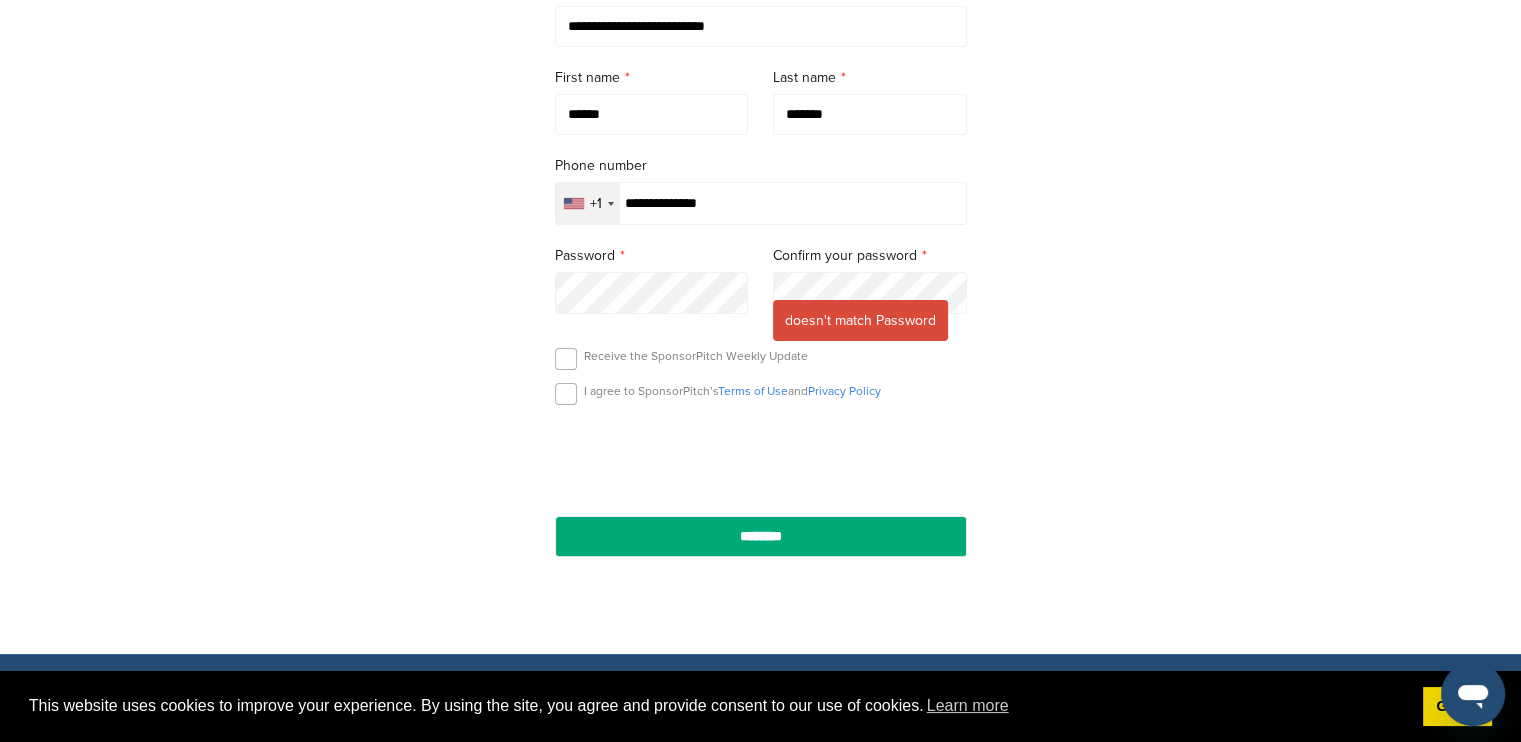 click at bounding box center (566, 394) 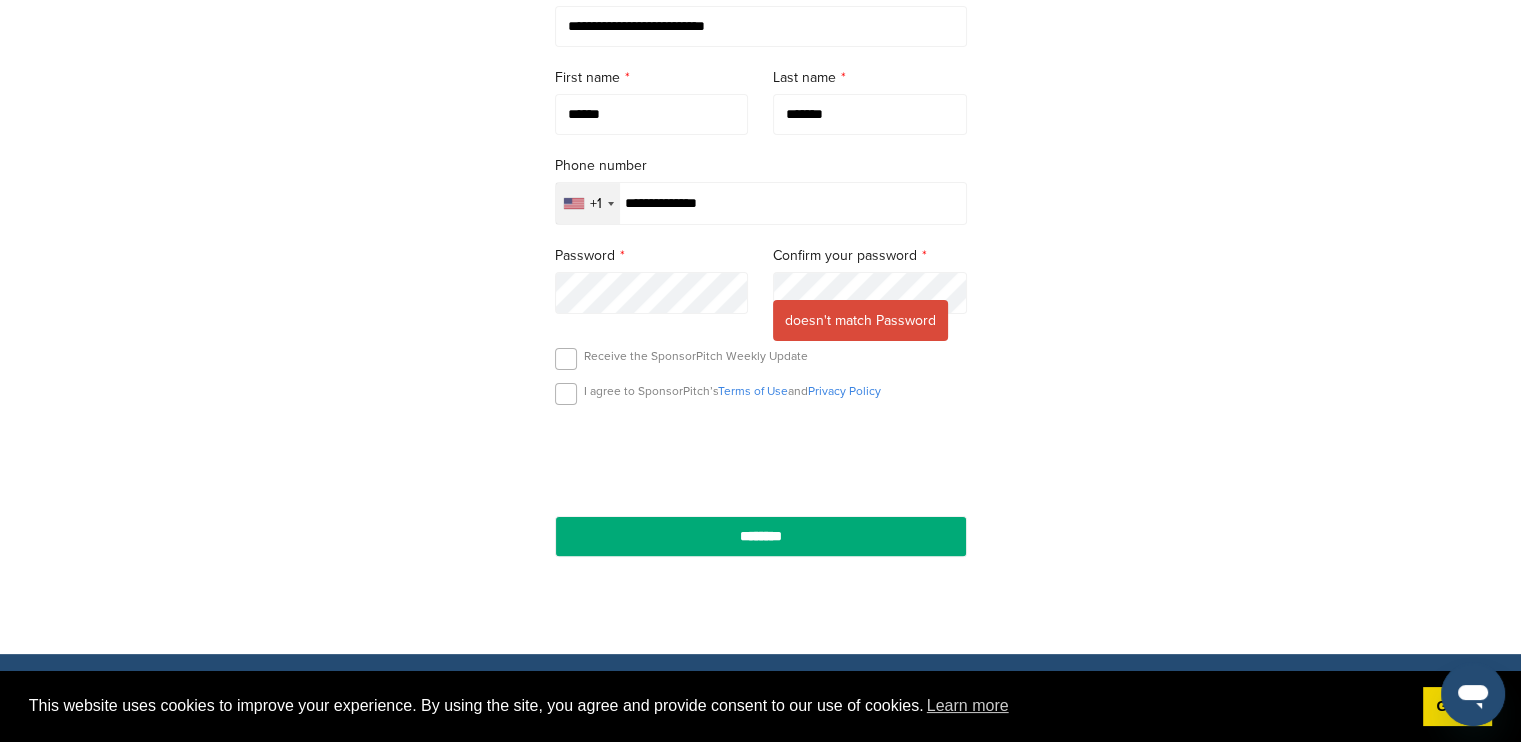 click on "**********" at bounding box center [760, 159] 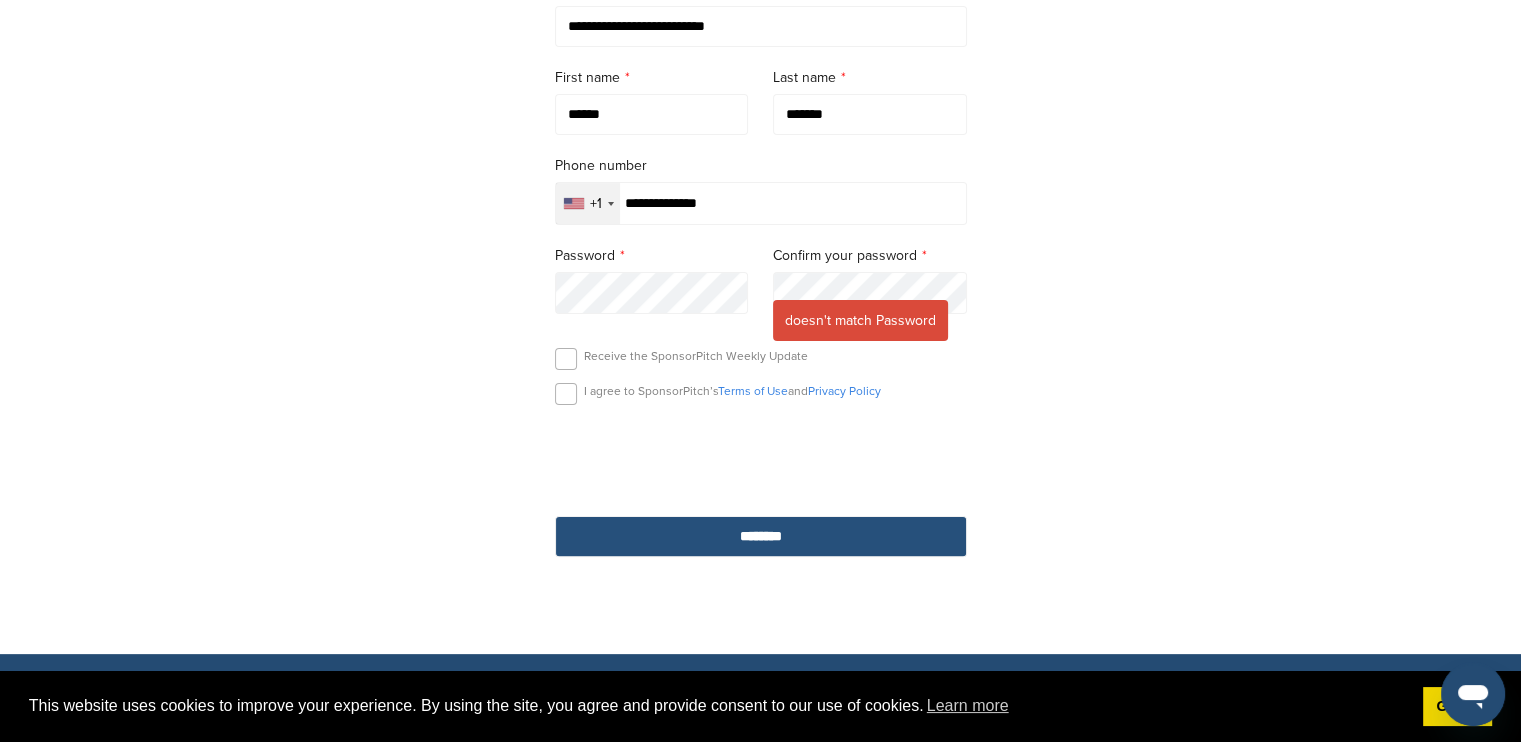 click on "********" at bounding box center (761, 536) 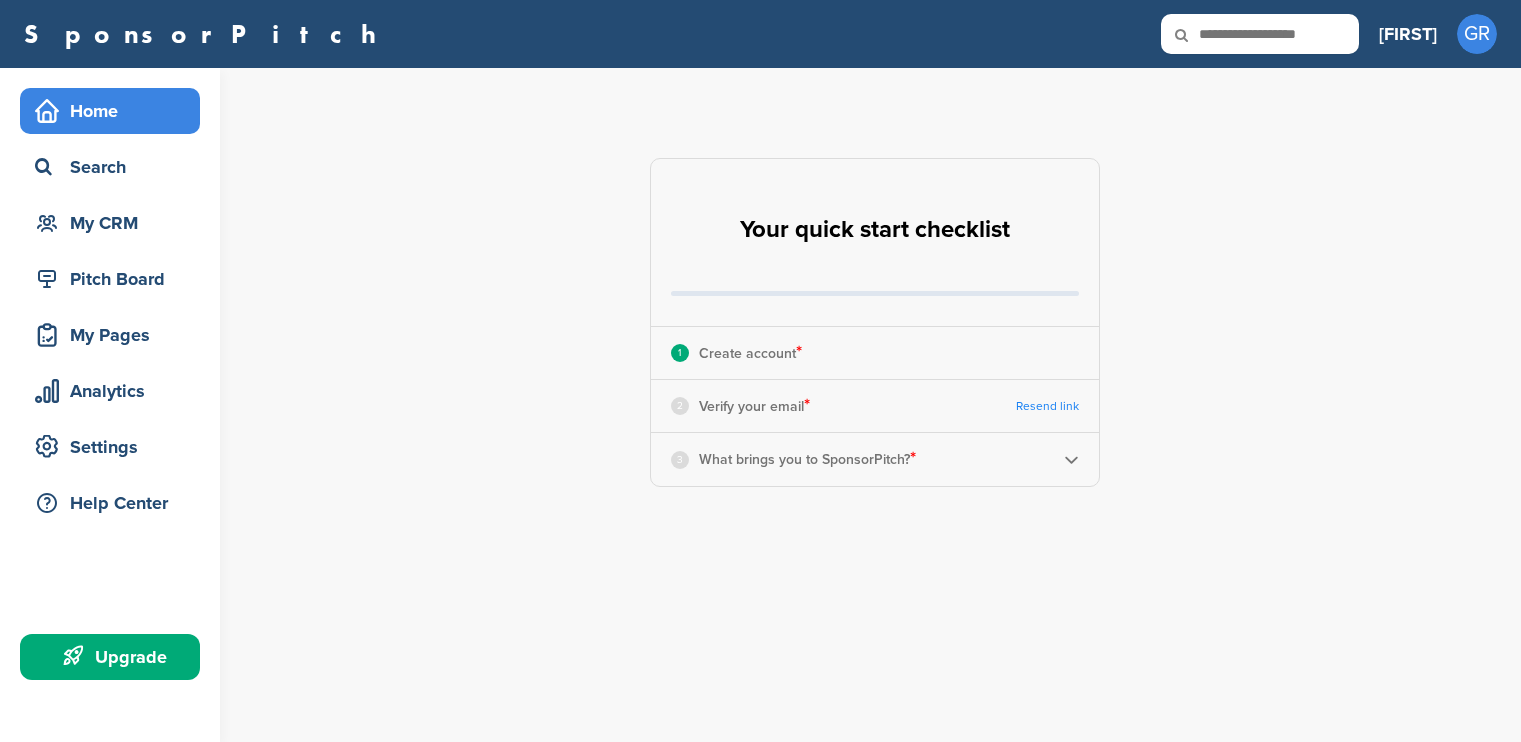 scroll, scrollTop: 0, scrollLeft: 0, axis: both 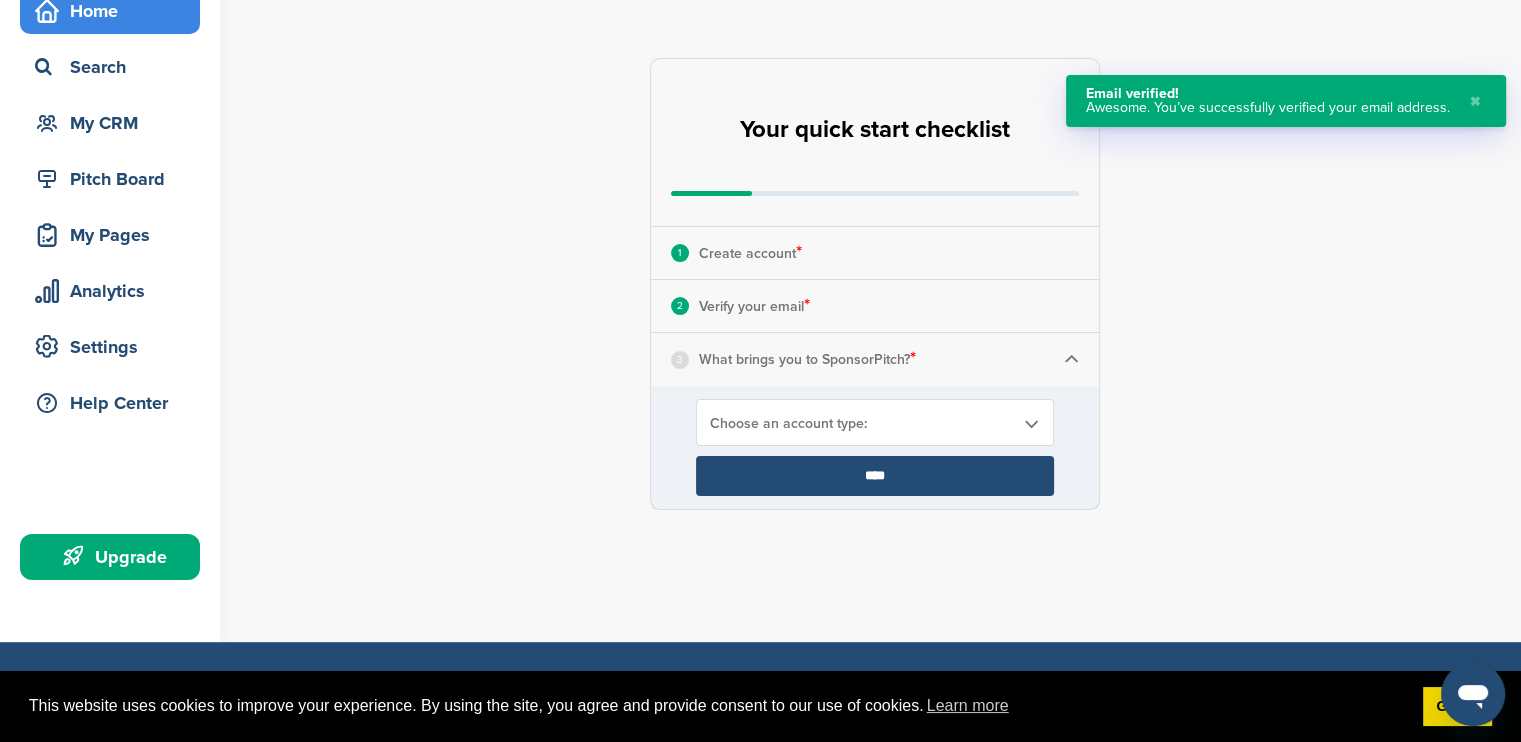 click on "Choose an account type:" at bounding box center [862, 423] 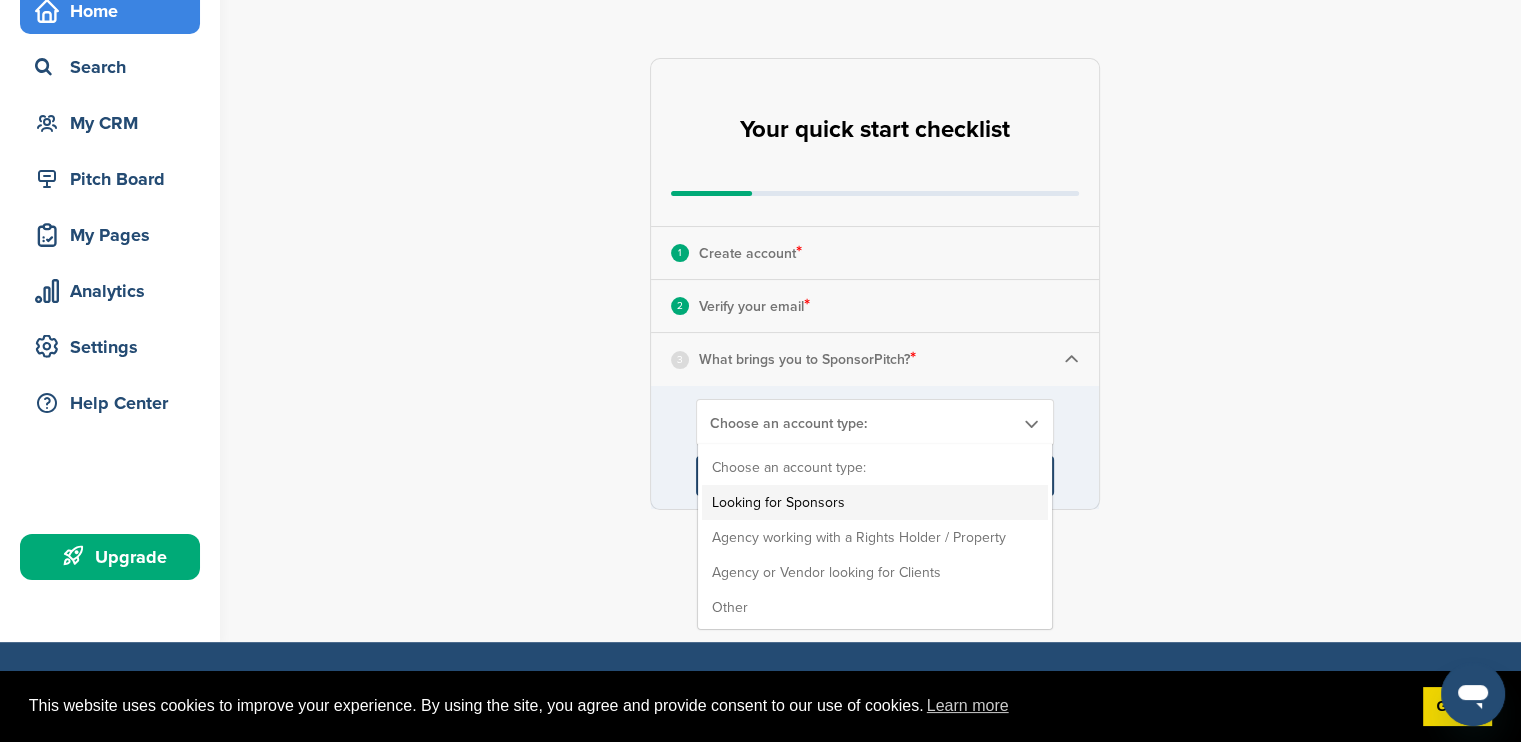 click on "Looking for Sponsors" at bounding box center [875, 502] 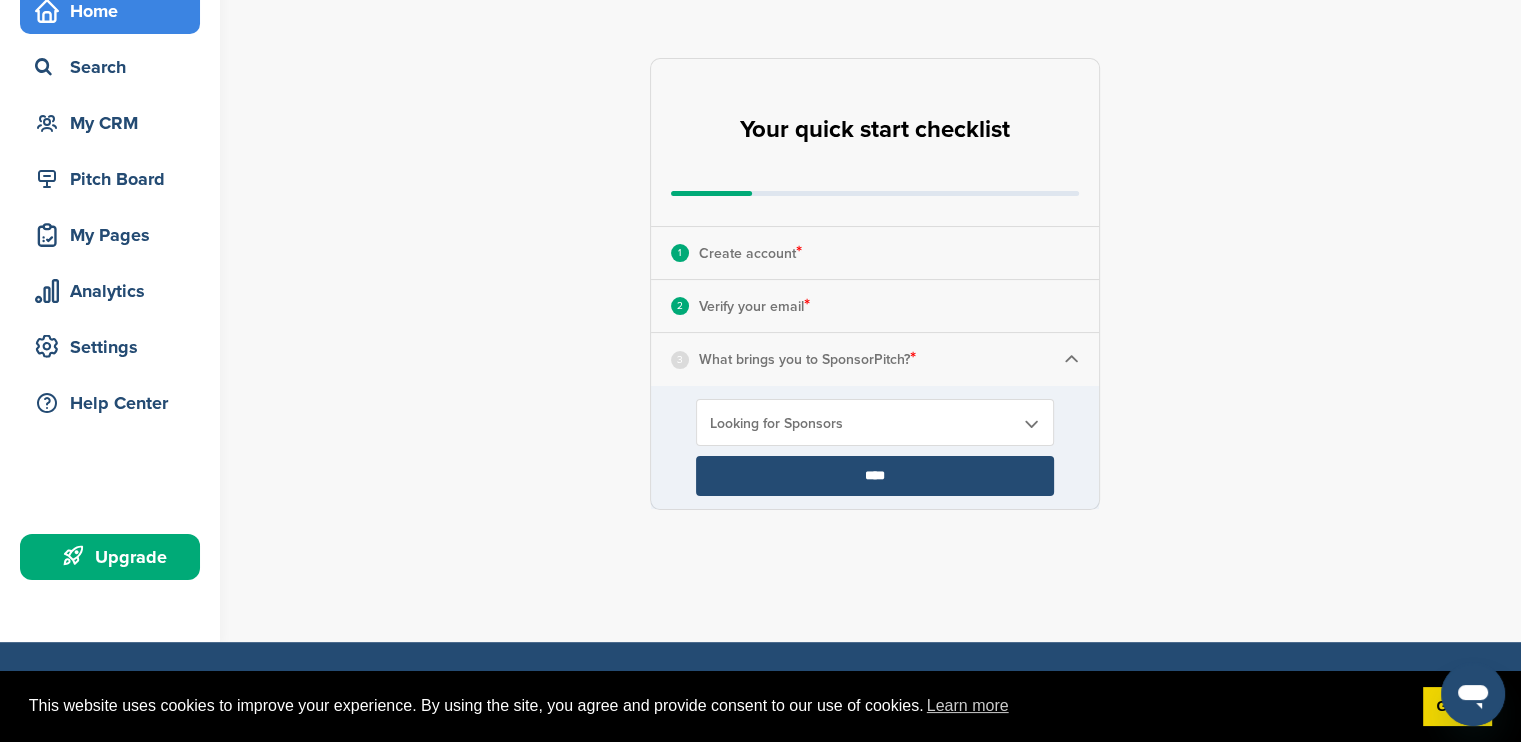 click on "****" at bounding box center (875, 476) 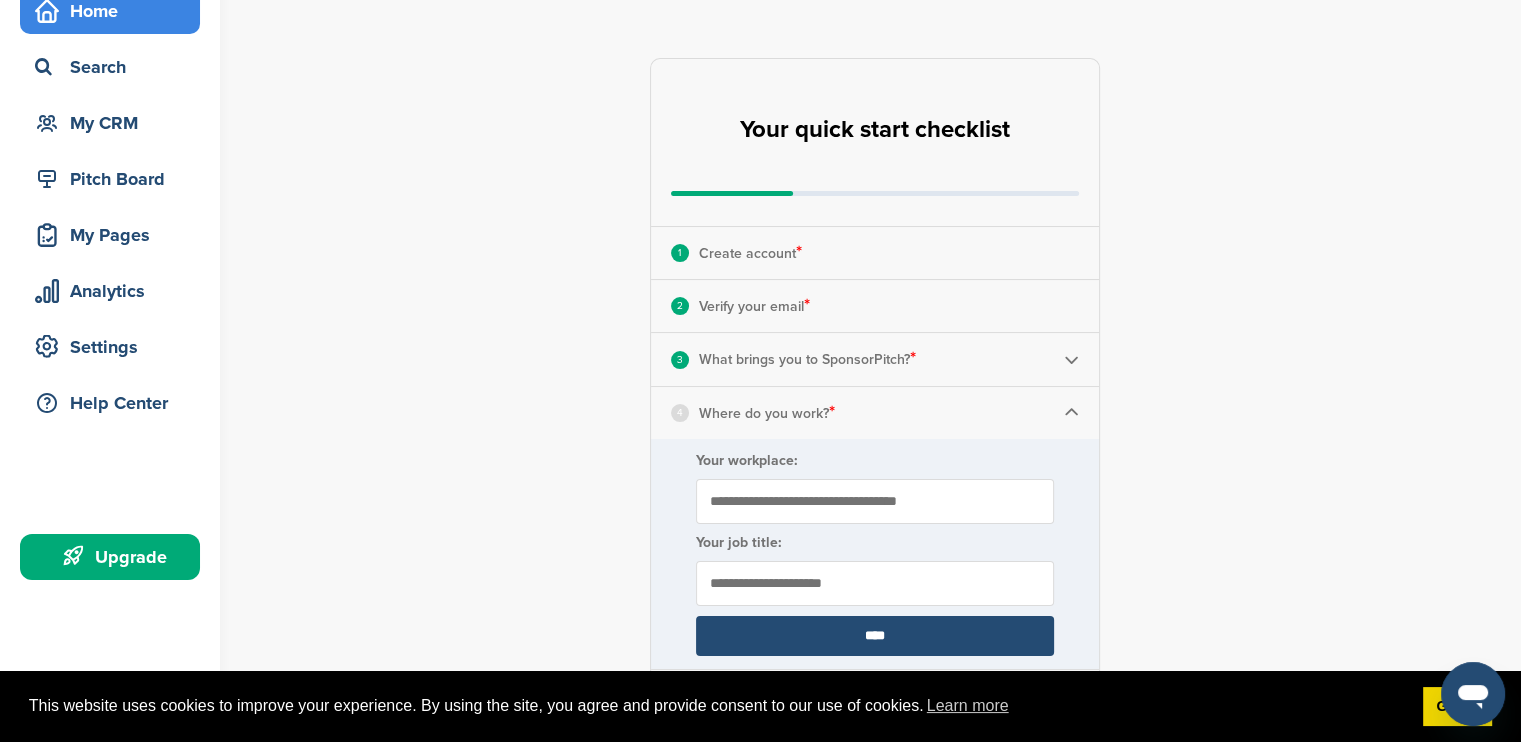 click at bounding box center (875, 583) 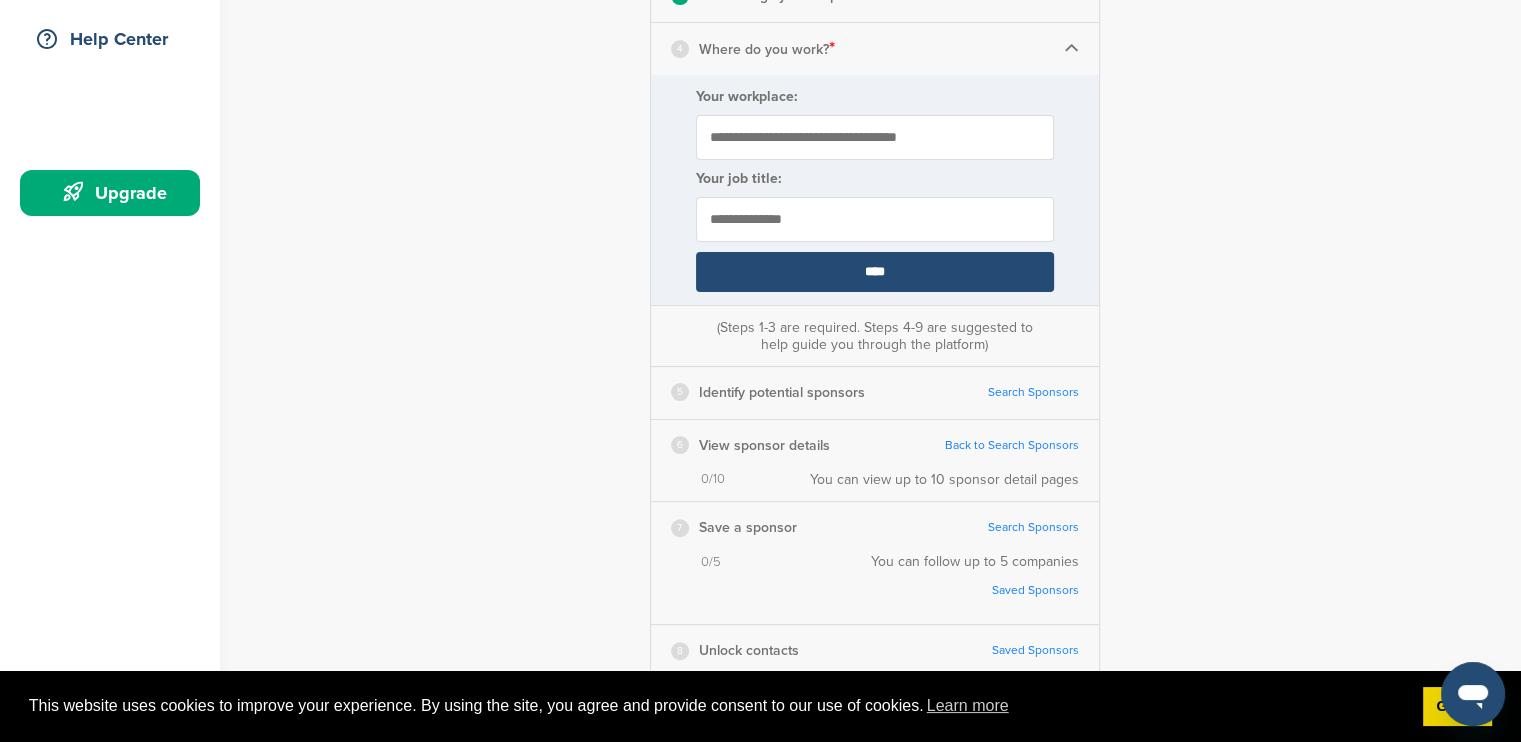 scroll, scrollTop: 500, scrollLeft: 0, axis: vertical 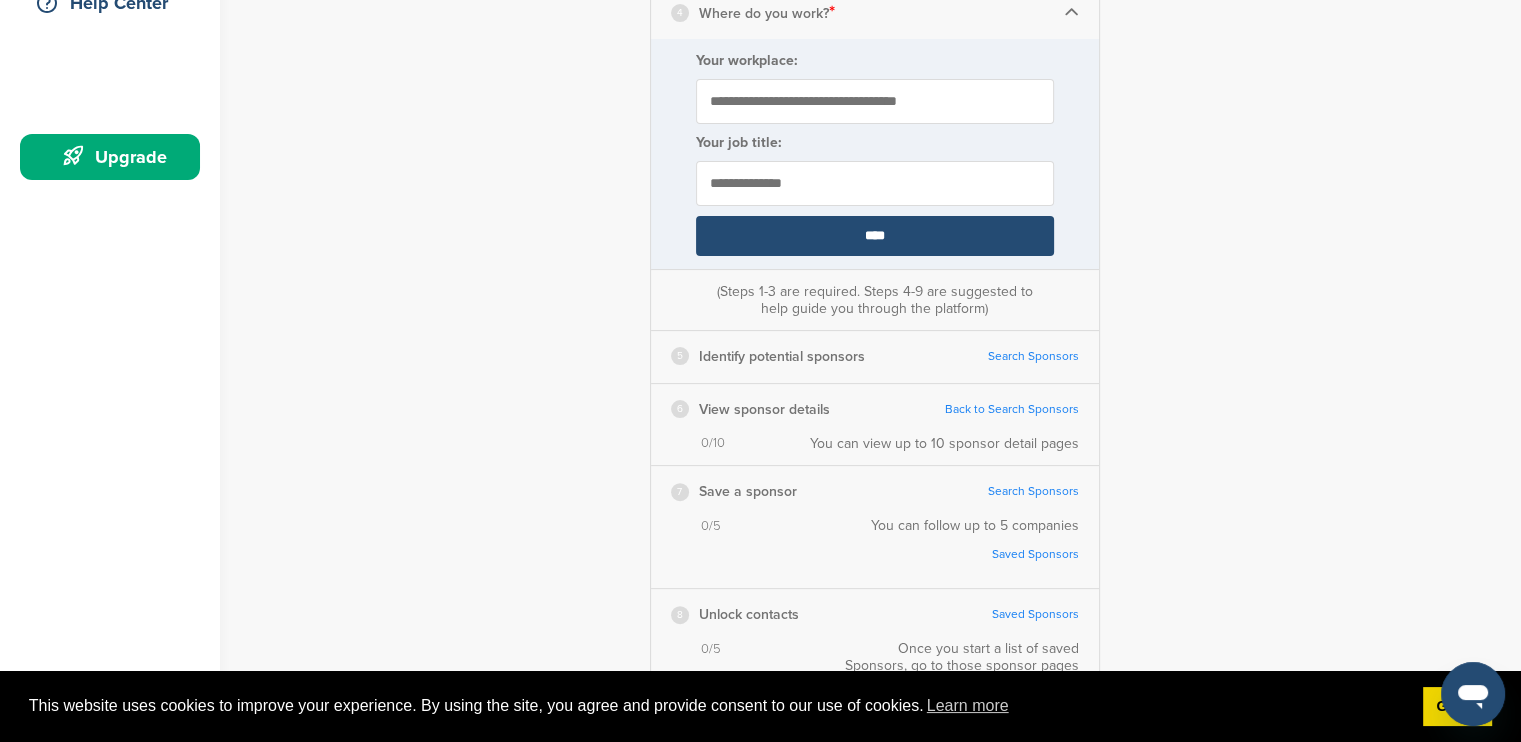 type on "**********" 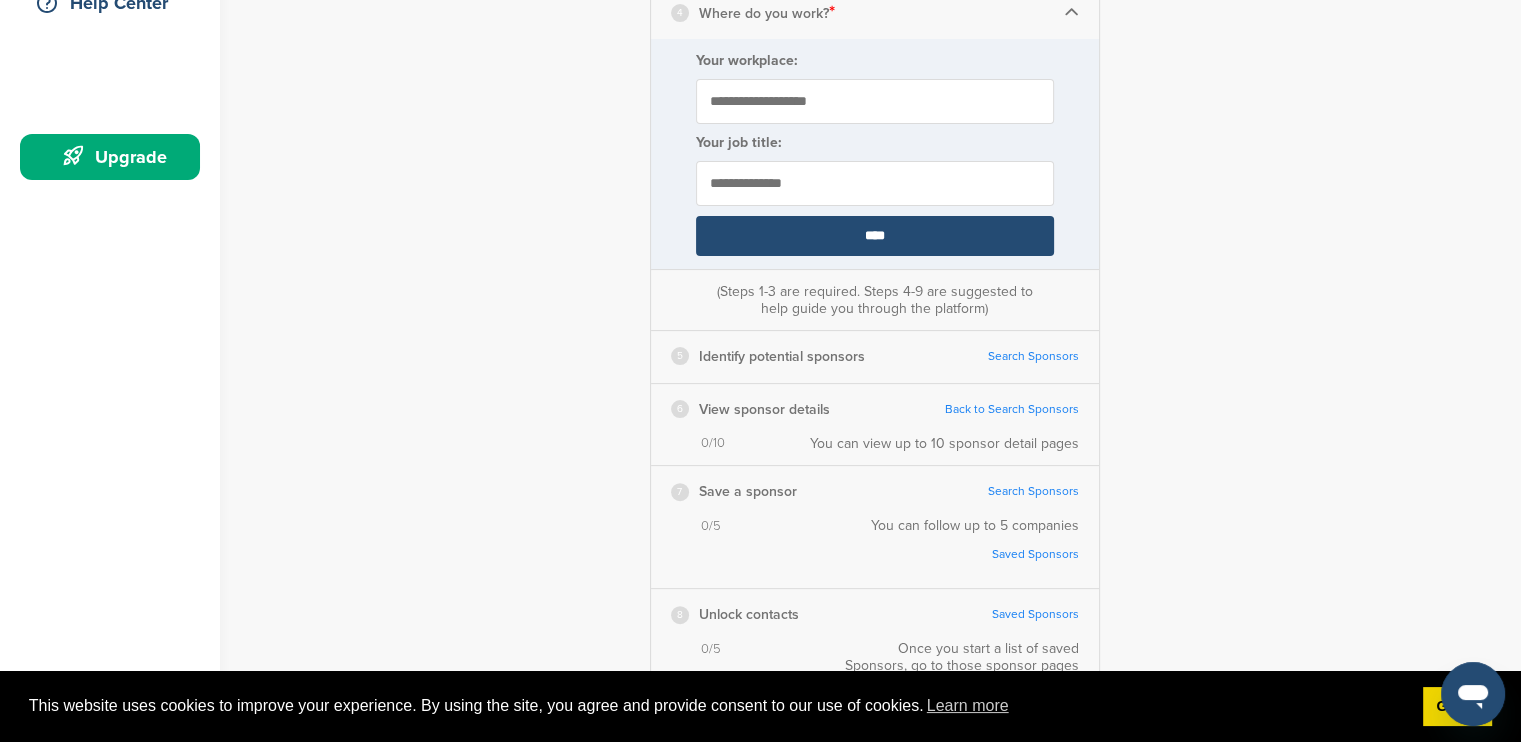 type on "**********" 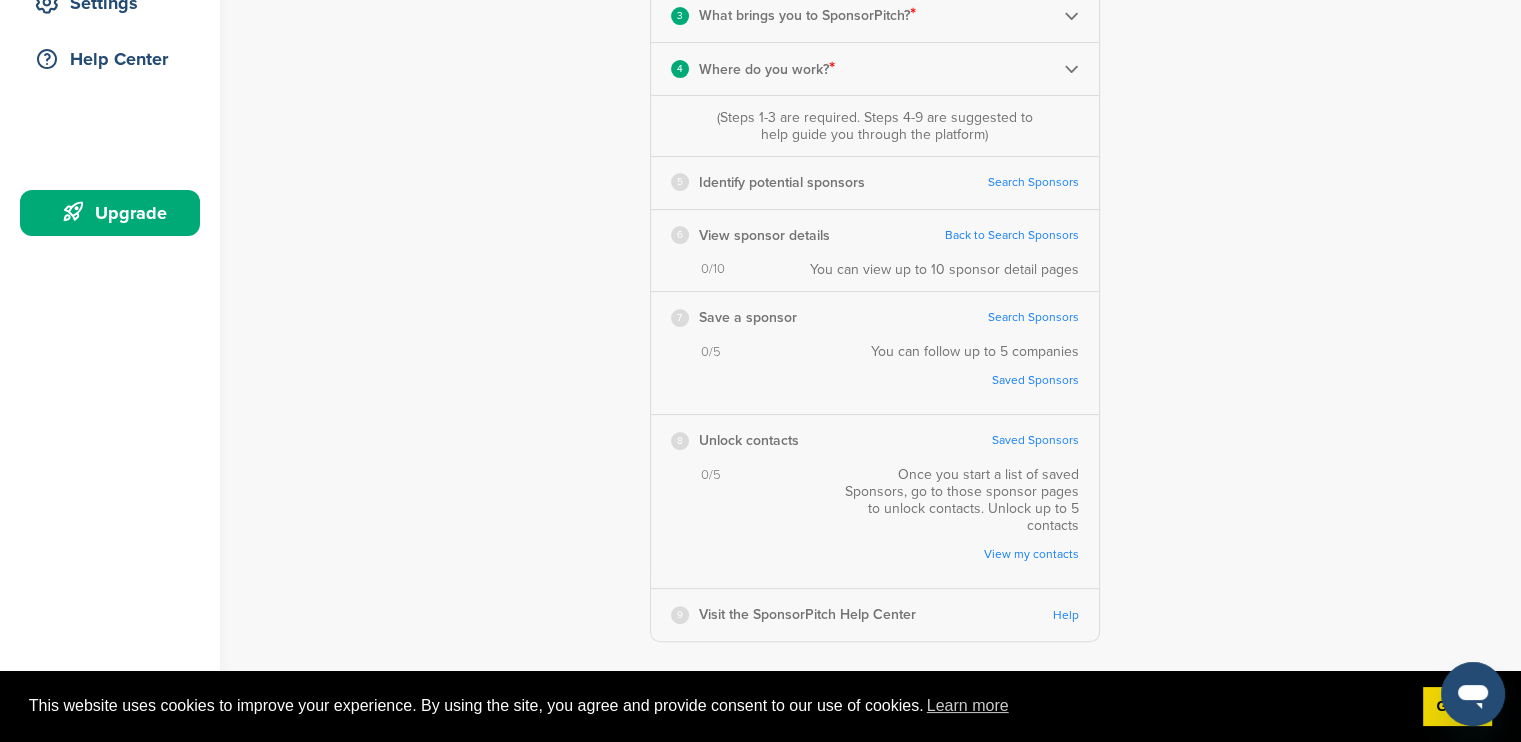 scroll, scrollTop: 400, scrollLeft: 0, axis: vertical 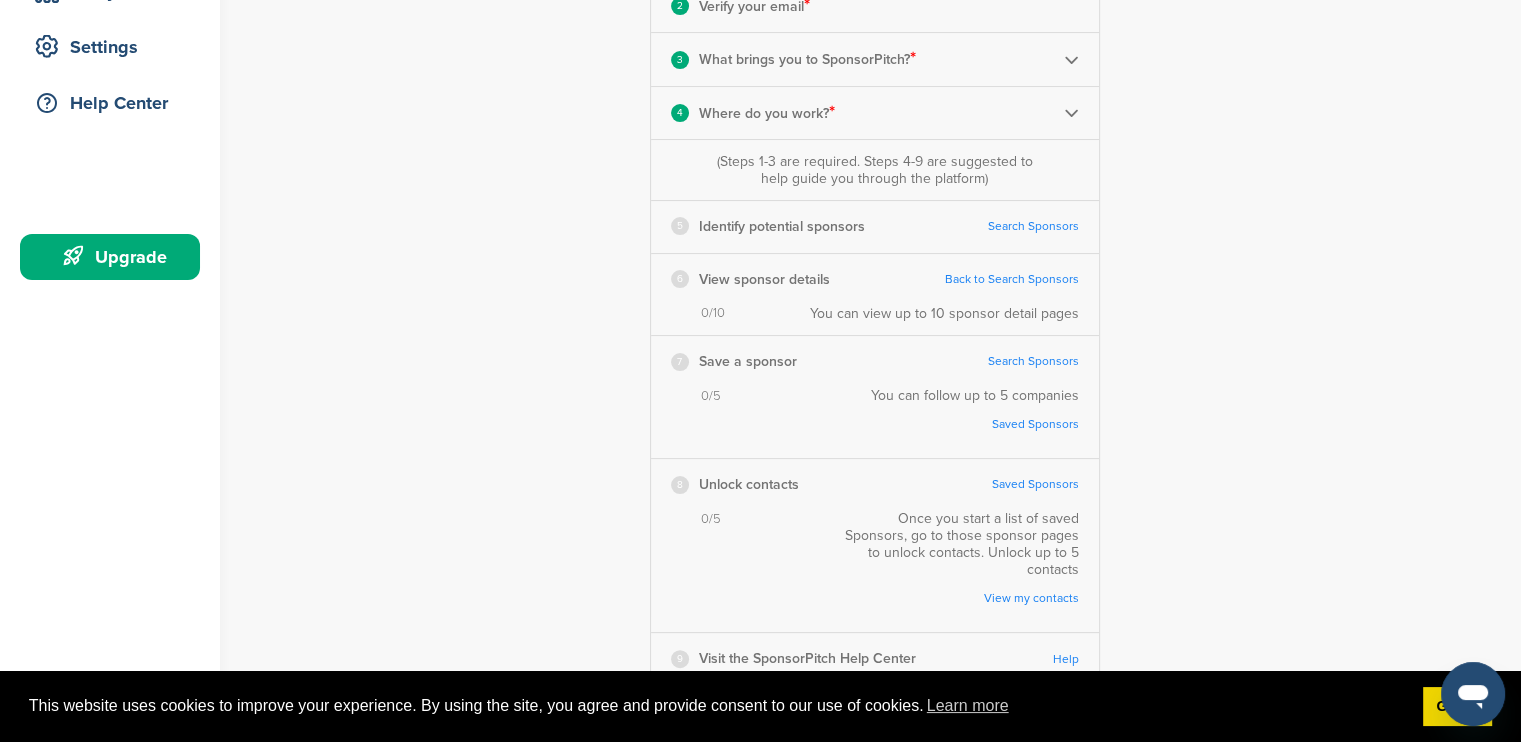 click on "Search Sponsors" at bounding box center [1033, 226] 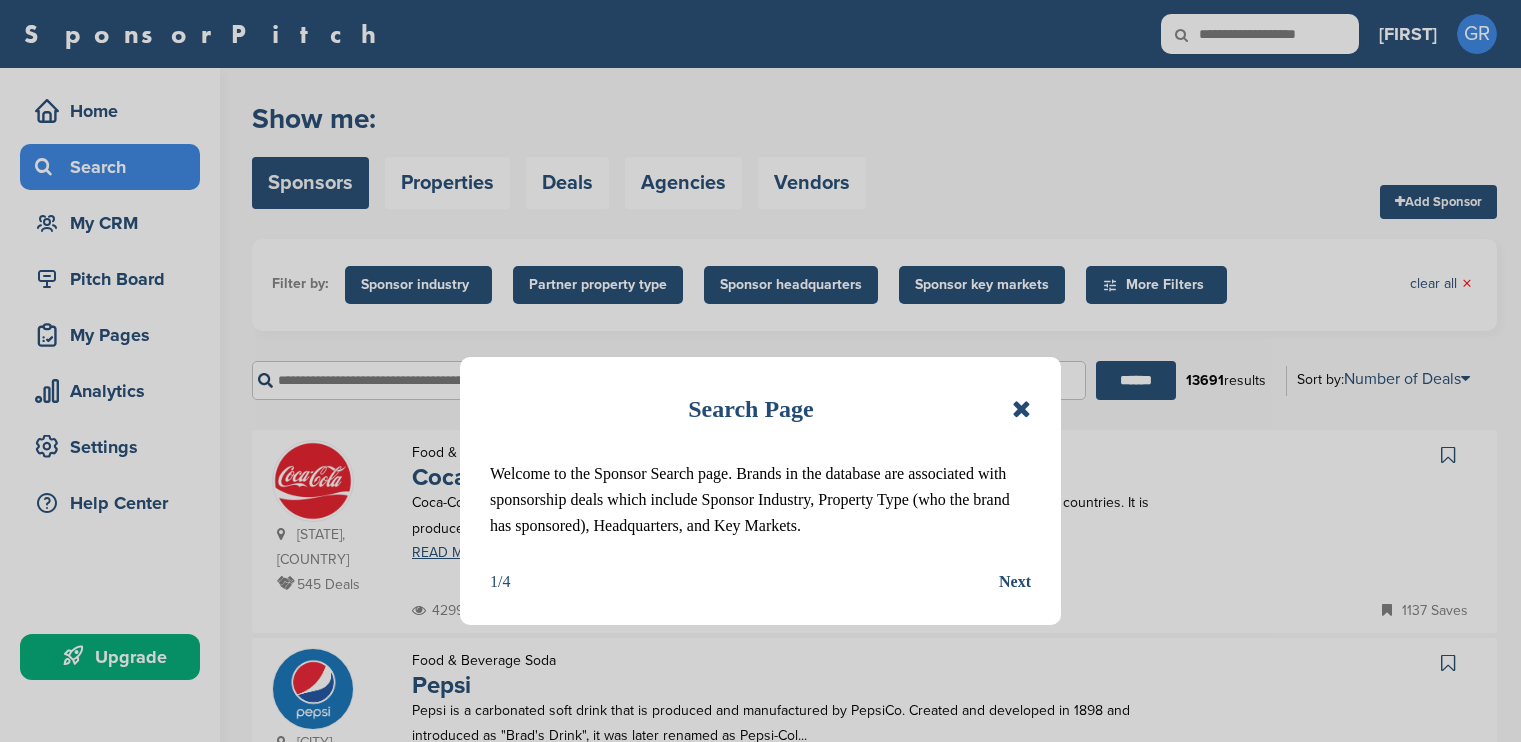 scroll, scrollTop: 0, scrollLeft: 0, axis: both 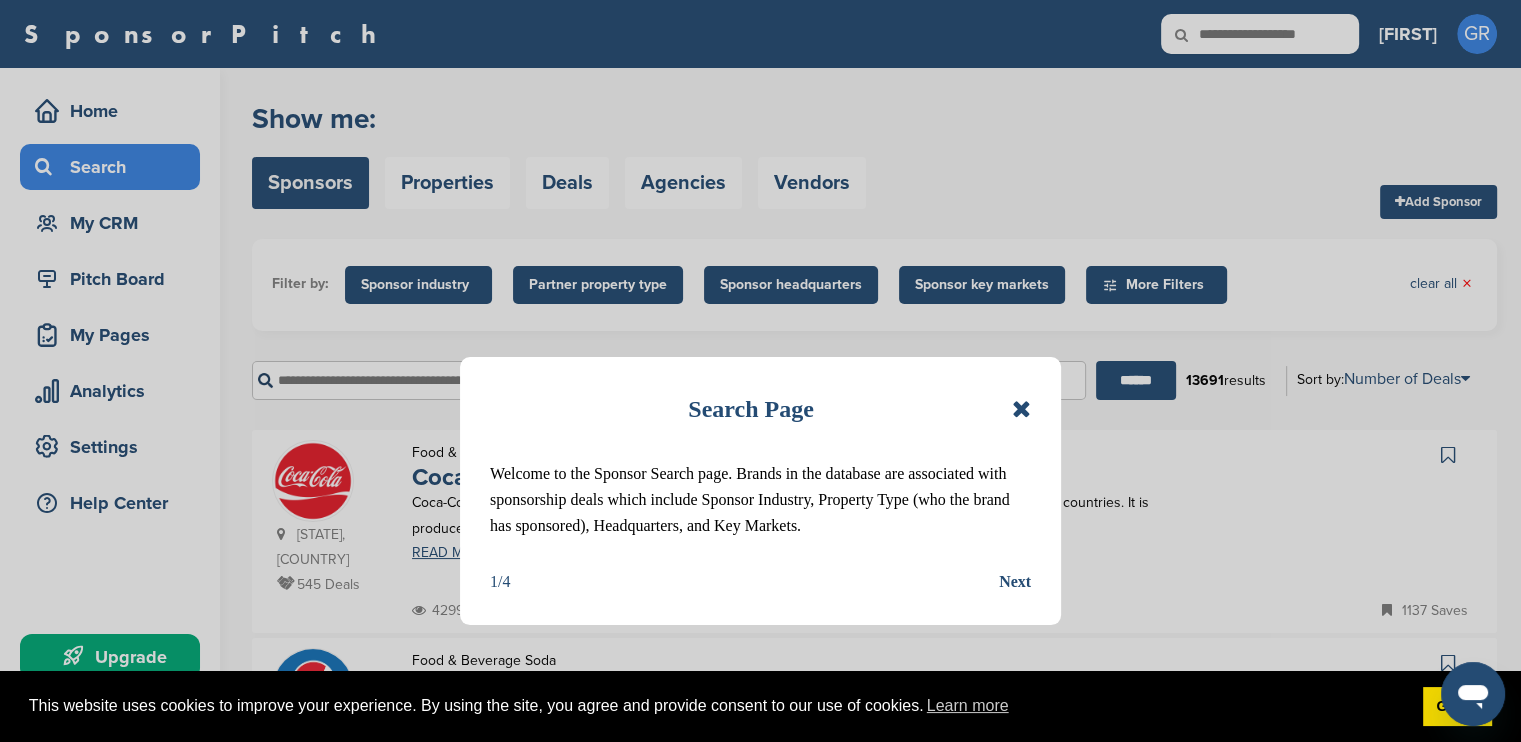 click on "Next" at bounding box center [1015, 582] 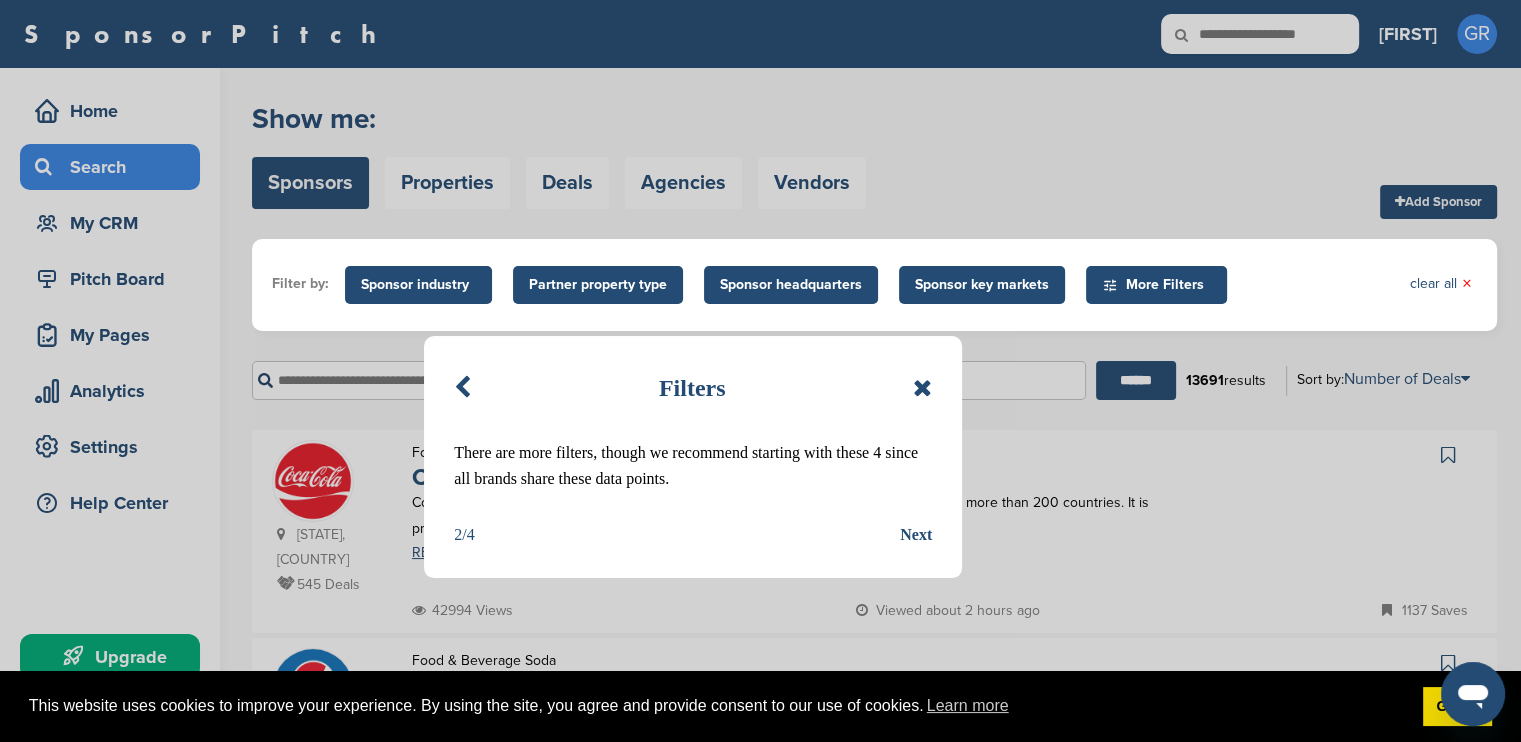 click on "Next" at bounding box center [916, 535] 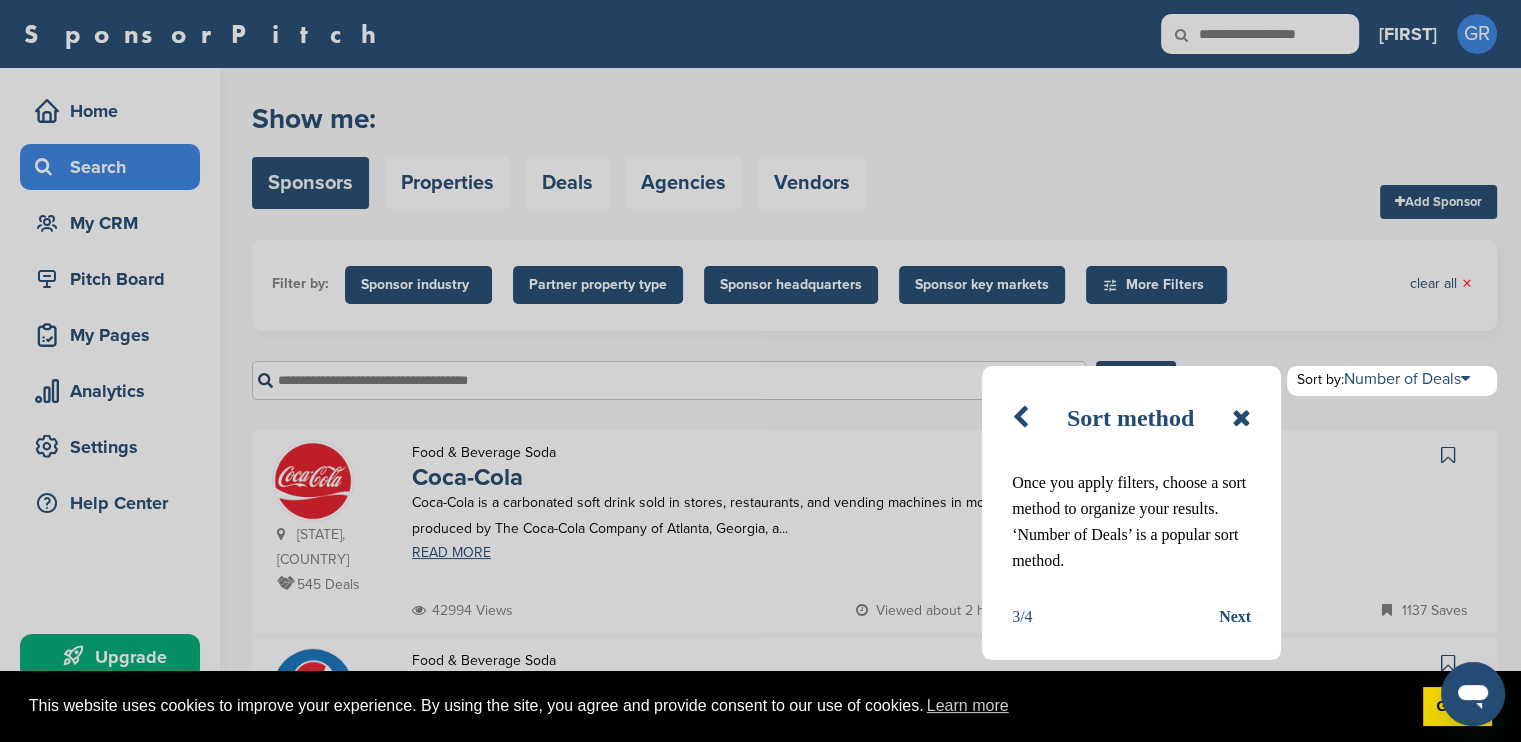 click on "Next" at bounding box center (1235, 617) 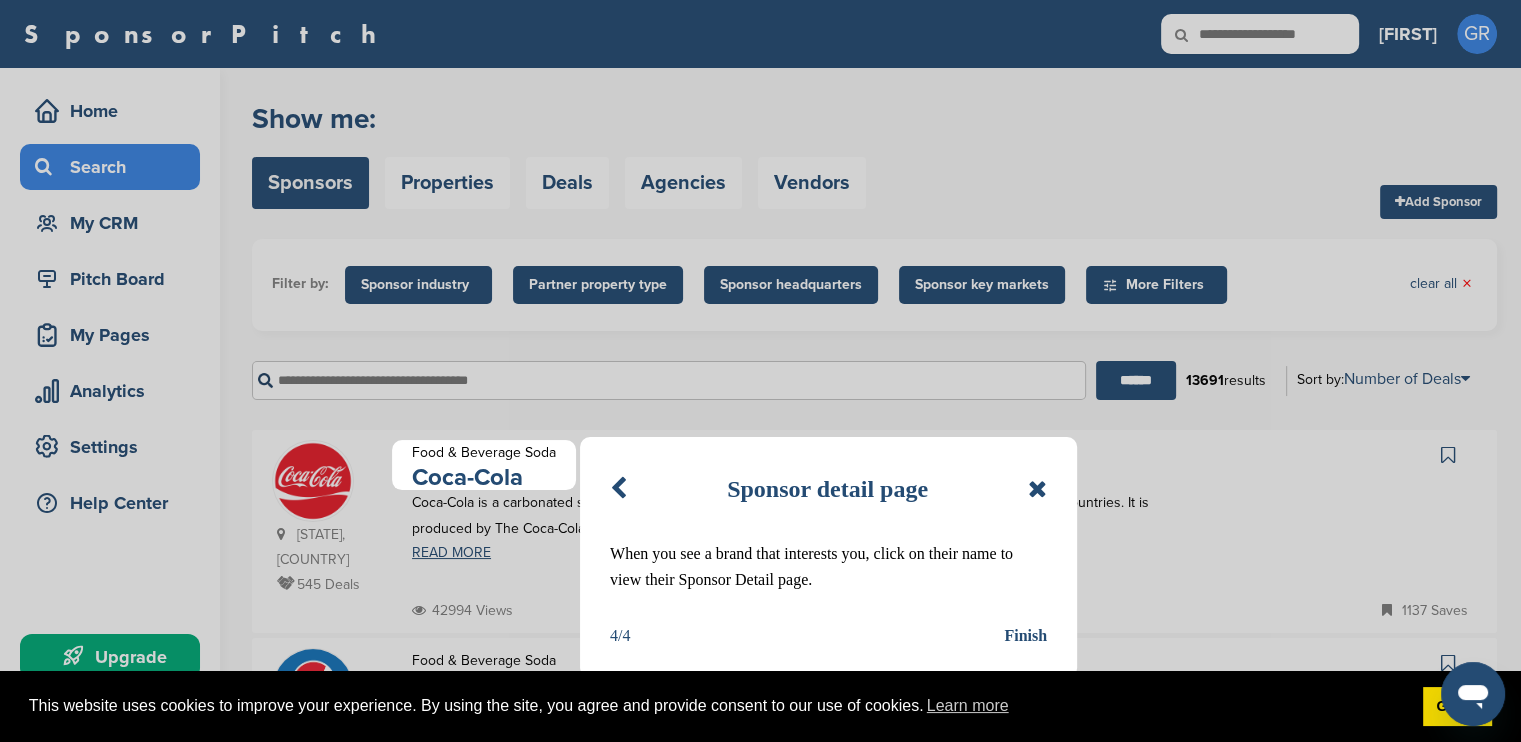 click on "Finish" at bounding box center (1025, 636) 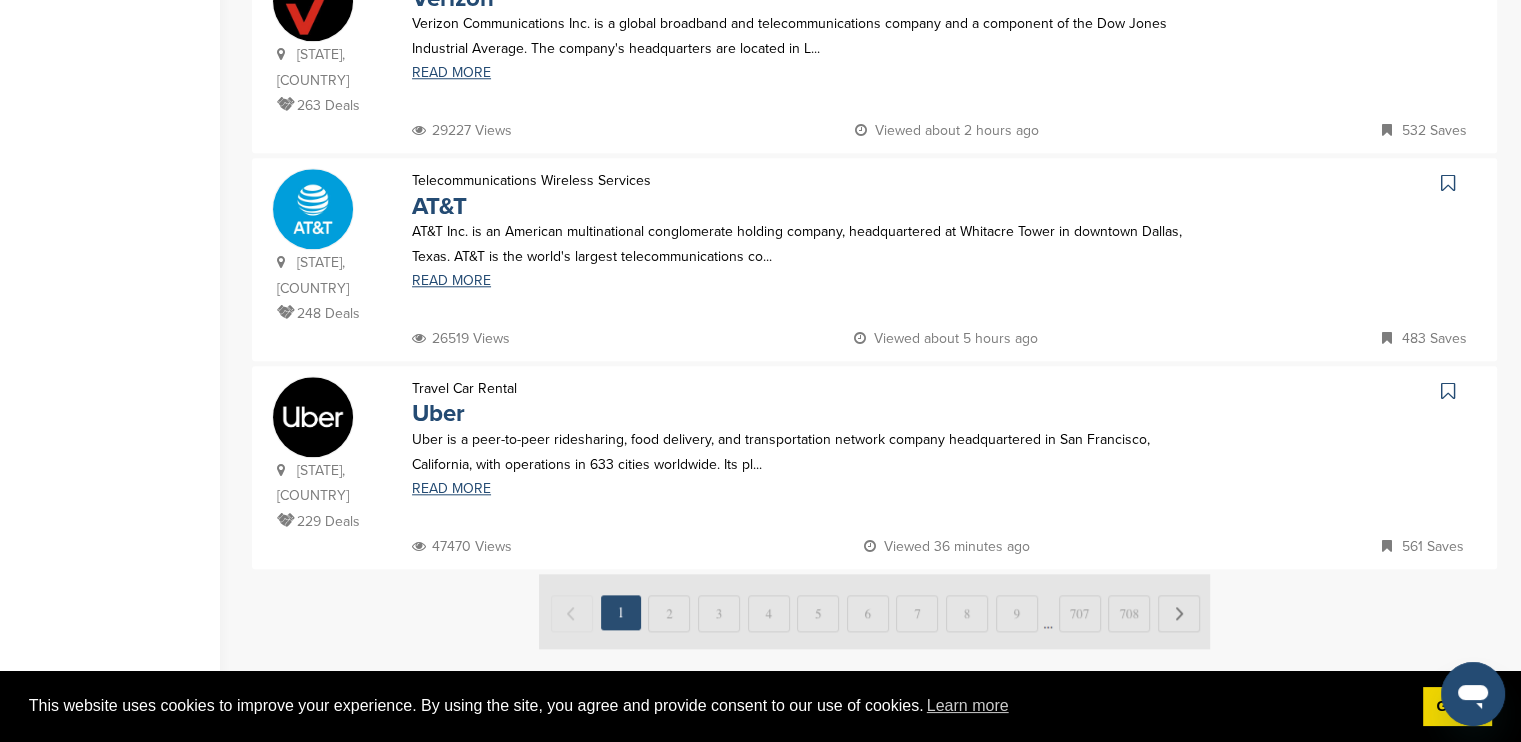 scroll, scrollTop: 1900, scrollLeft: 0, axis: vertical 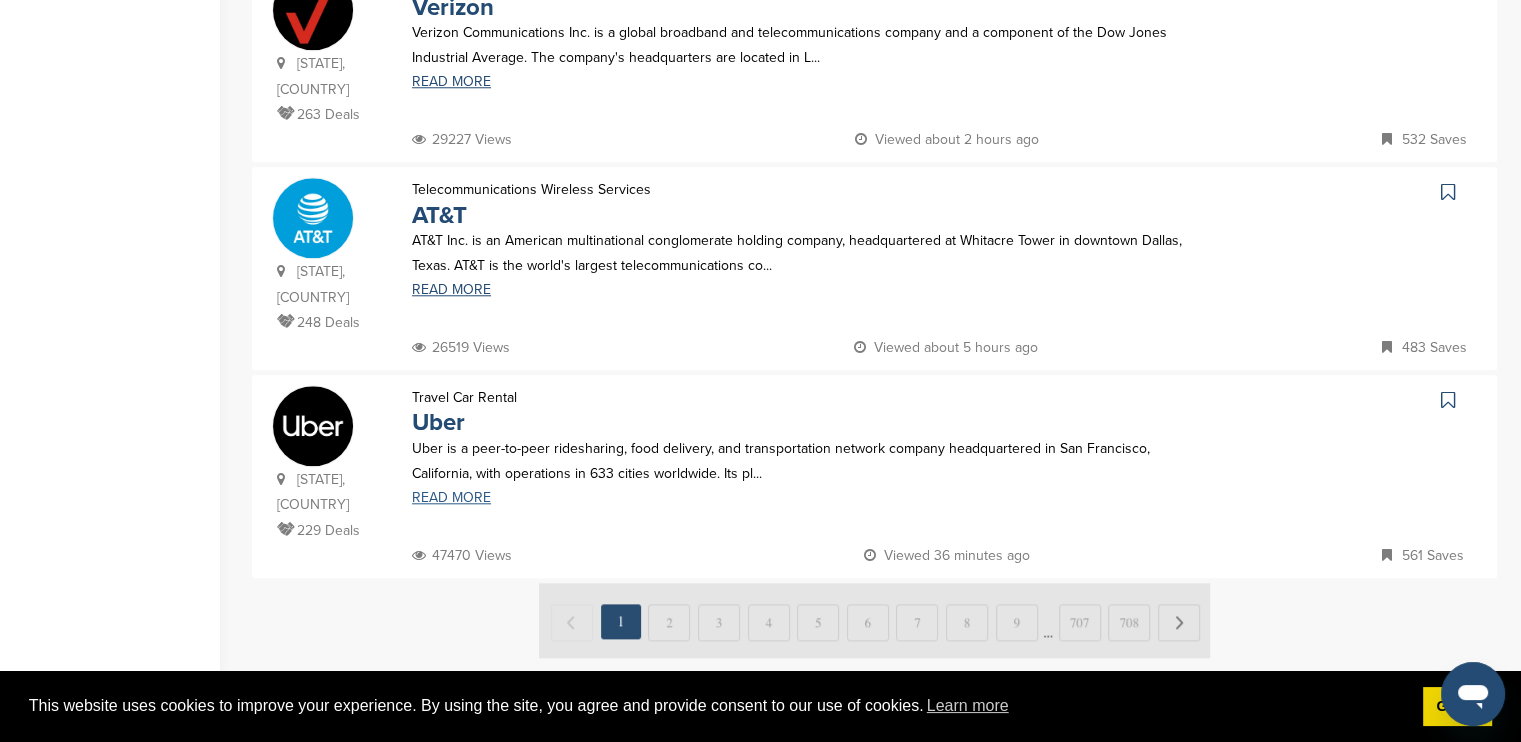 click on "READ MORE" at bounding box center (799, 498) 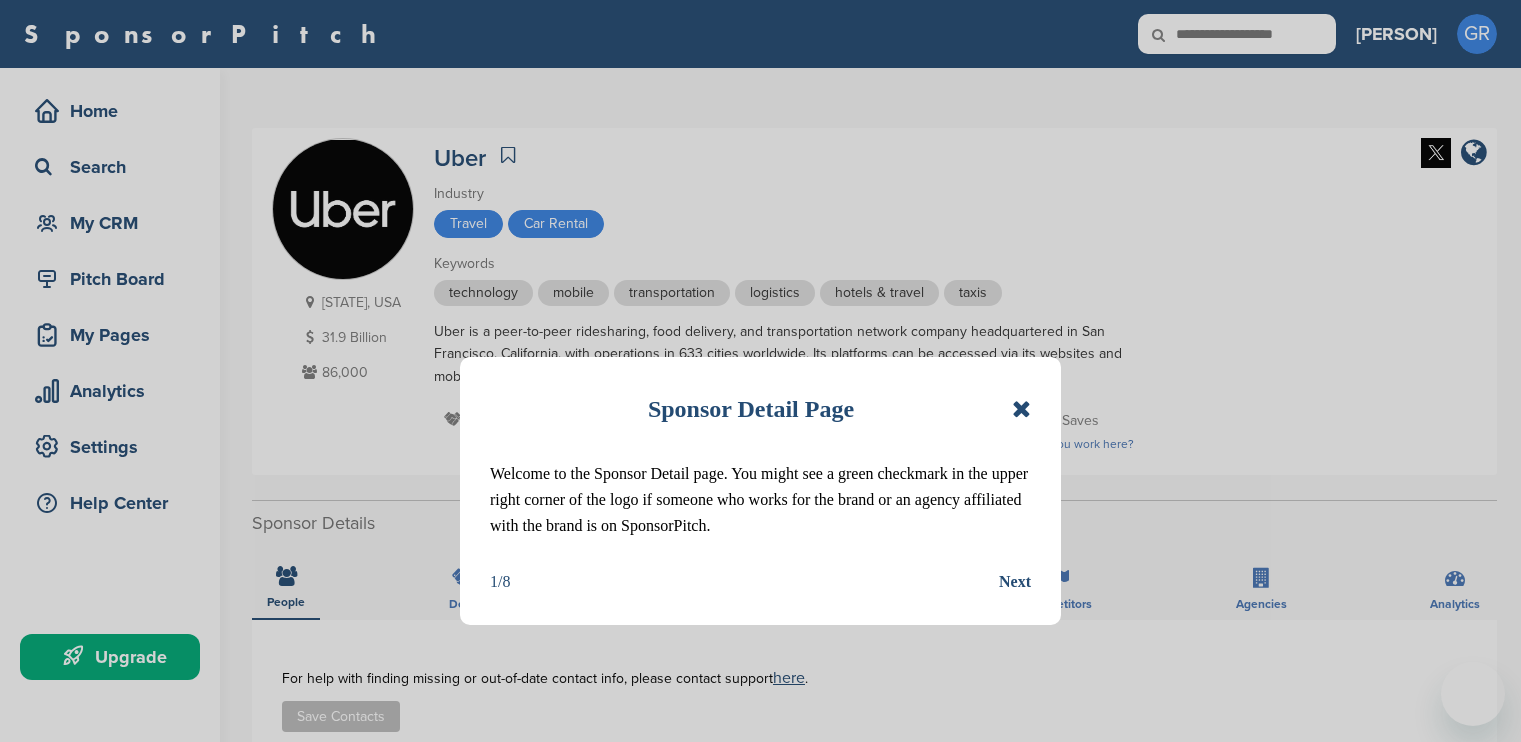 scroll, scrollTop: 0, scrollLeft: 0, axis: both 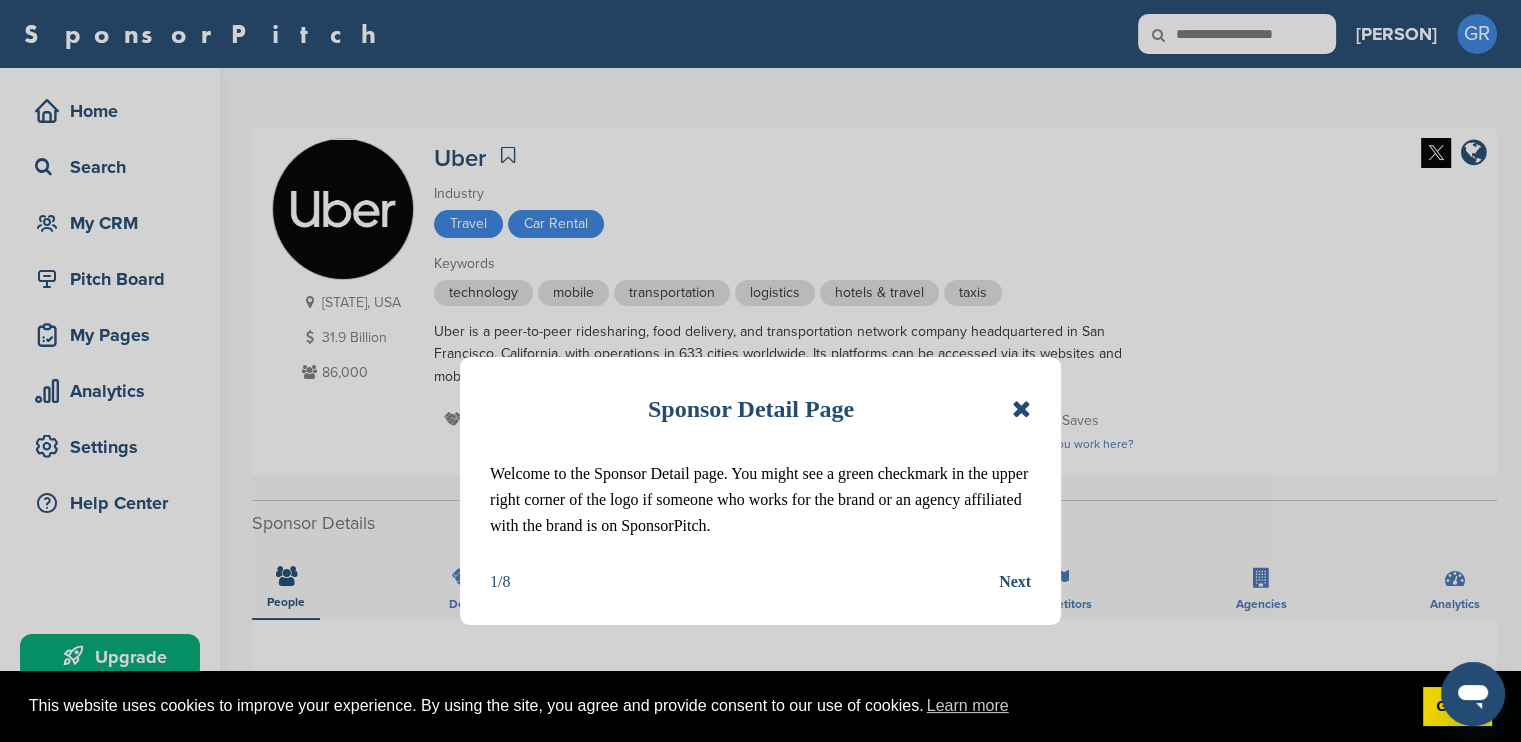 click on "Sponsor Detail Page
Welcome to the Sponsor Detail page. You might see a green checkmark in the upper right corner of the logo if someone who works for the brand or an agency affiliated with the brand is on SponsorPitch.
1/8
Next" at bounding box center [760, 491] 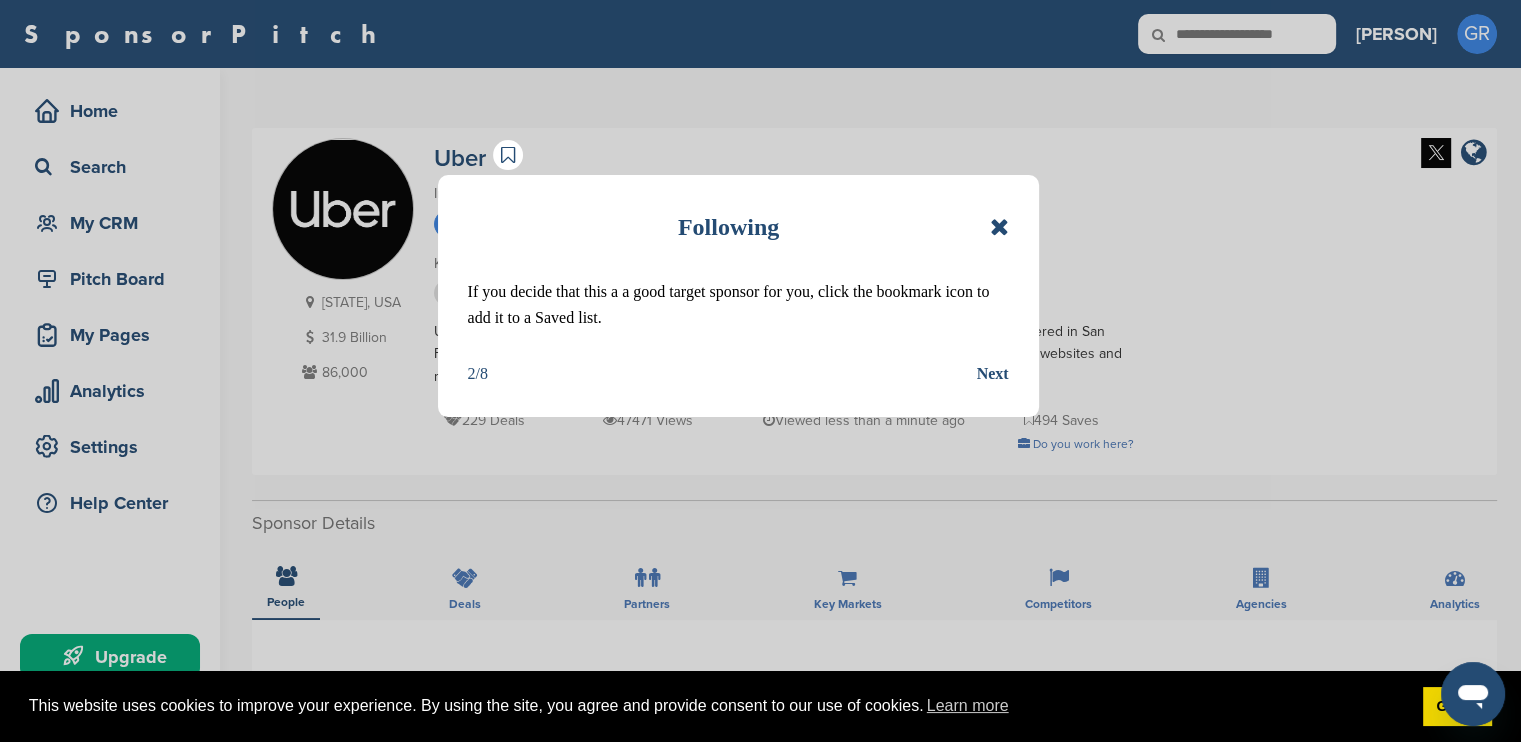 click on "Next" at bounding box center (993, 374) 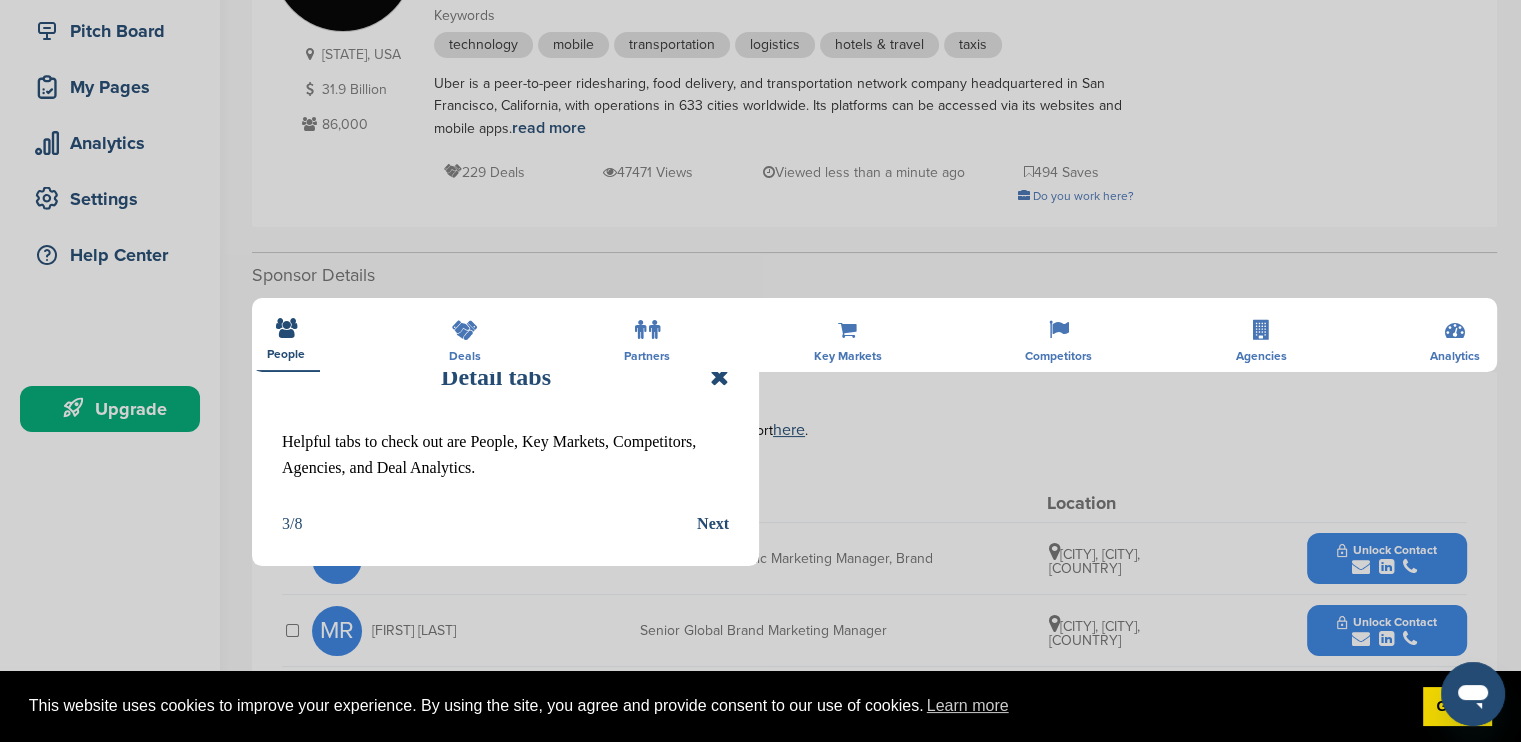 scroll, scrollTop: 300, scrollLeft: 0, axis: vertical 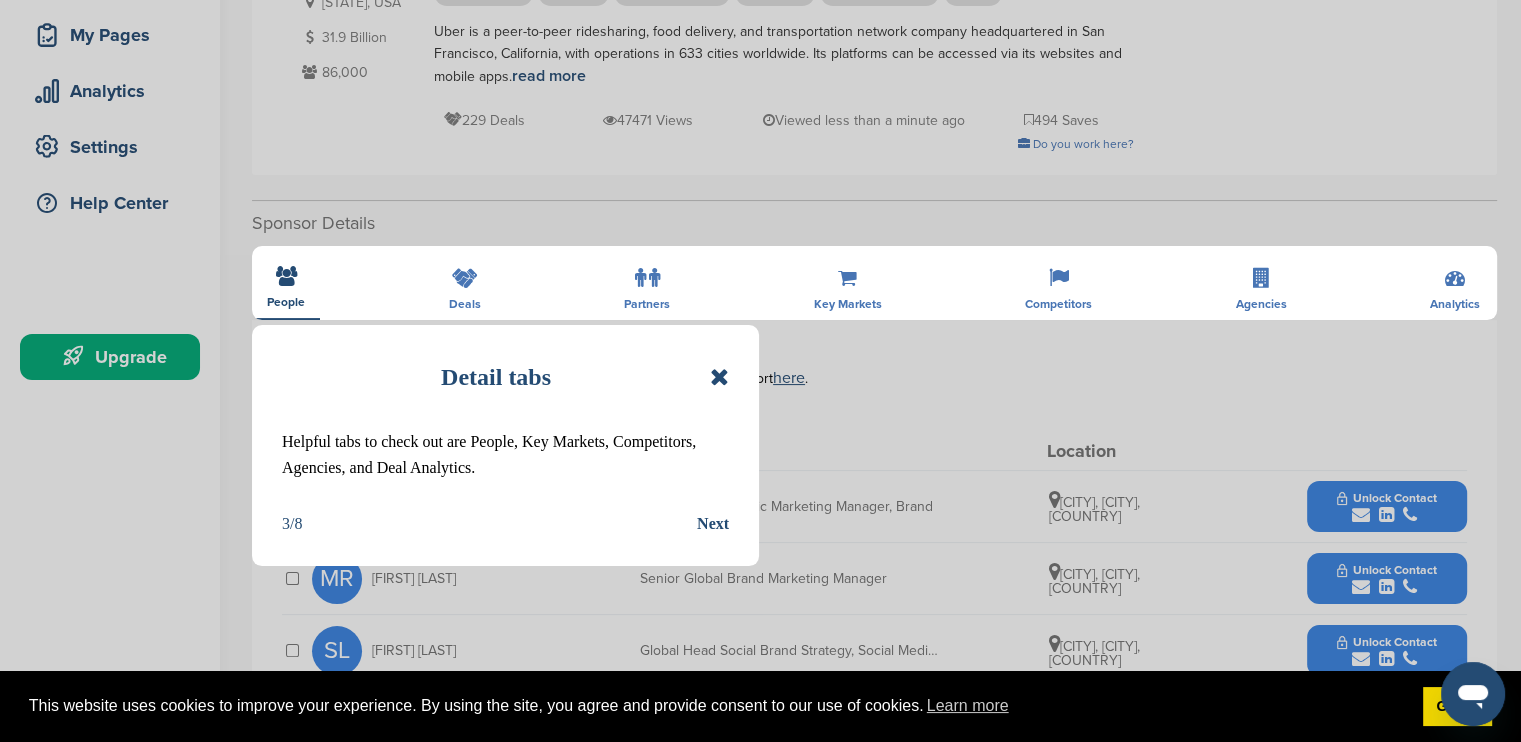 click on "Next" at bounding box center [713, 524] 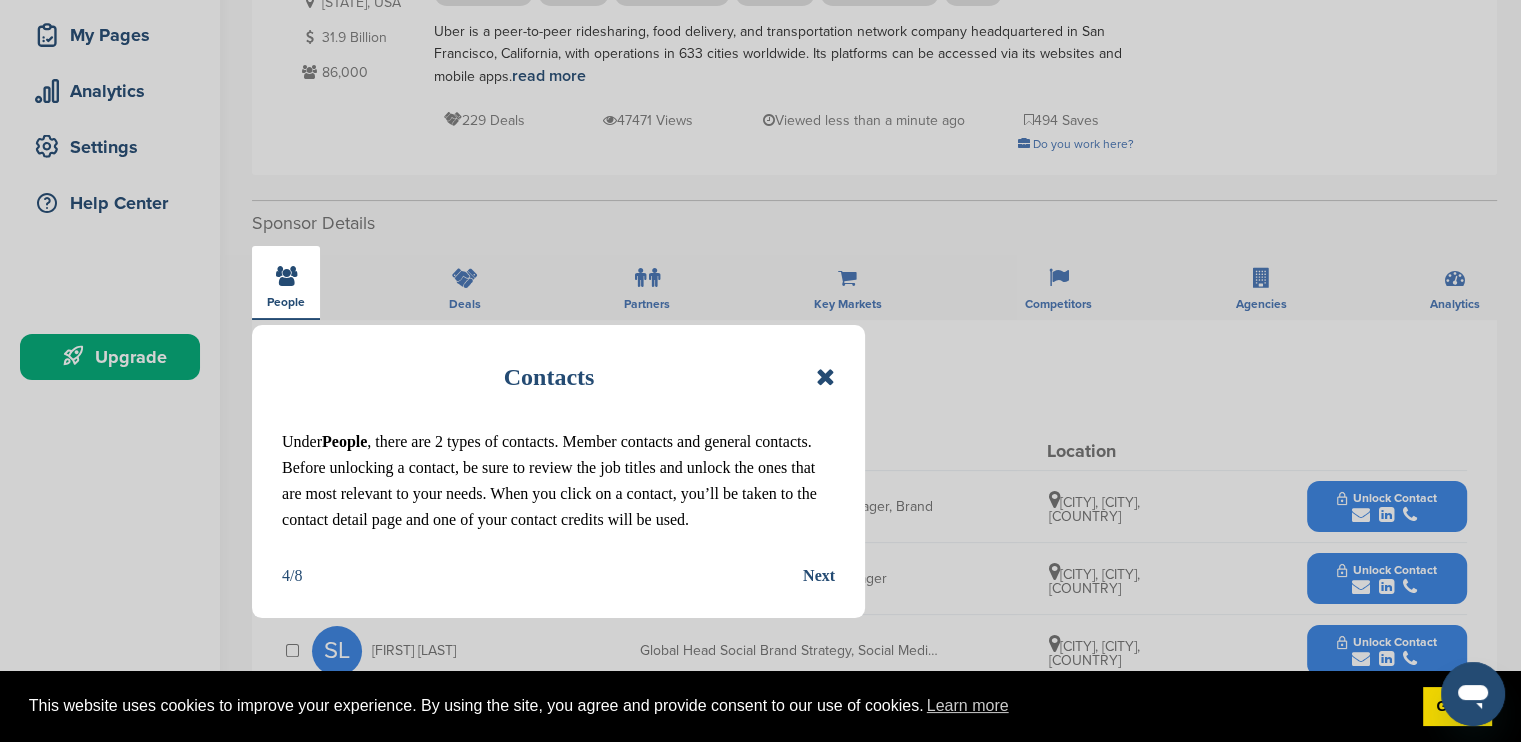 click on "Next" at bounding box center (819, 576) 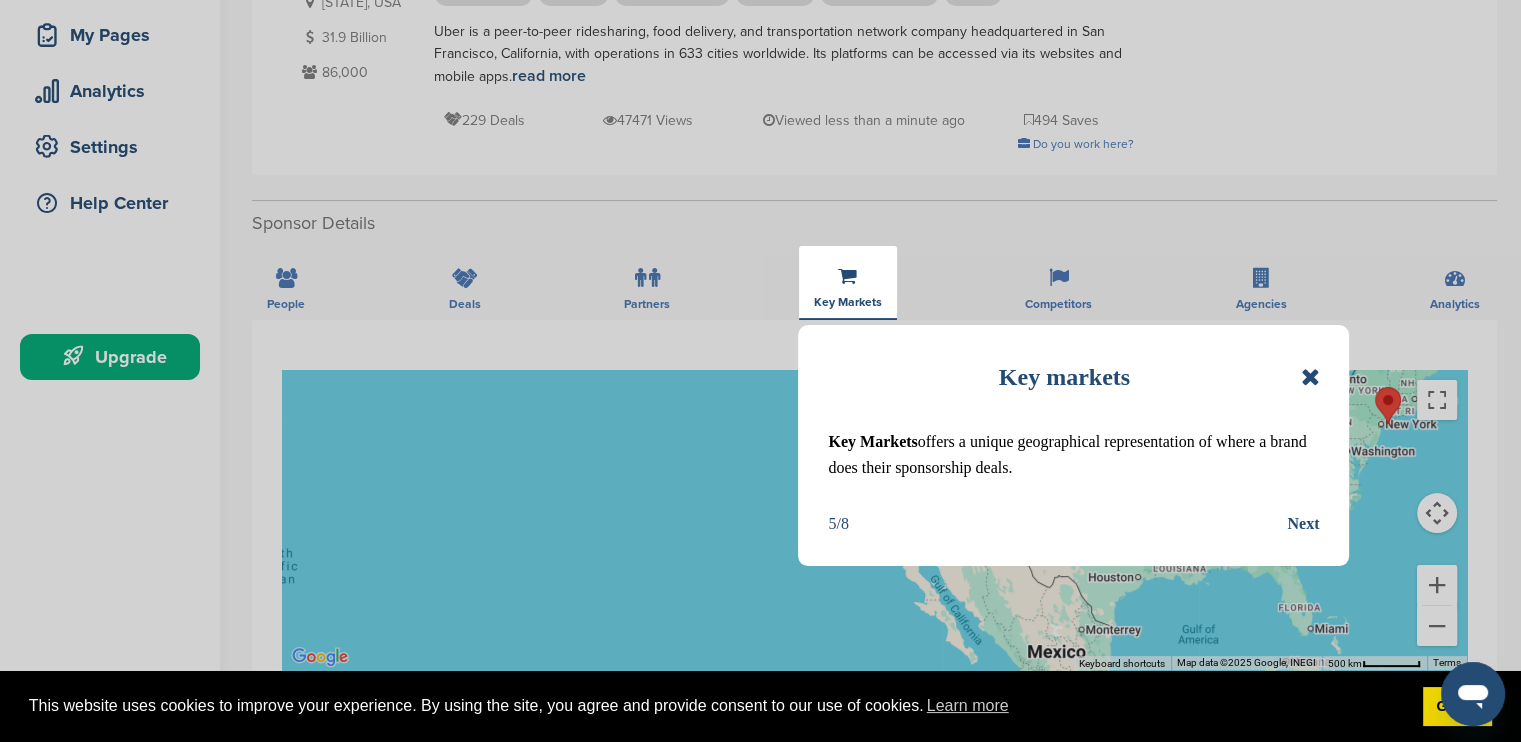 click on "Next" at bounding box center [1303, 524] 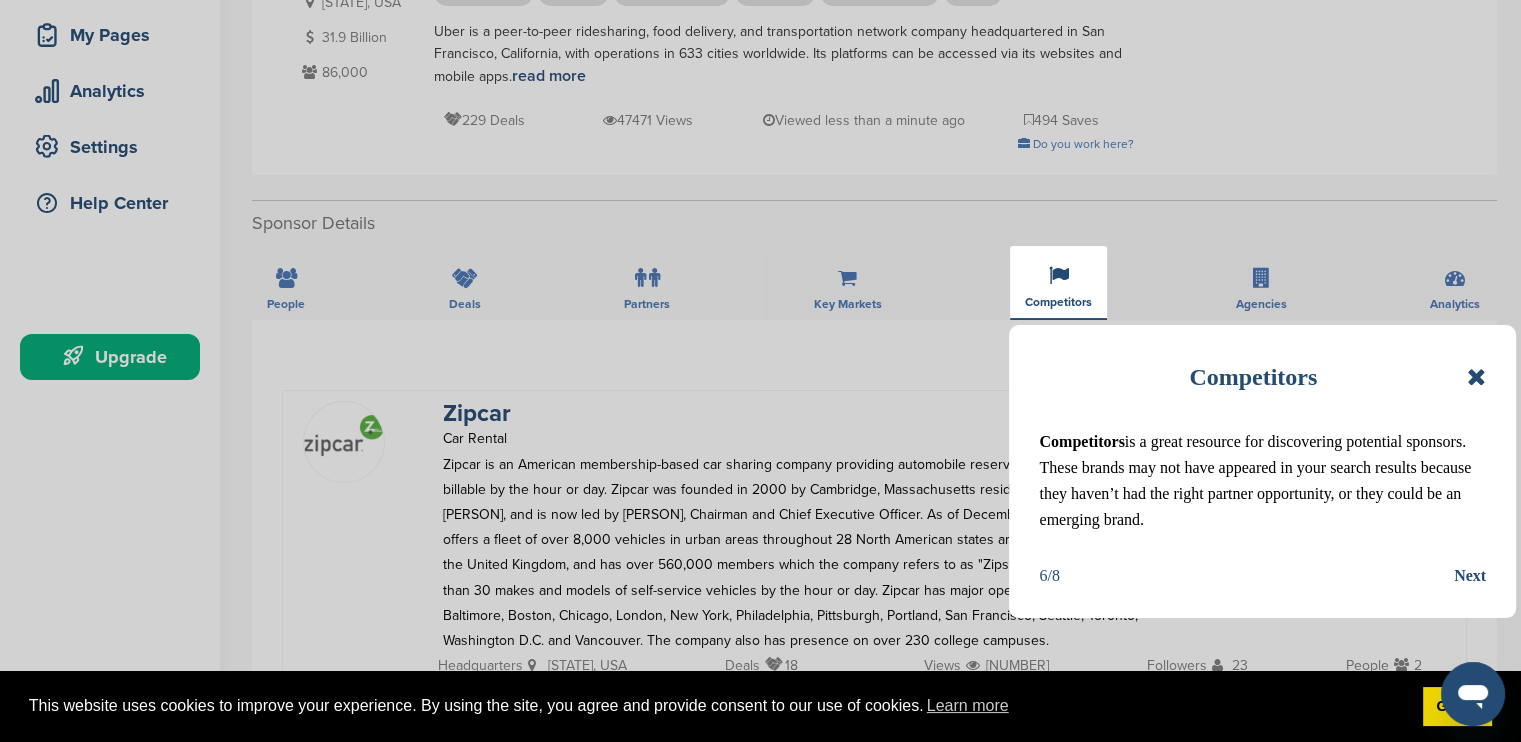 click on "Next" at bounding box center (1470, 576) 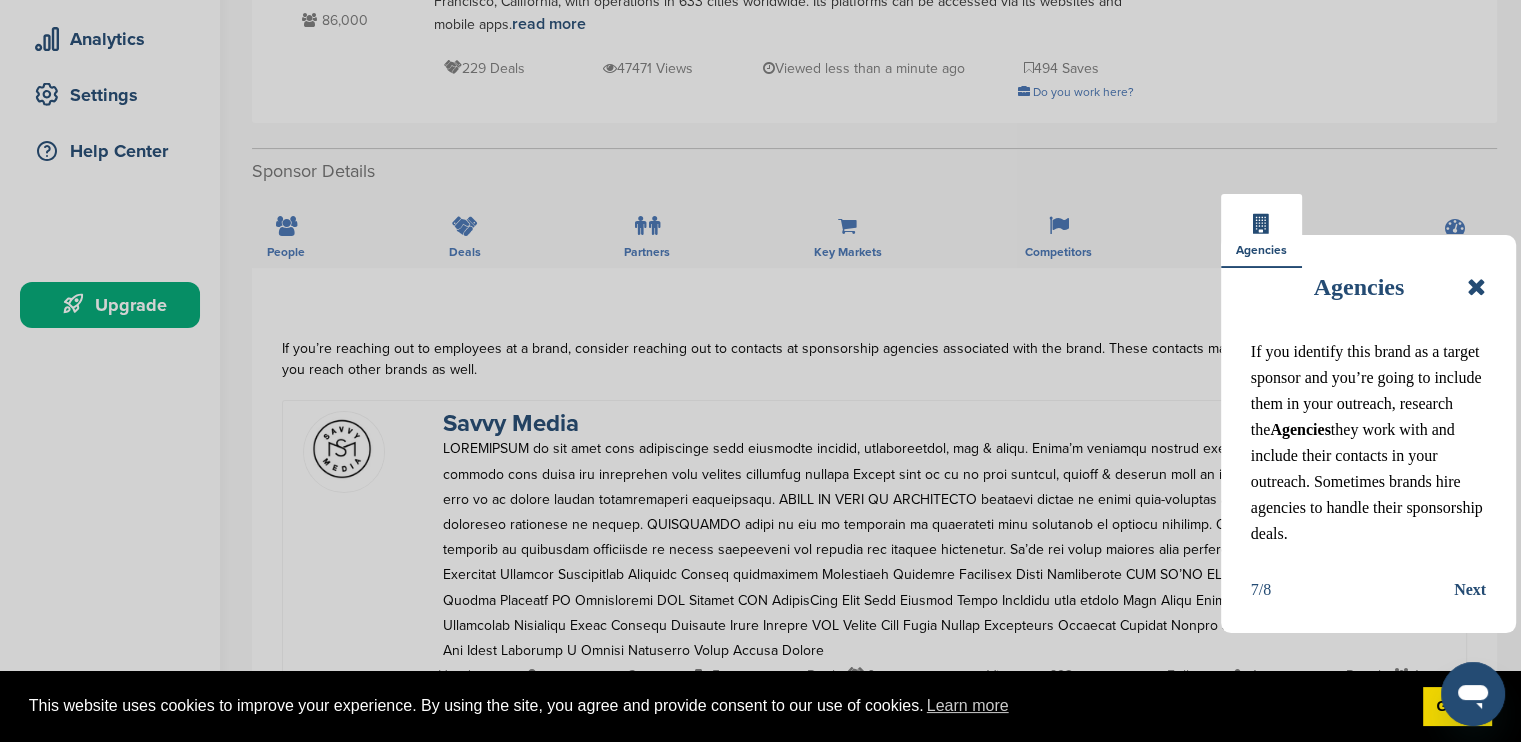 scroll, scrollTop: 400, scrollLeft: 0, axis: vertical 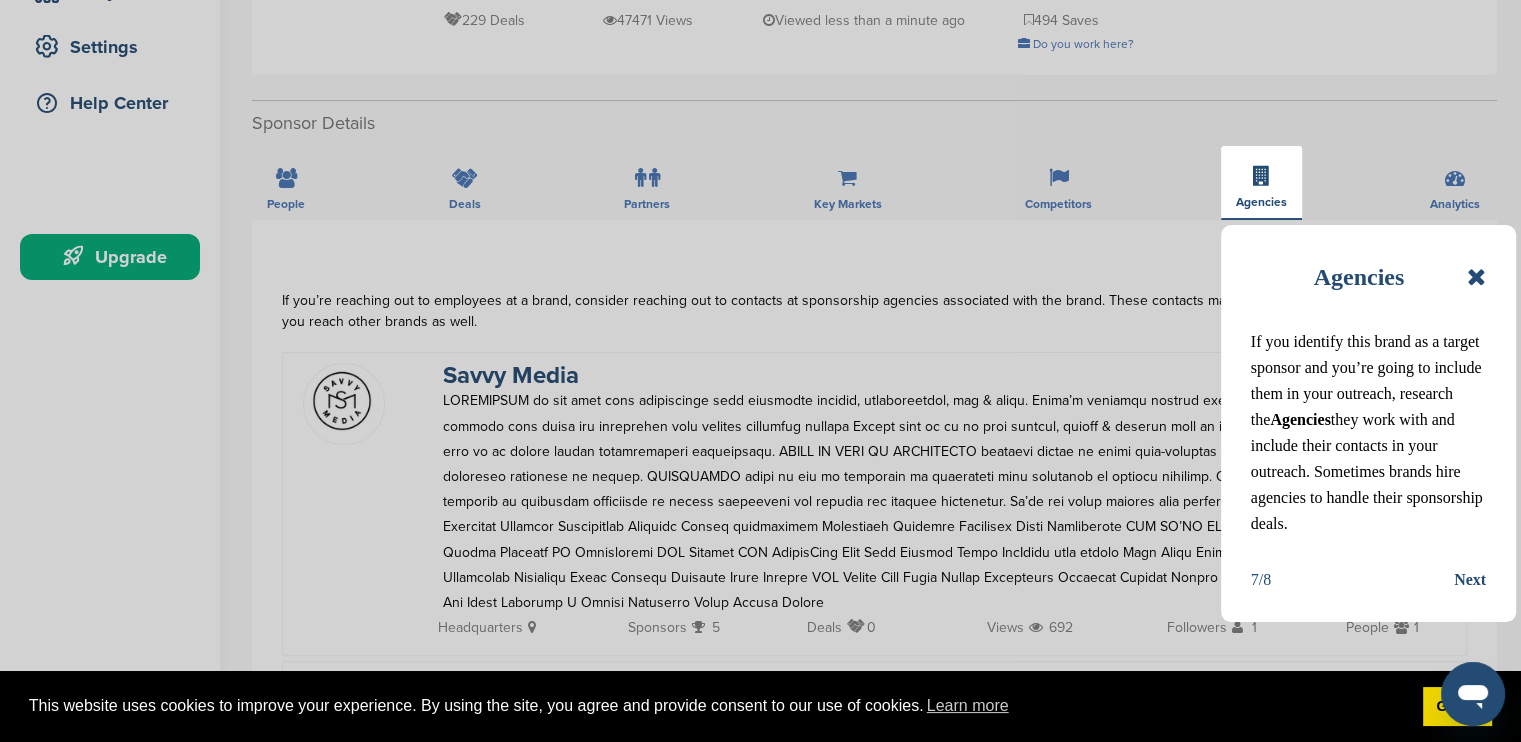 click on "Next" at bounding box center (1470, 580) 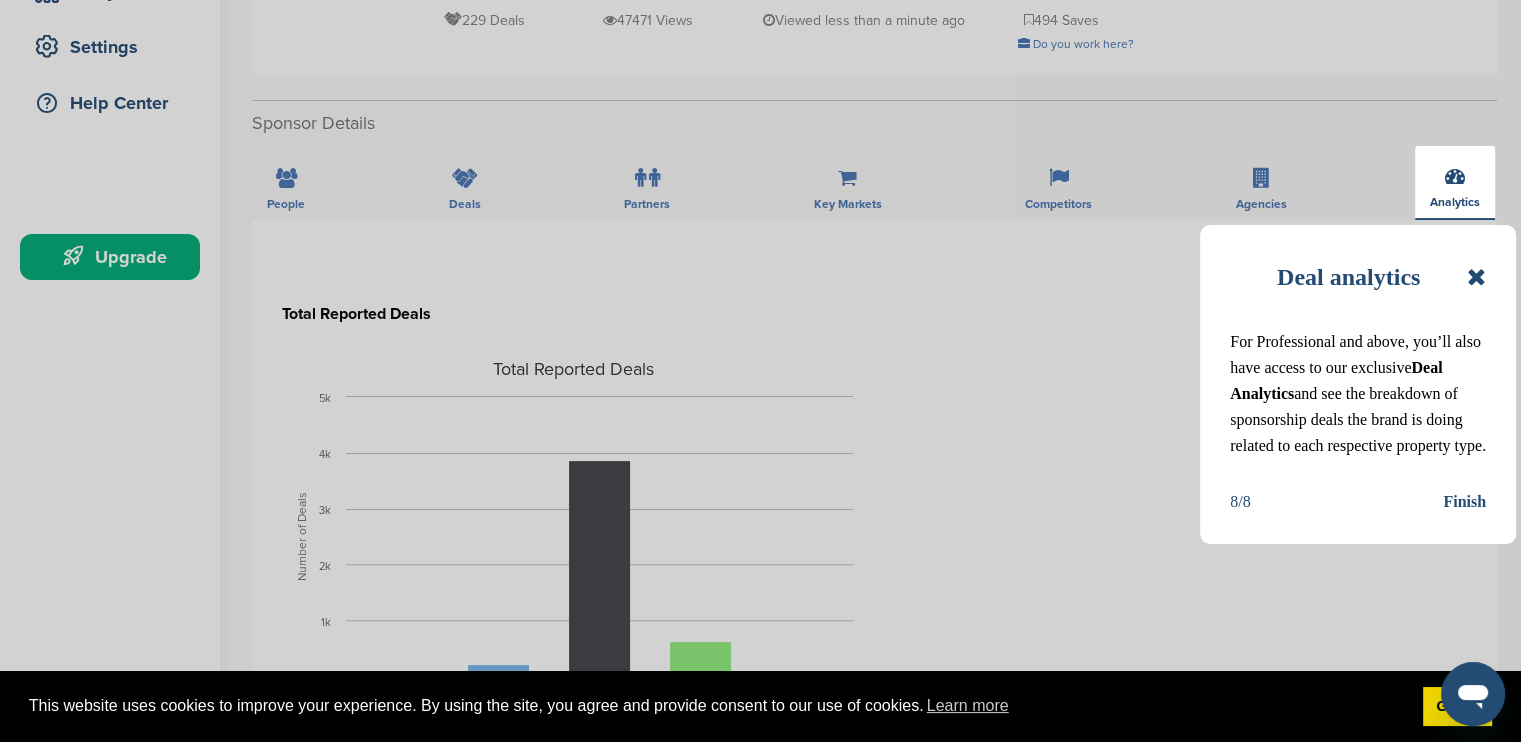 click on "Deal analytics
For Professional and above, you’ll also have access to our exclusive  Deal Analytics  and see the breakdown of sponsorship deals the brand is doing related to each respective property type.
8/8
Finish" at bounding box center [1358, 385] 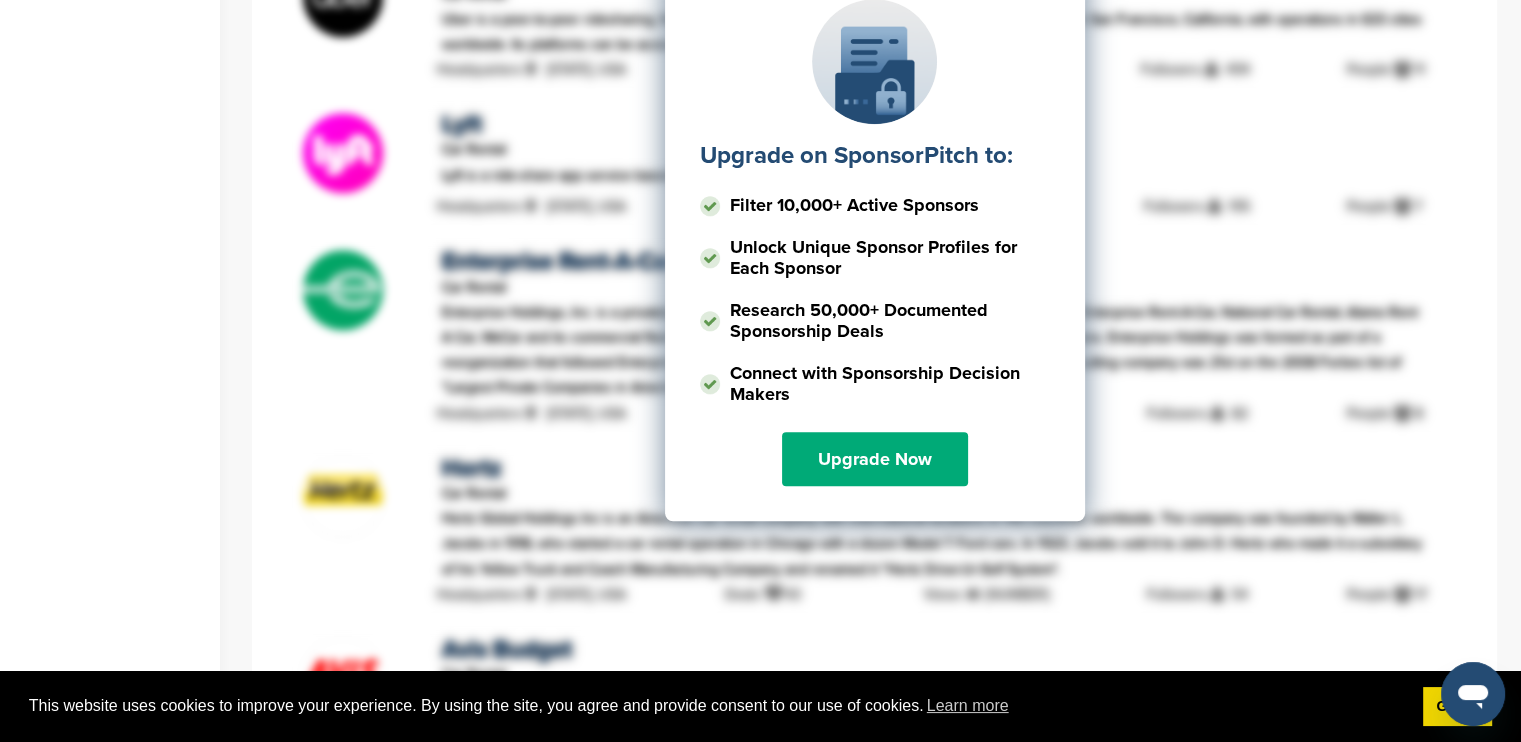 scroll, scrollTop: 1900, scrollLeft: 0, axis: vertical 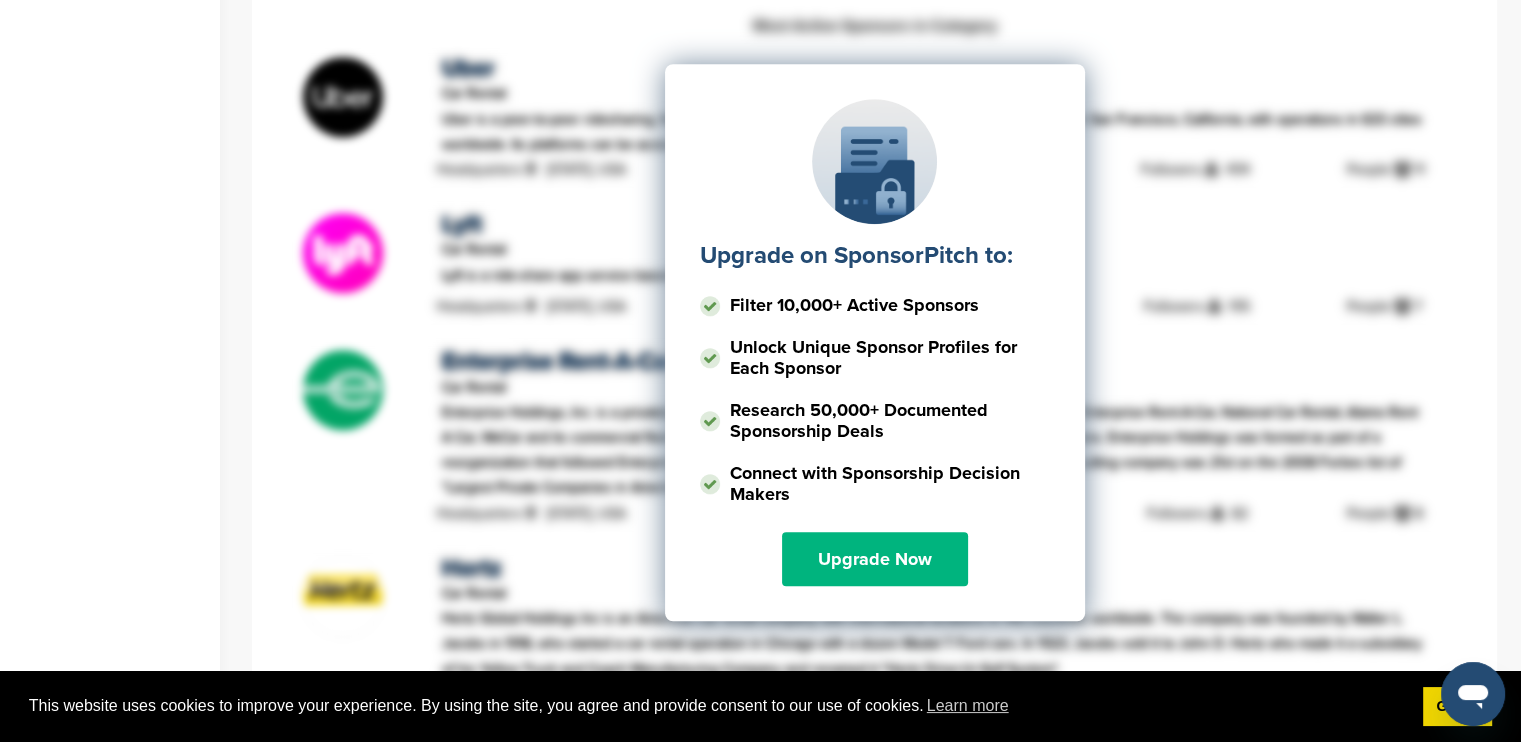 click on "Upgrade Now" at bounding box center (875, 559) 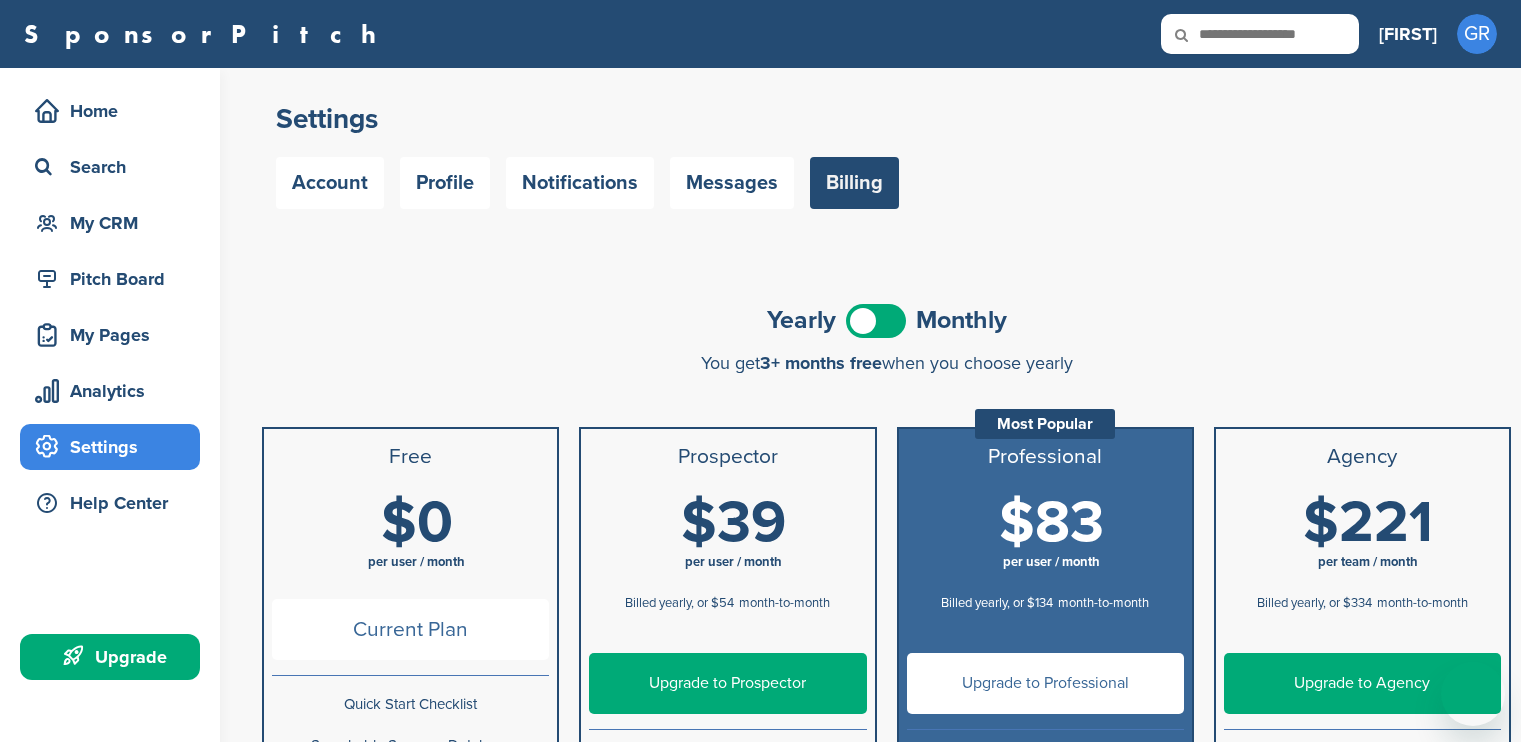 scroll, scrollTop: 0, scrollLeft: 0, axis: both 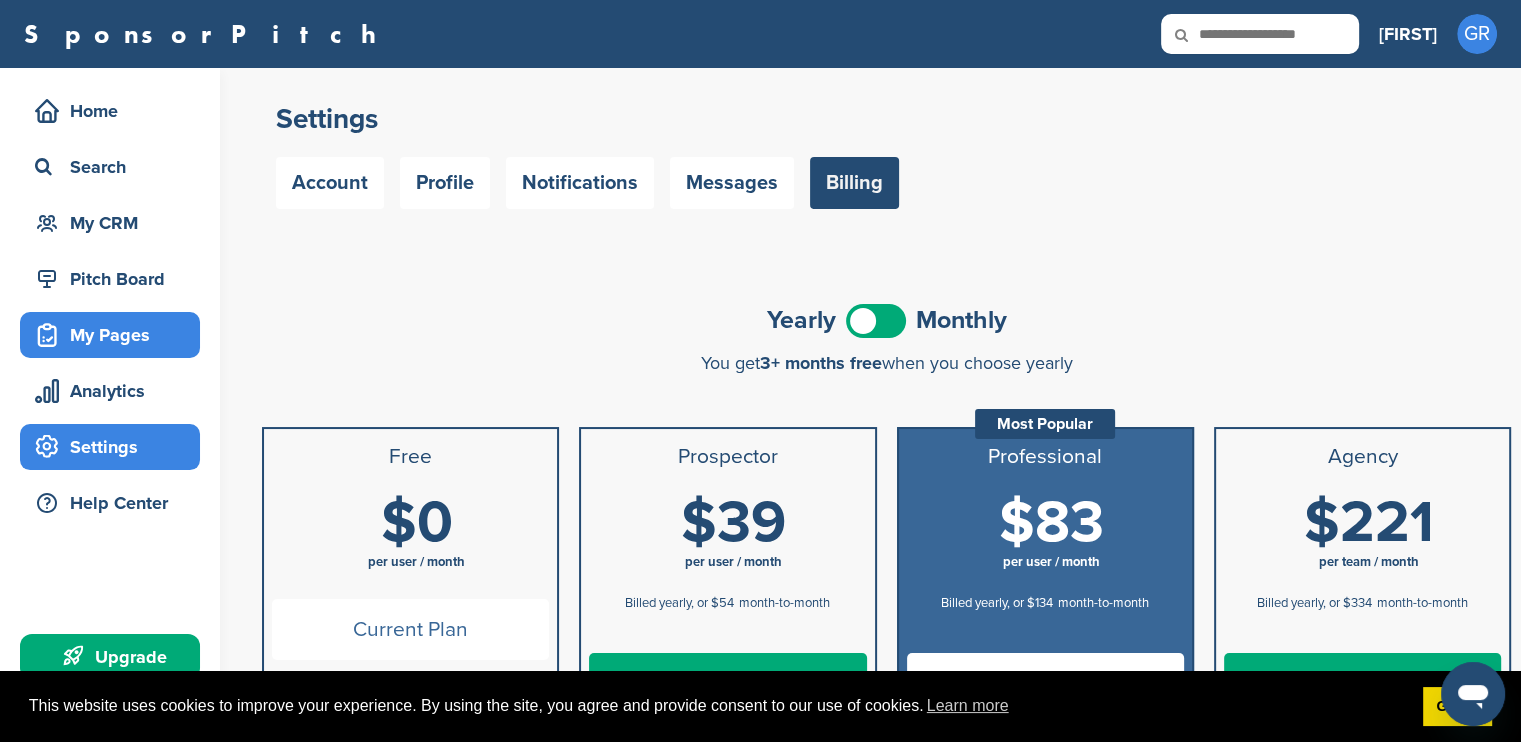 click on "My Pages" at bounding box center (115, 335) 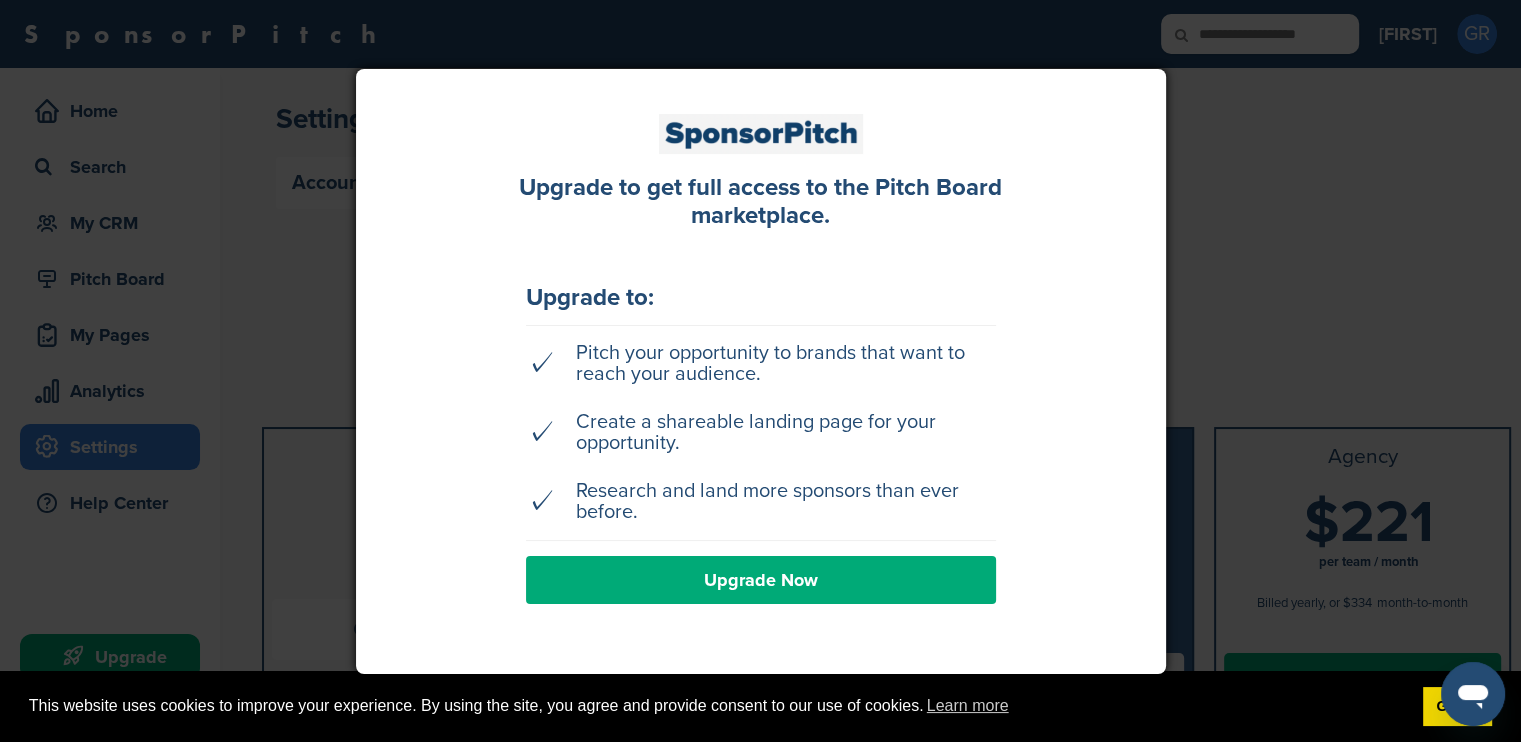 click on "Upgrade Now" at bounding box center (761, 580) 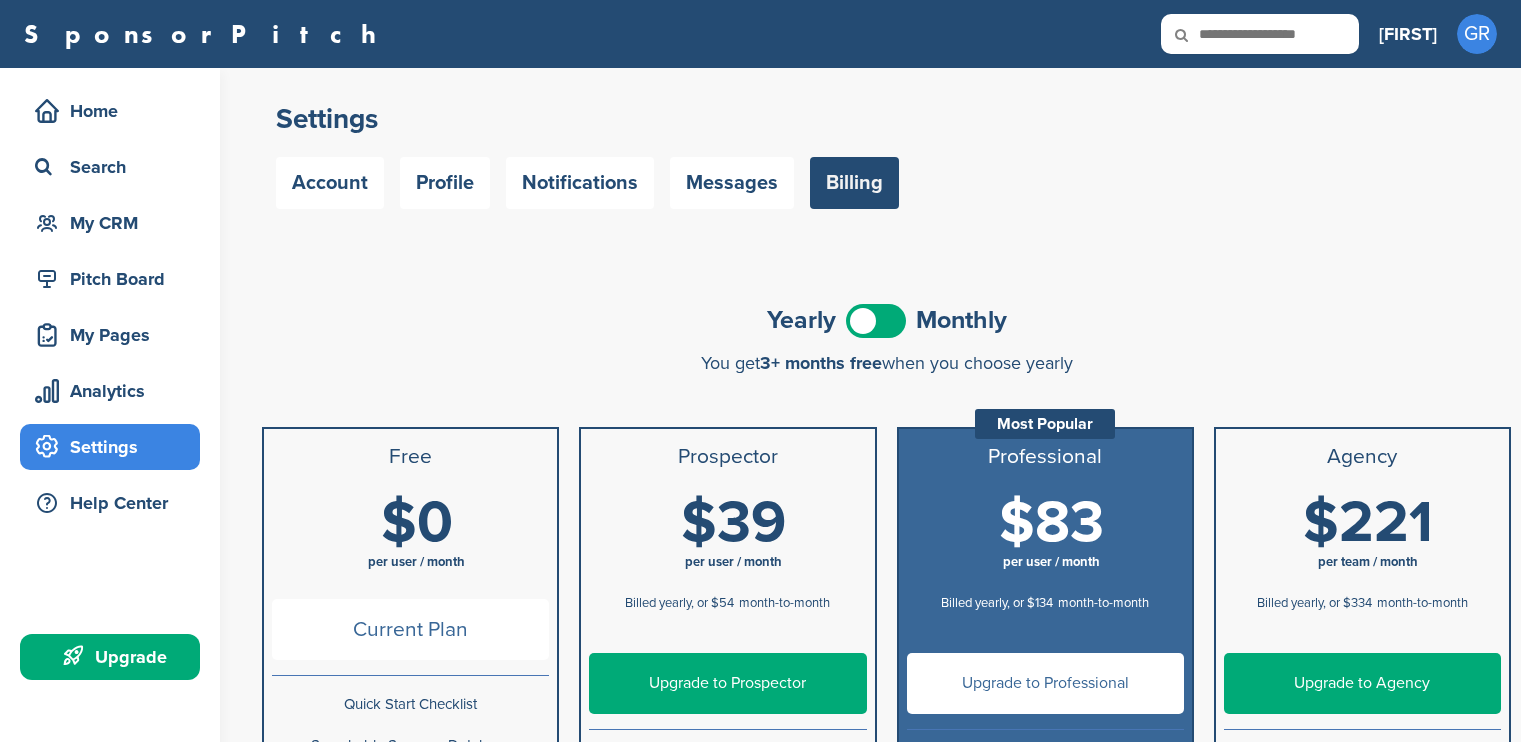 scroll, scrollTop: 0, scrollLeft: 0, axis: both 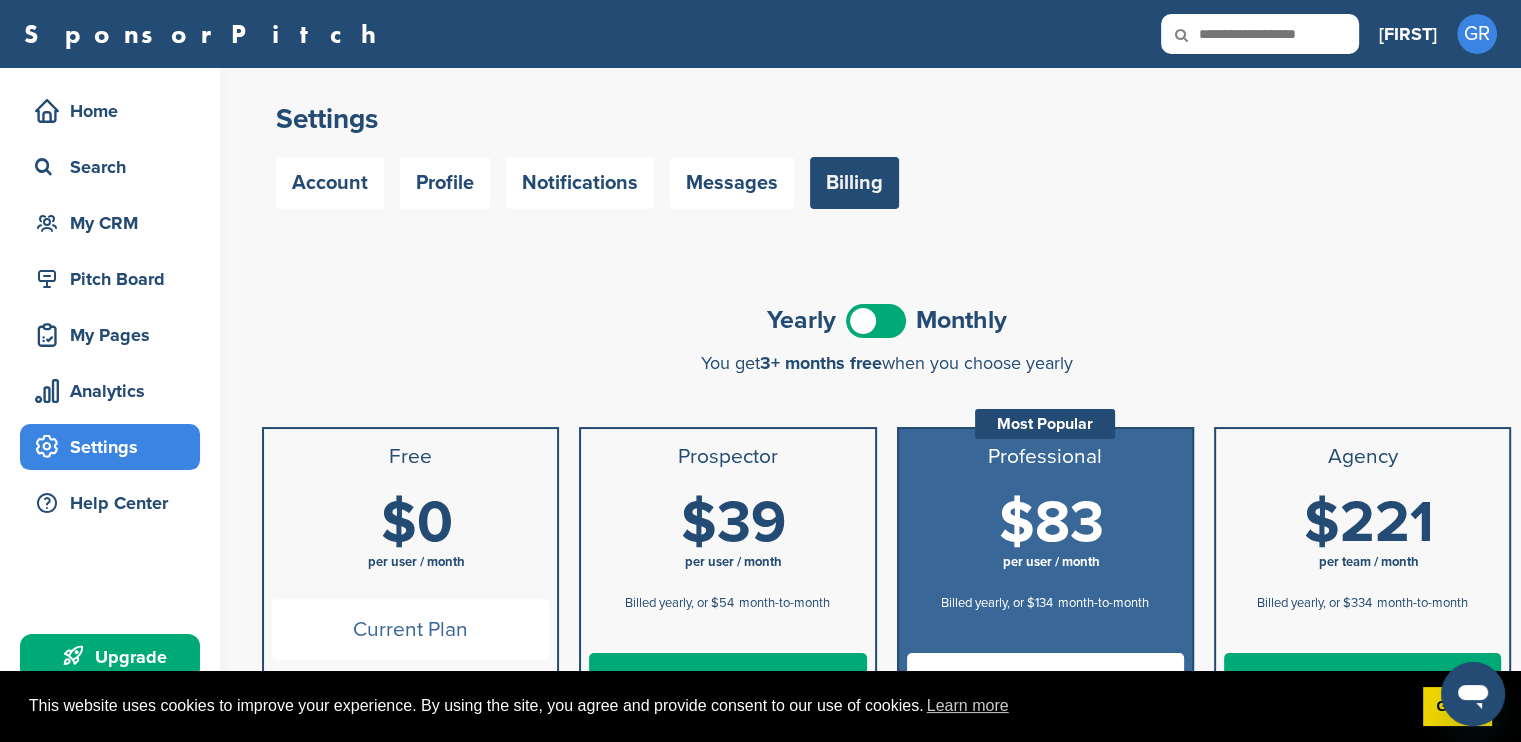 click at bounding box center [876, 321] 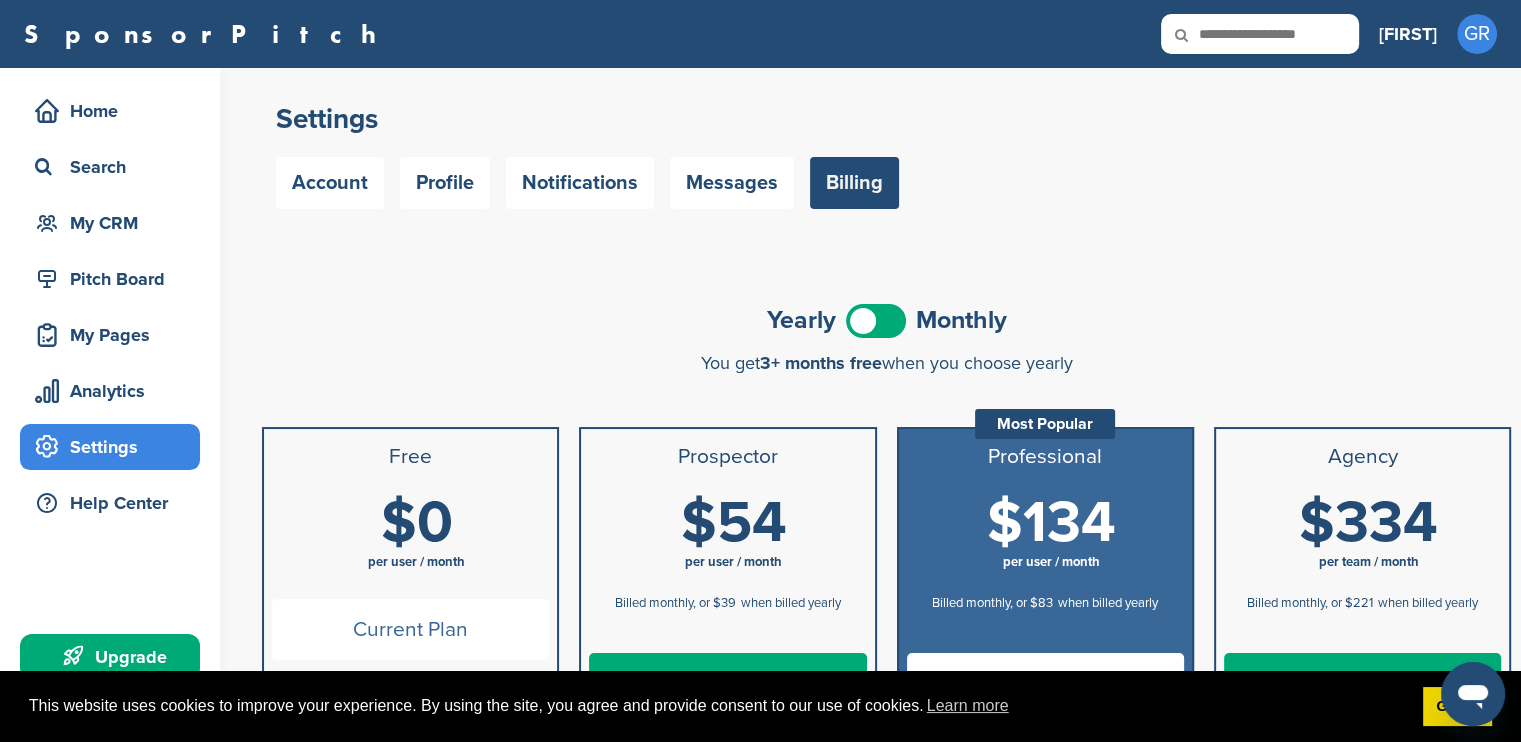 click at bounding box center (876, 321) 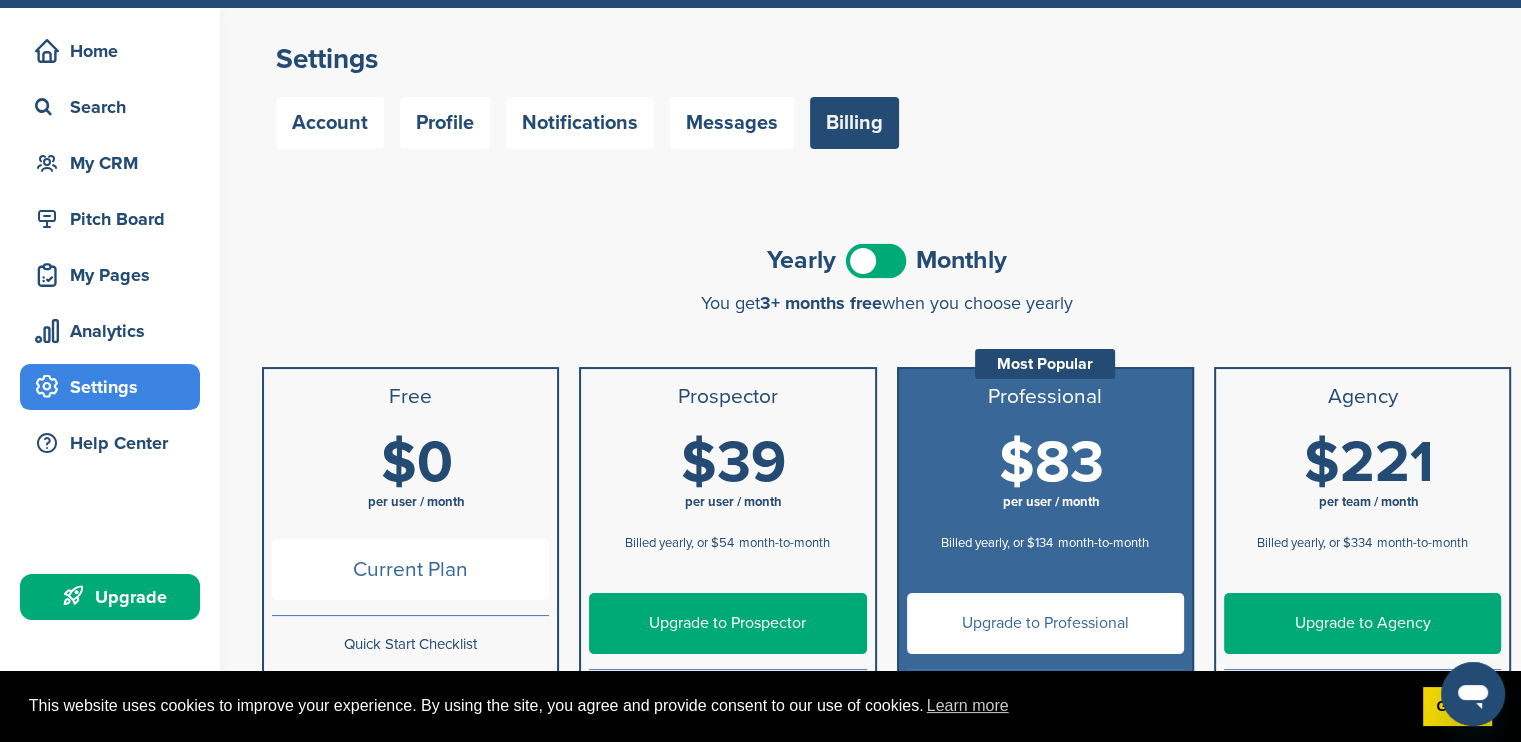 scroll, scrollTop: 0, scrollLeft: 0, axis: both 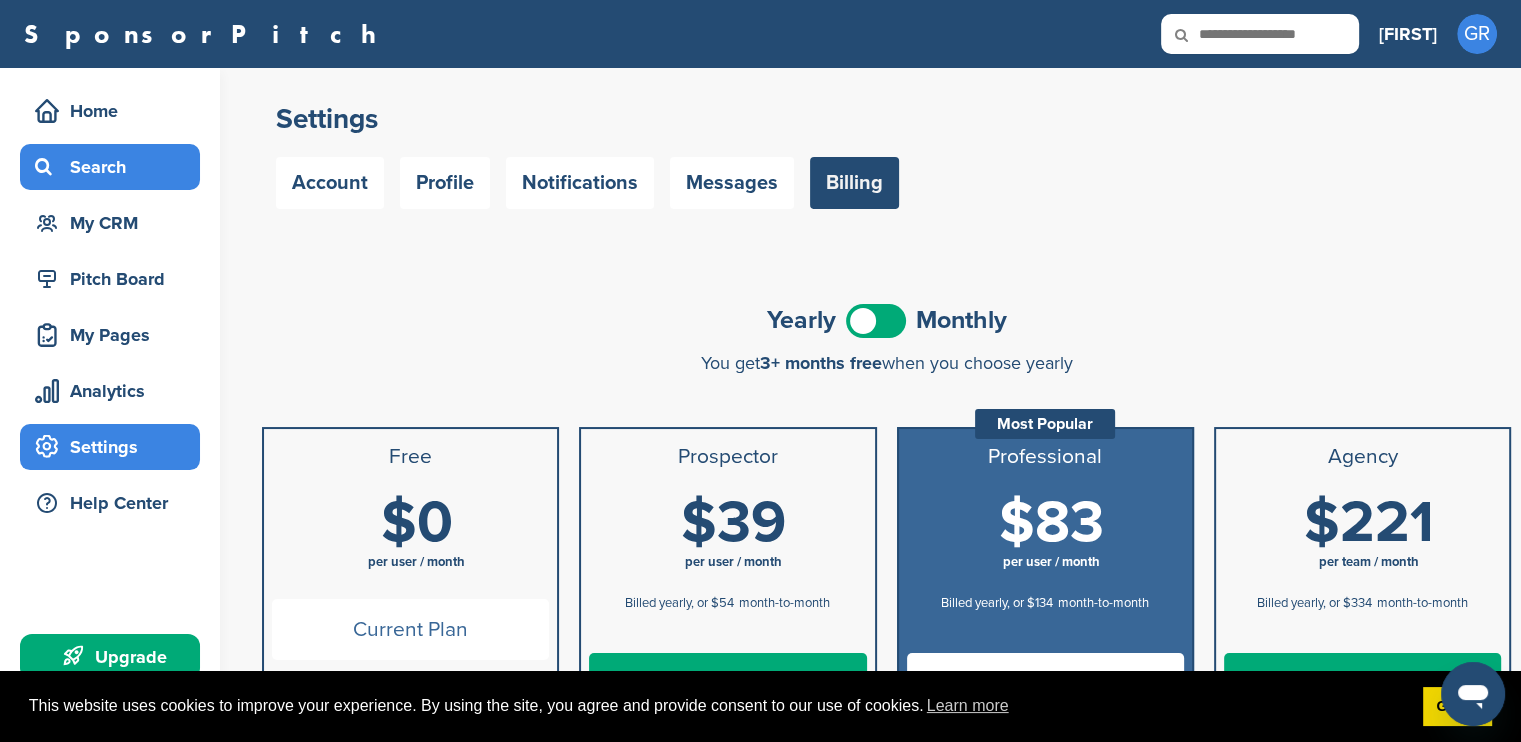 click on "Search" at bounding box center [115, 167] 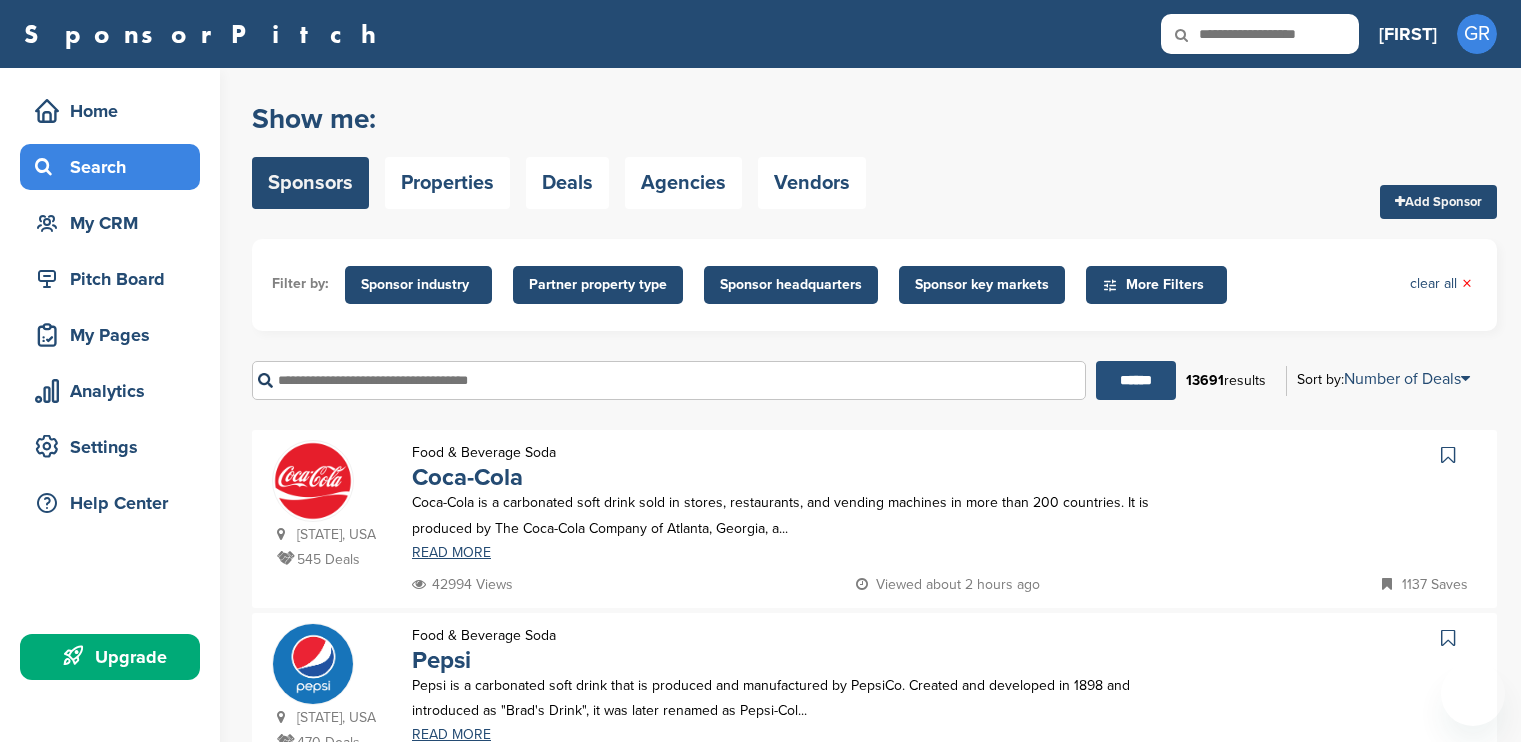 scroll, scrollTop: 0, scrollLeft: 0, axis: both 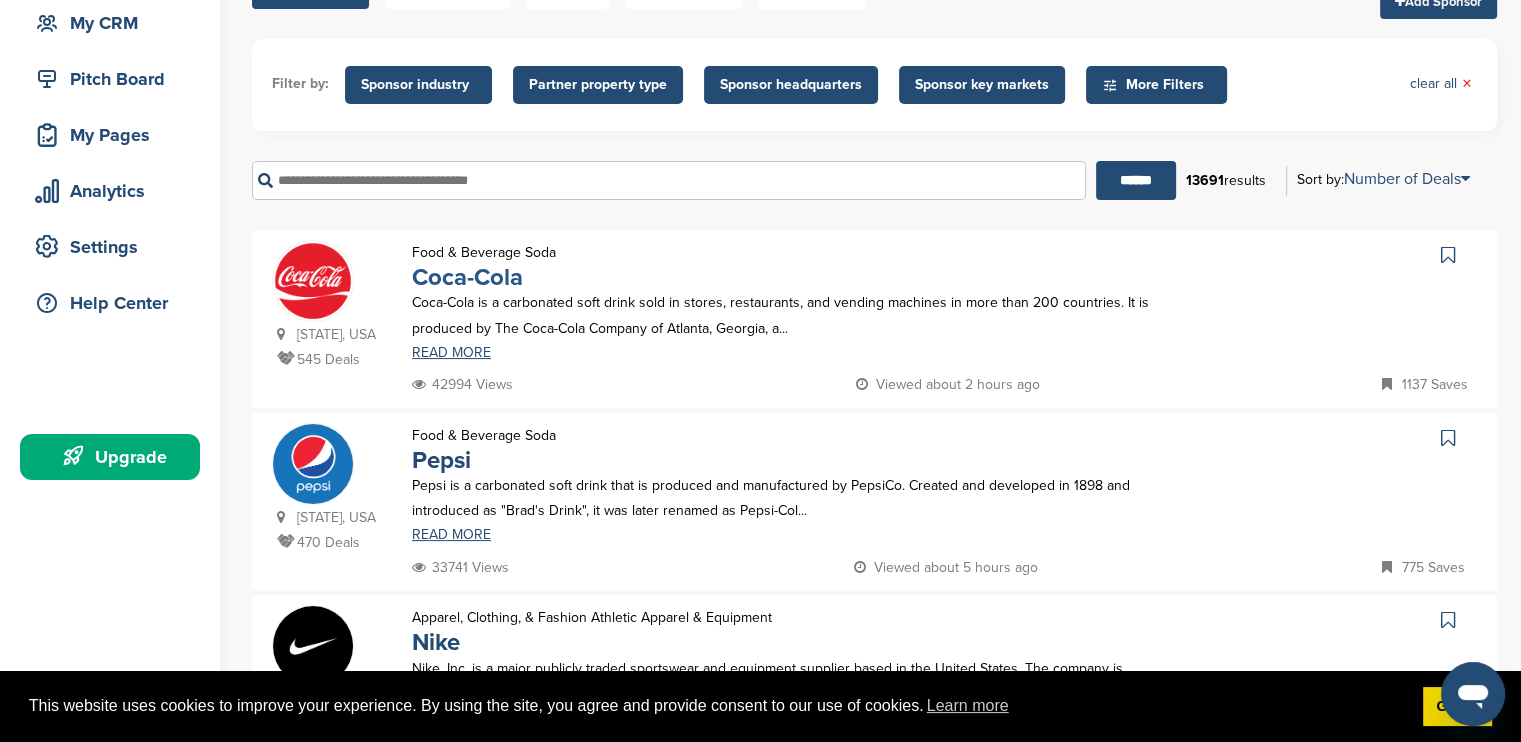 click on "Coca-Cola" at bounding box center (467, 277) 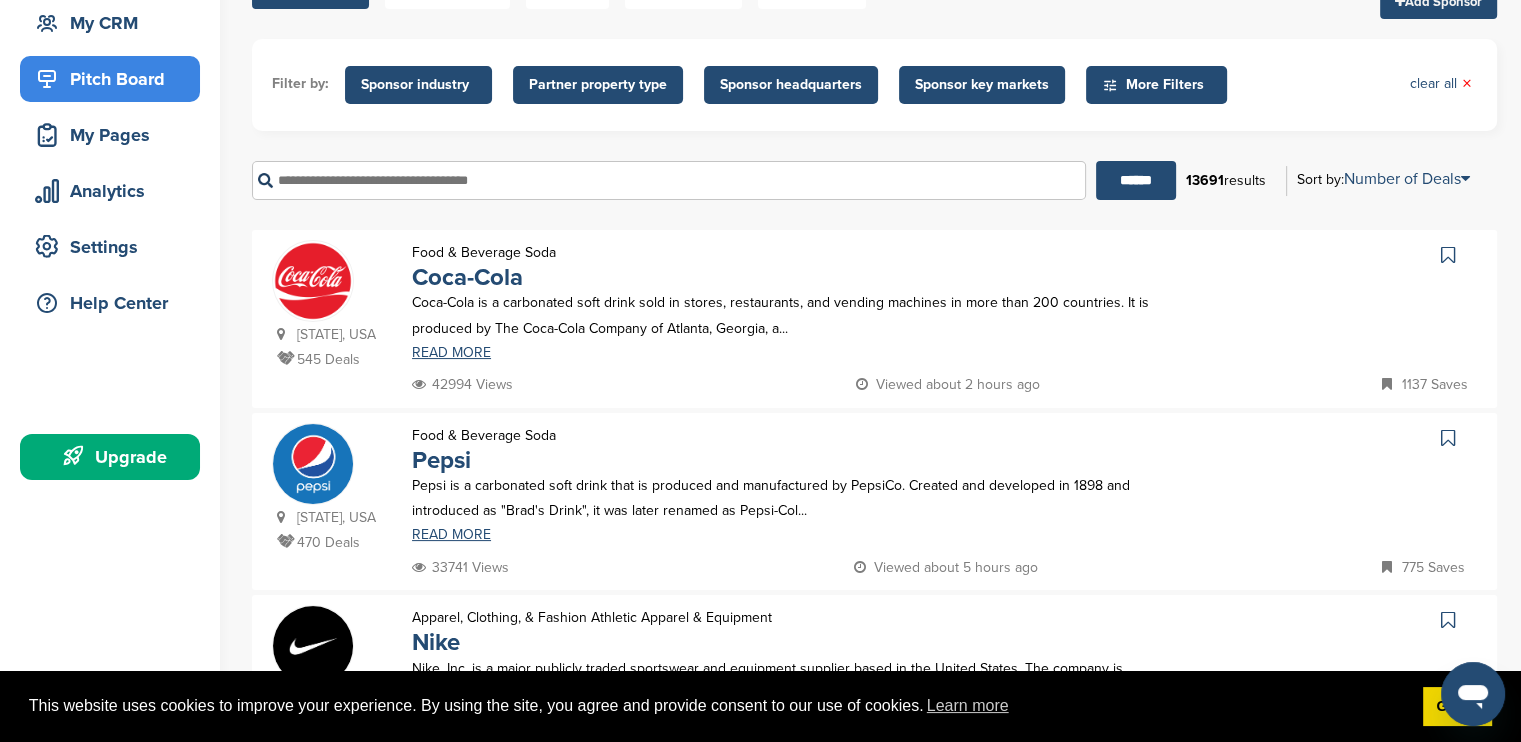 click on "Pitch Board" at bounding box center [115, 79] 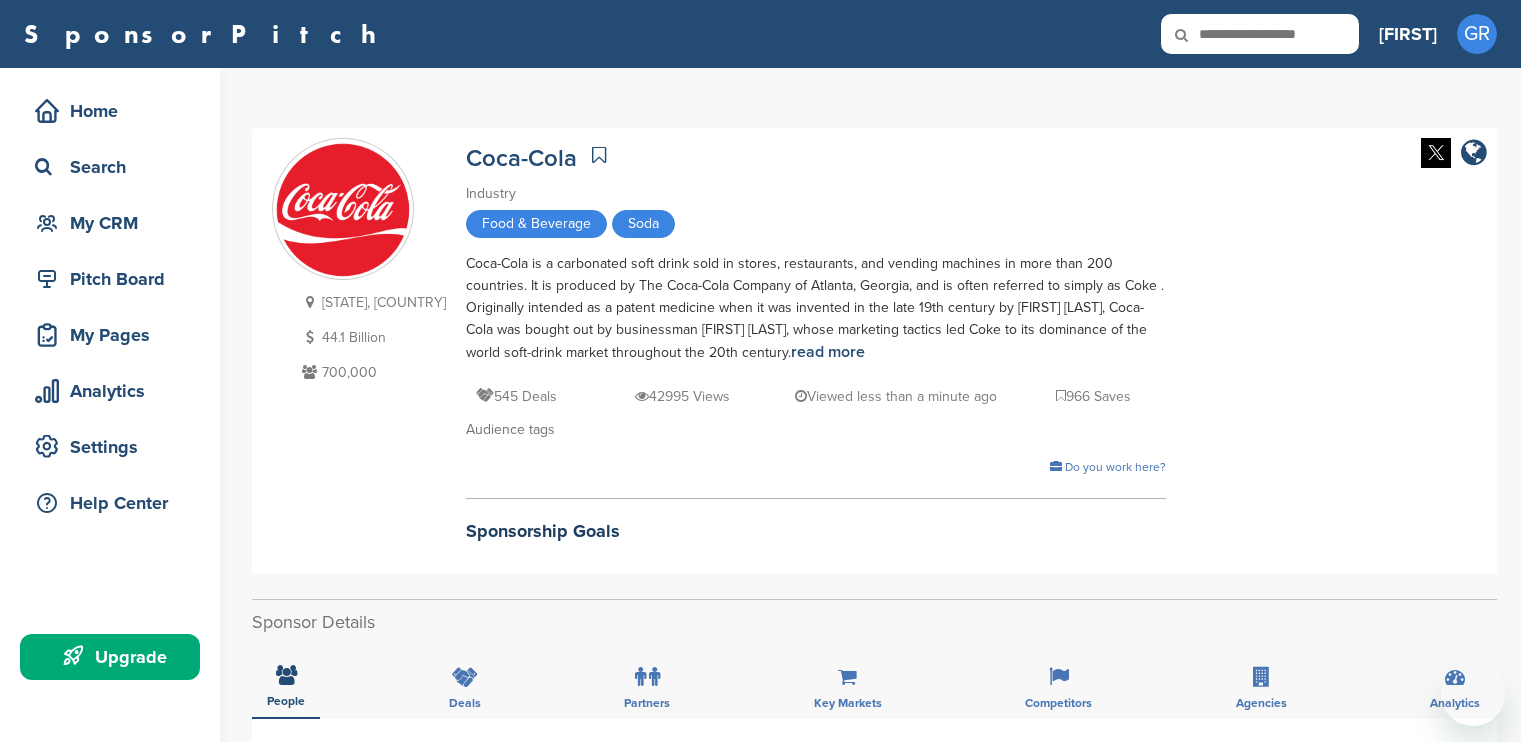 scroll, scrollTop: 0, scrollLeft: 0, axis: both 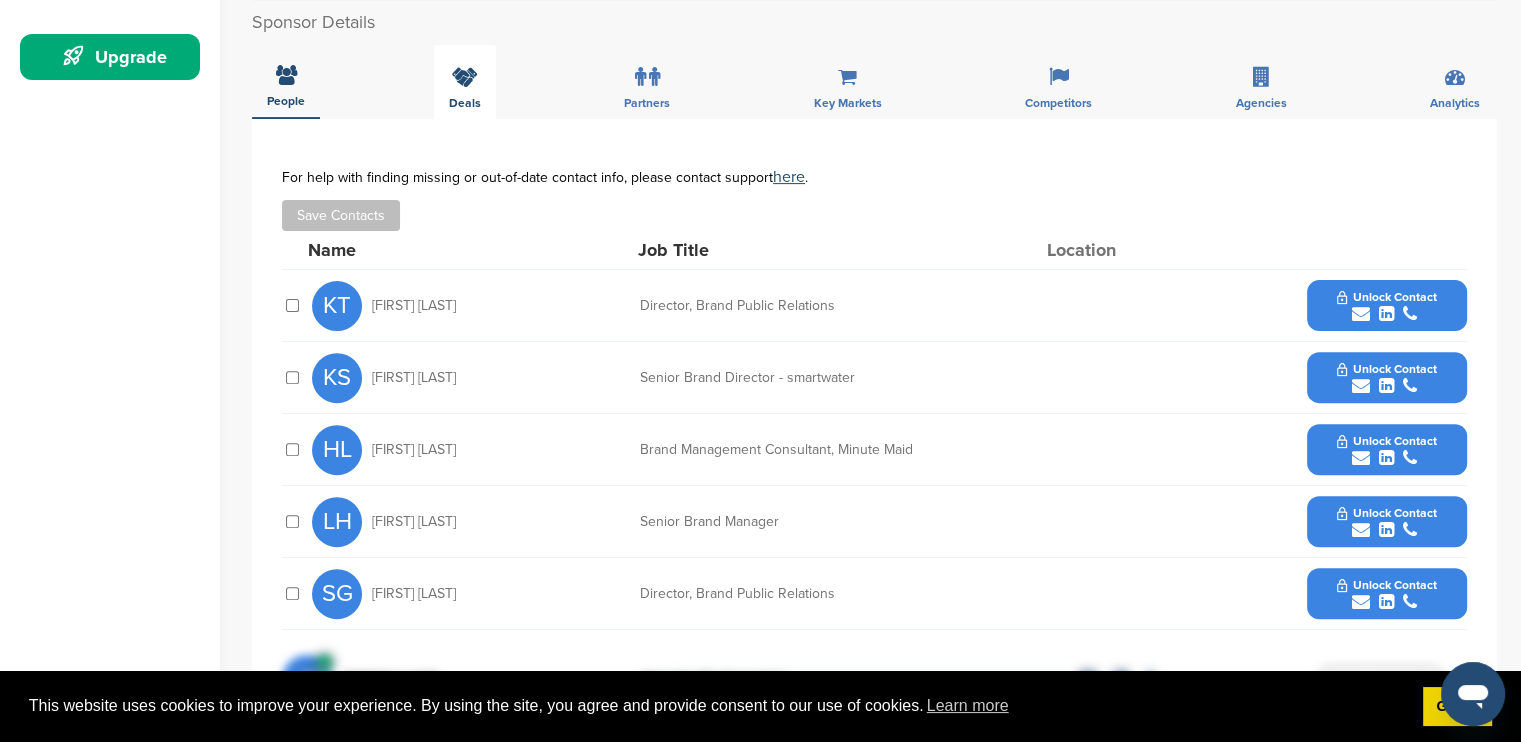 click on "Deals" at bounding box center [465, 82] 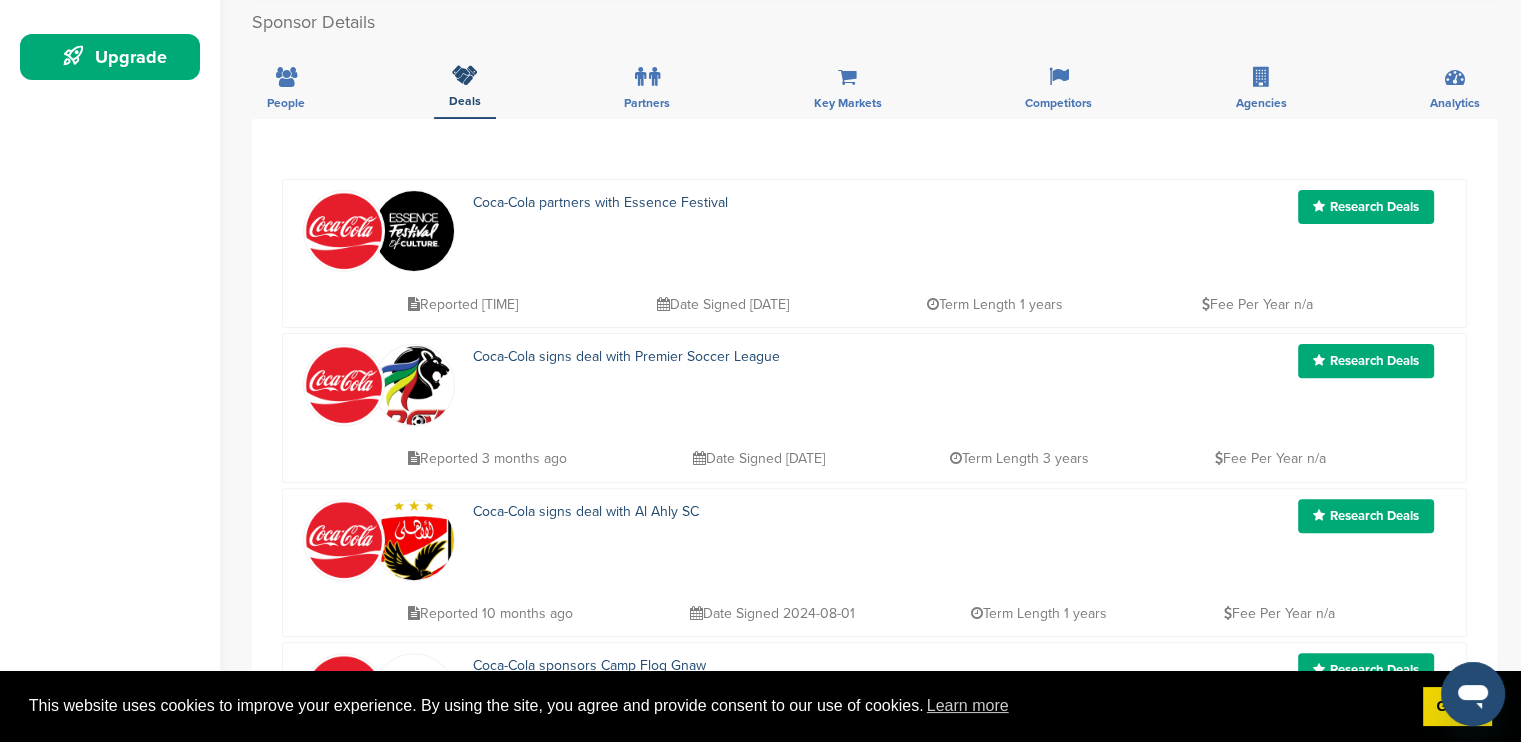click on "Research Deals" at bounding box center [1366, 207] 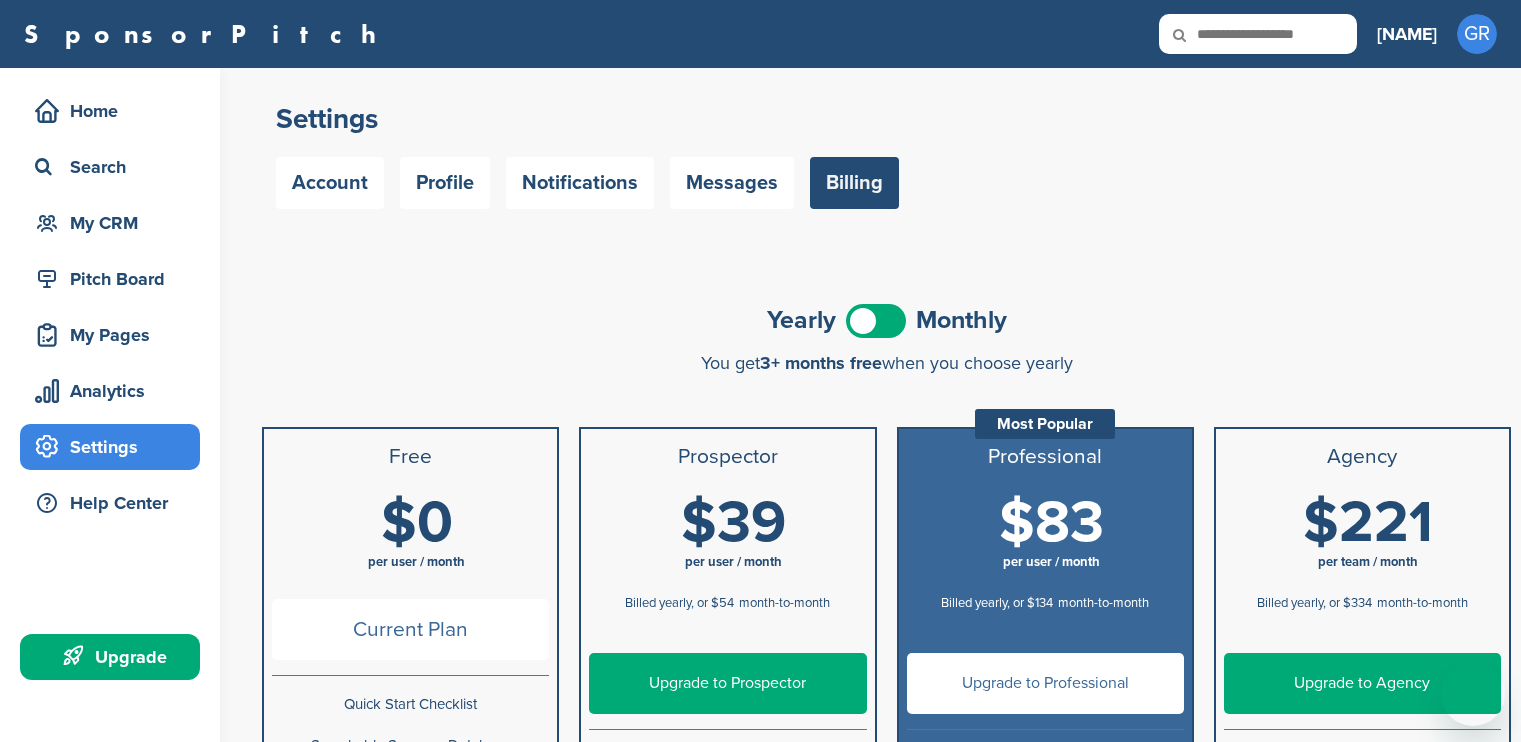 scroll, scrollTop: 0, scrollLeft: 0, axis: both 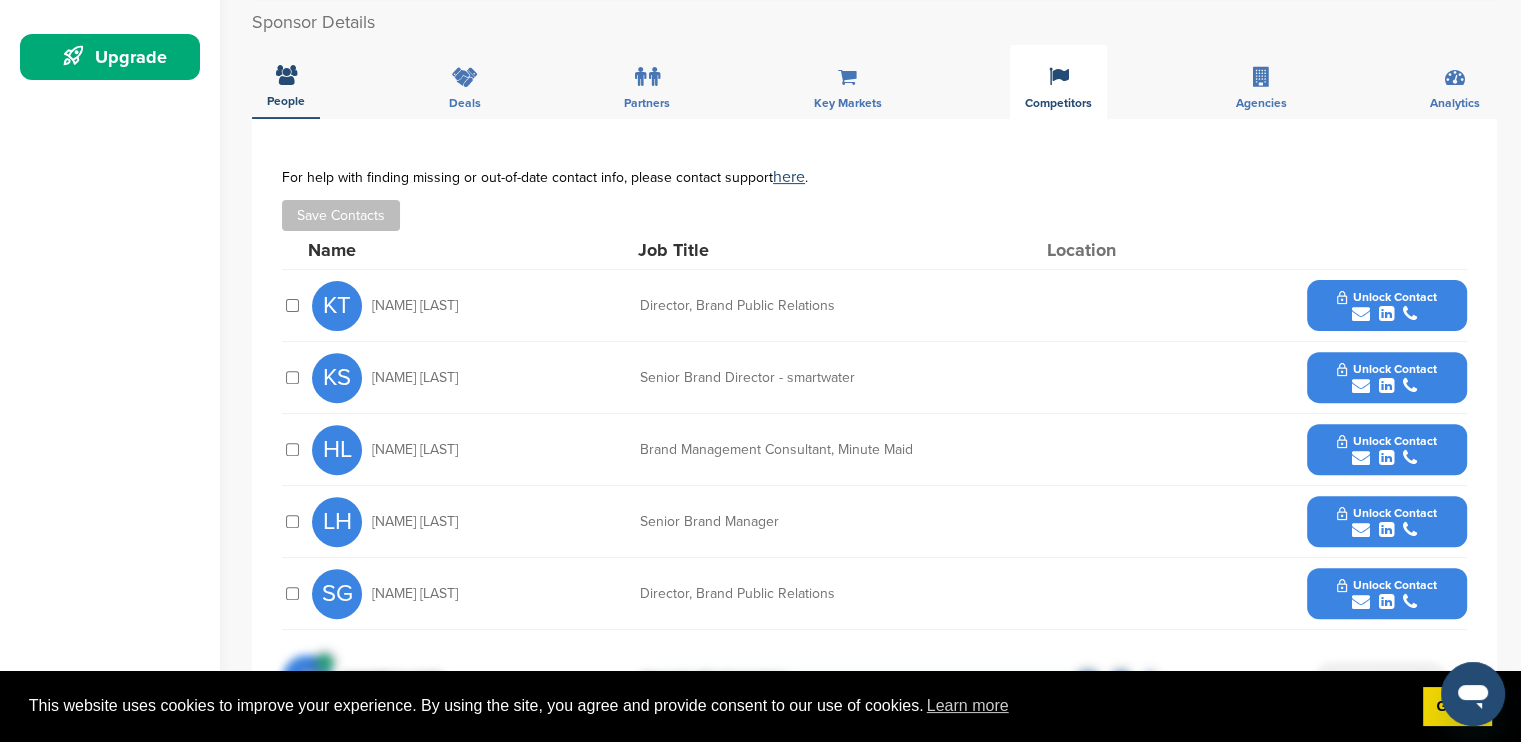 click at bounding box center (1059, 77) 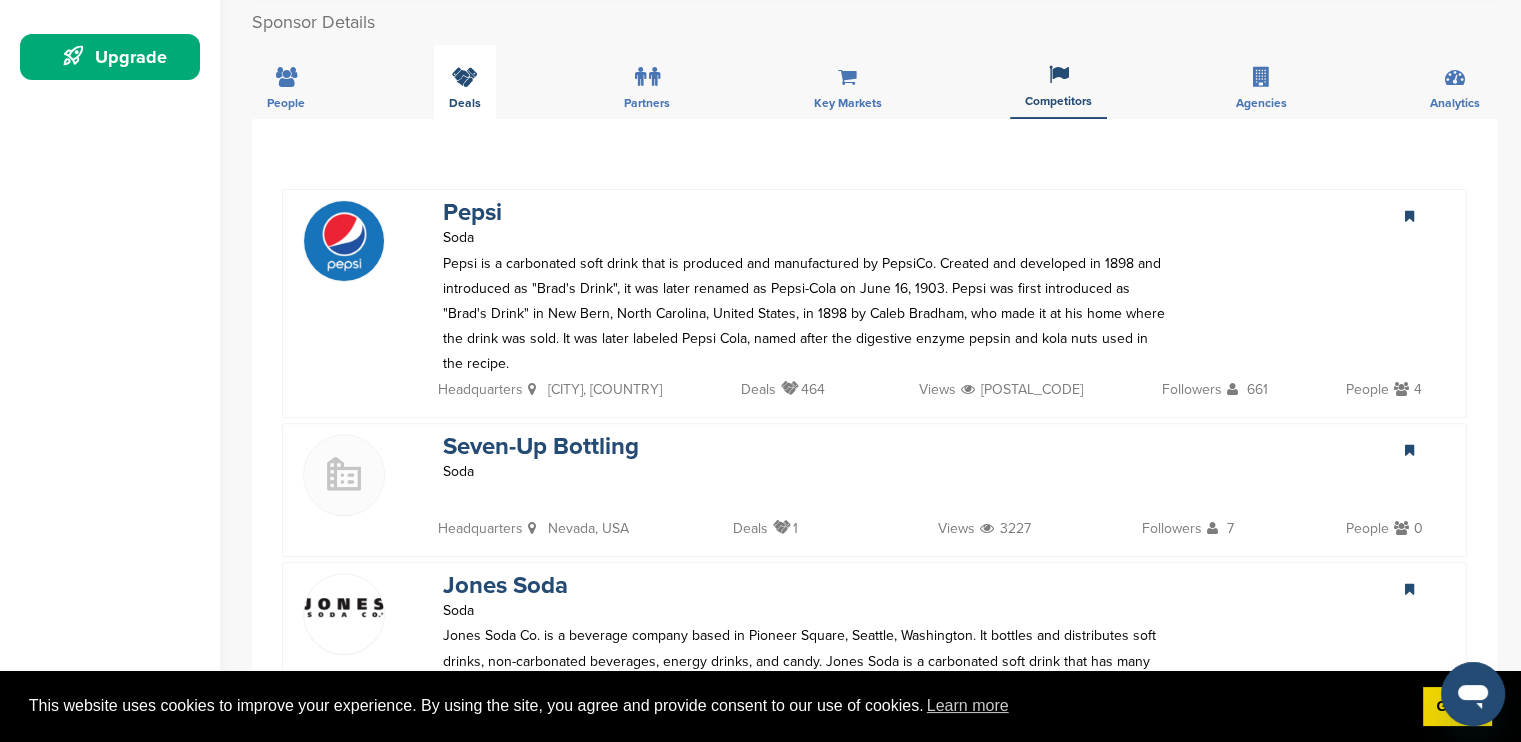 click on "Deals" at bounding box center (465, 82) 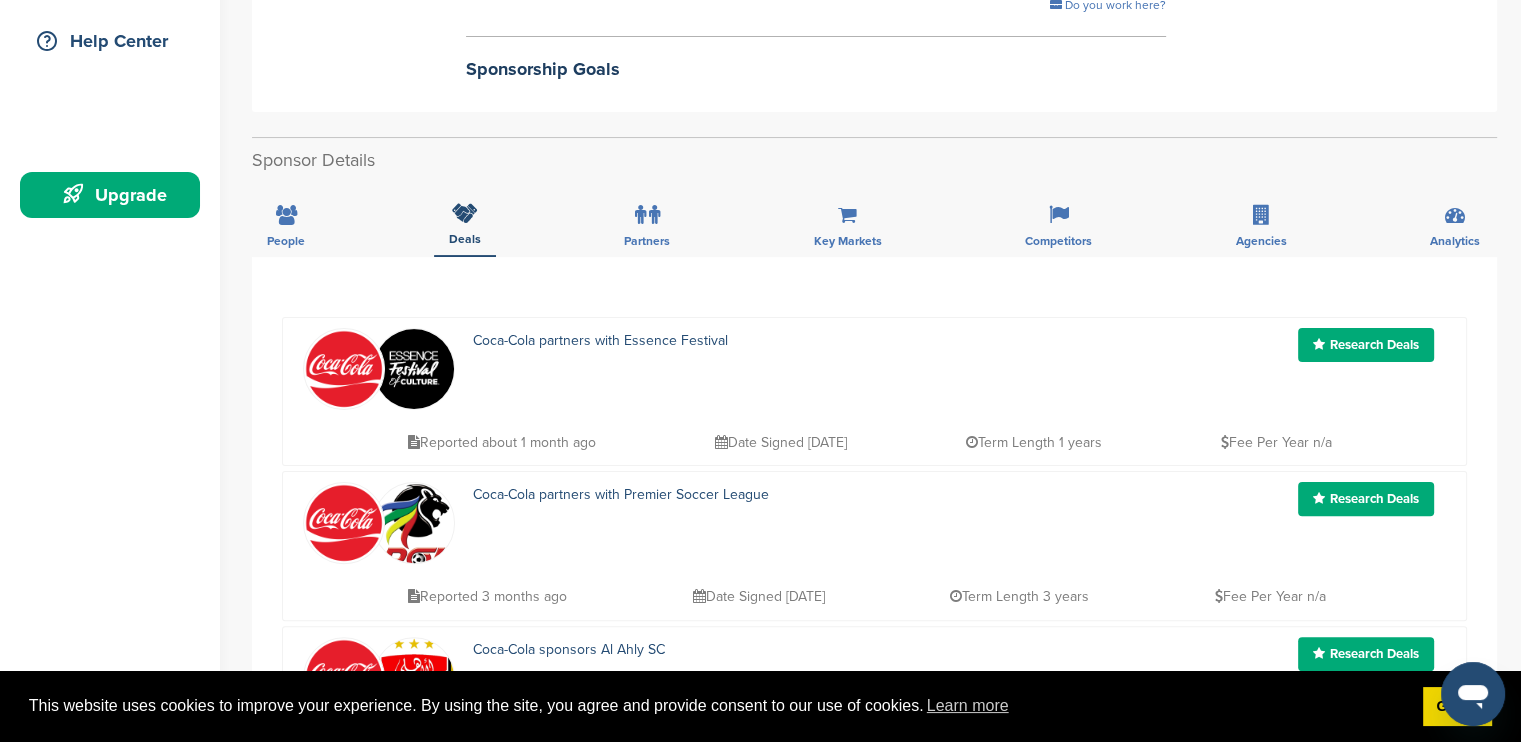 scroll, scrollTop: 500, scrollLeft: 0, axis: vertical 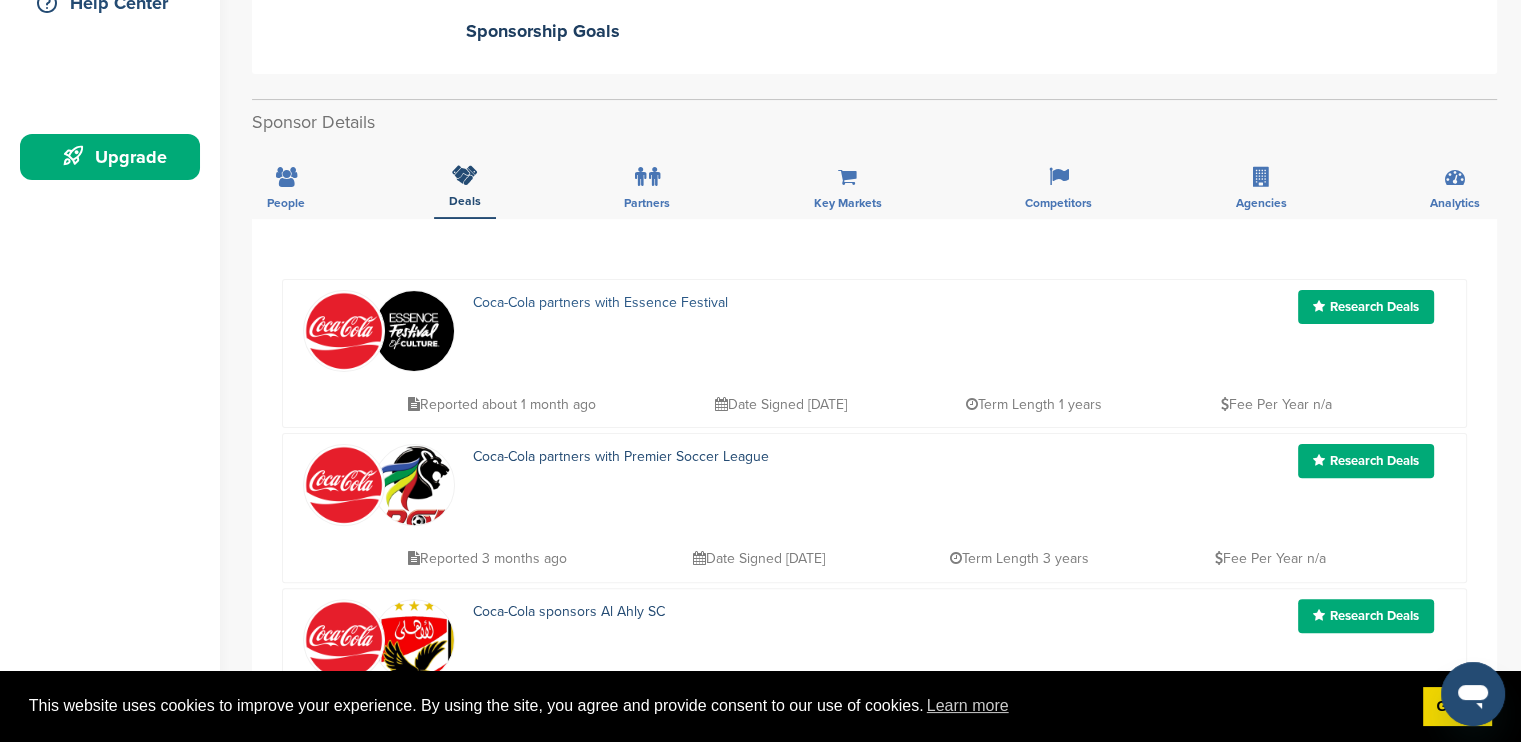 click on "Coca-Cola partners with Essence Festival" at bounding box center [600, 302] 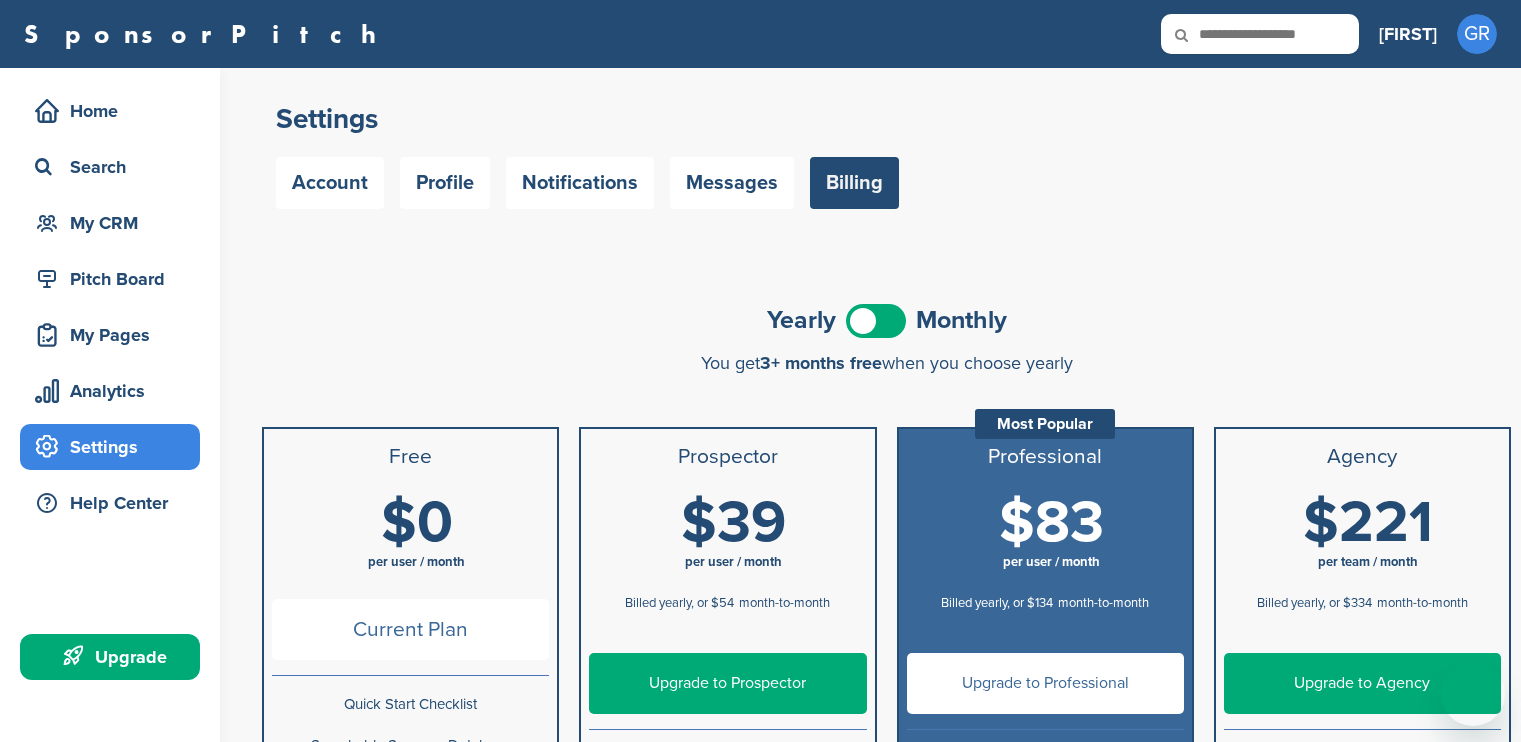 scroll, scrollTop: 0, scrollLeft: 0, axis: both 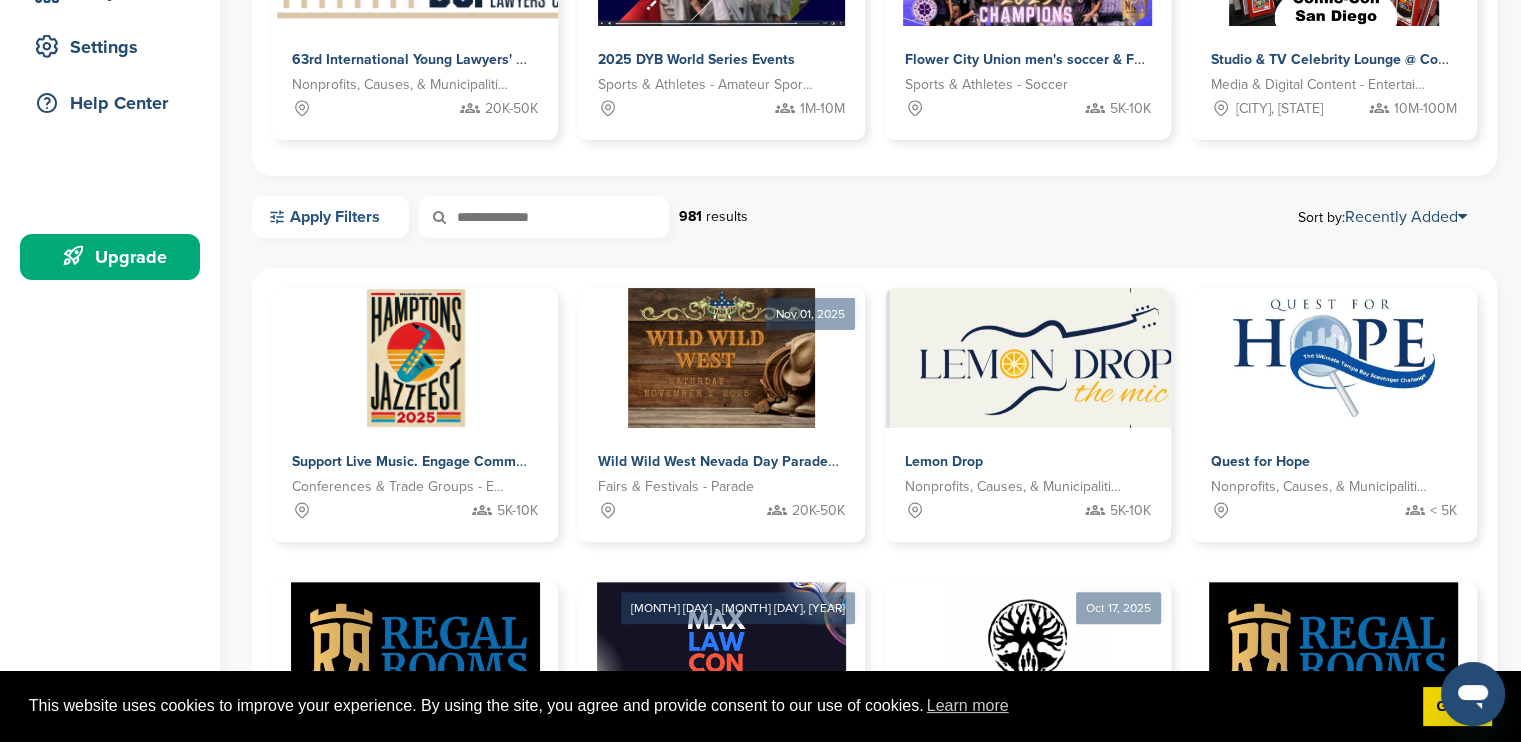 click on "Apply Filters" at bounding box center (330, 217) 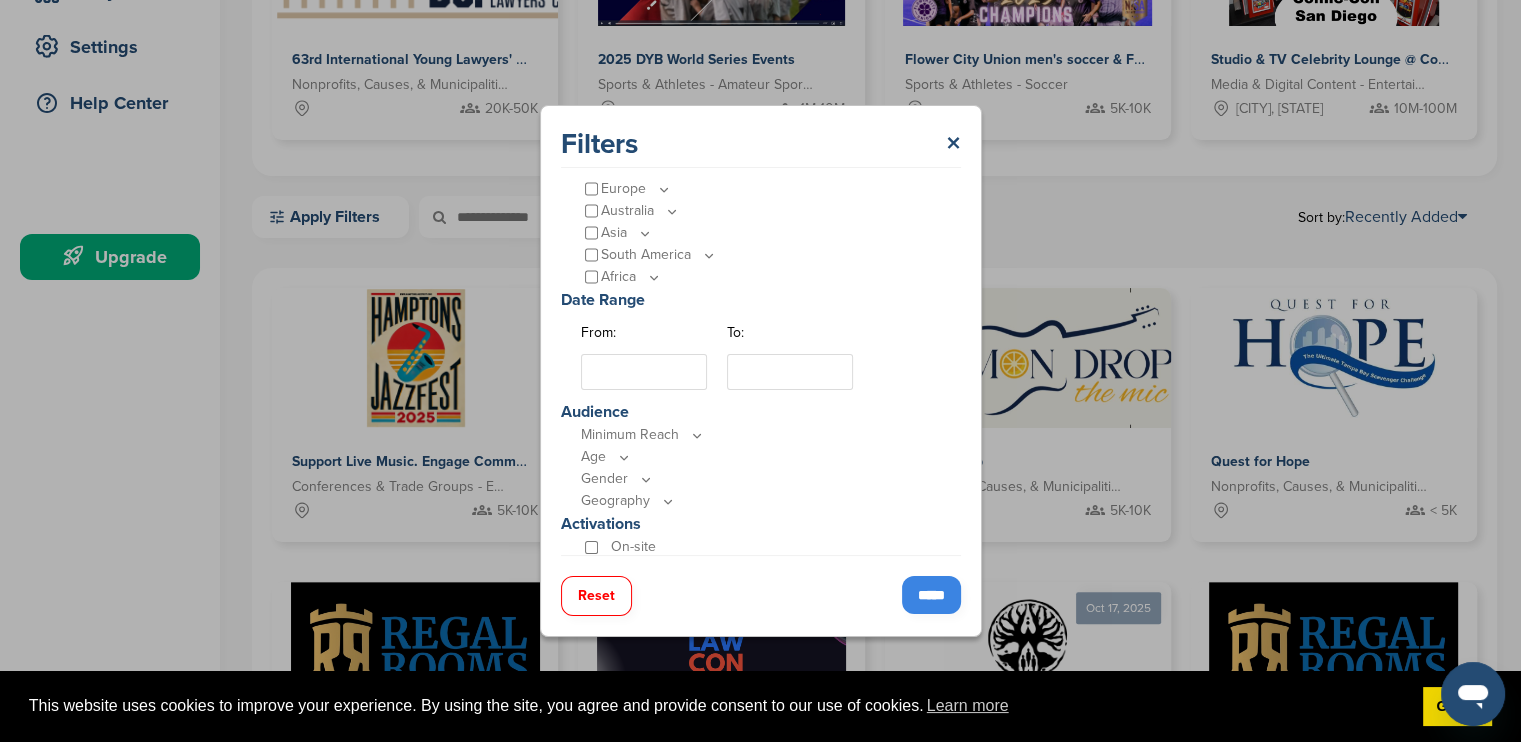 scroll, scrollTop: 300, scrollLeft: 0, axis: vertical 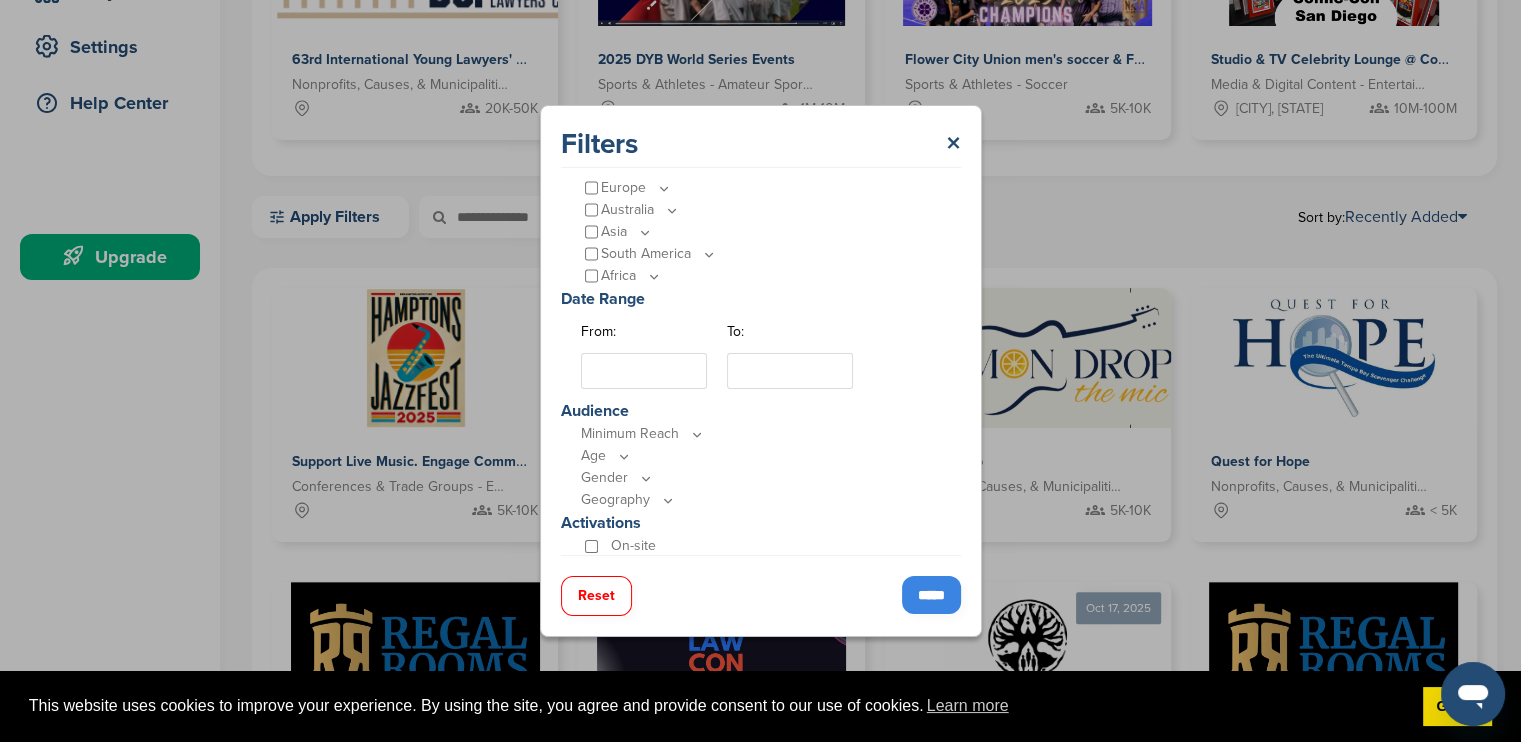 click on "From:" at bounding box center [644, 371] 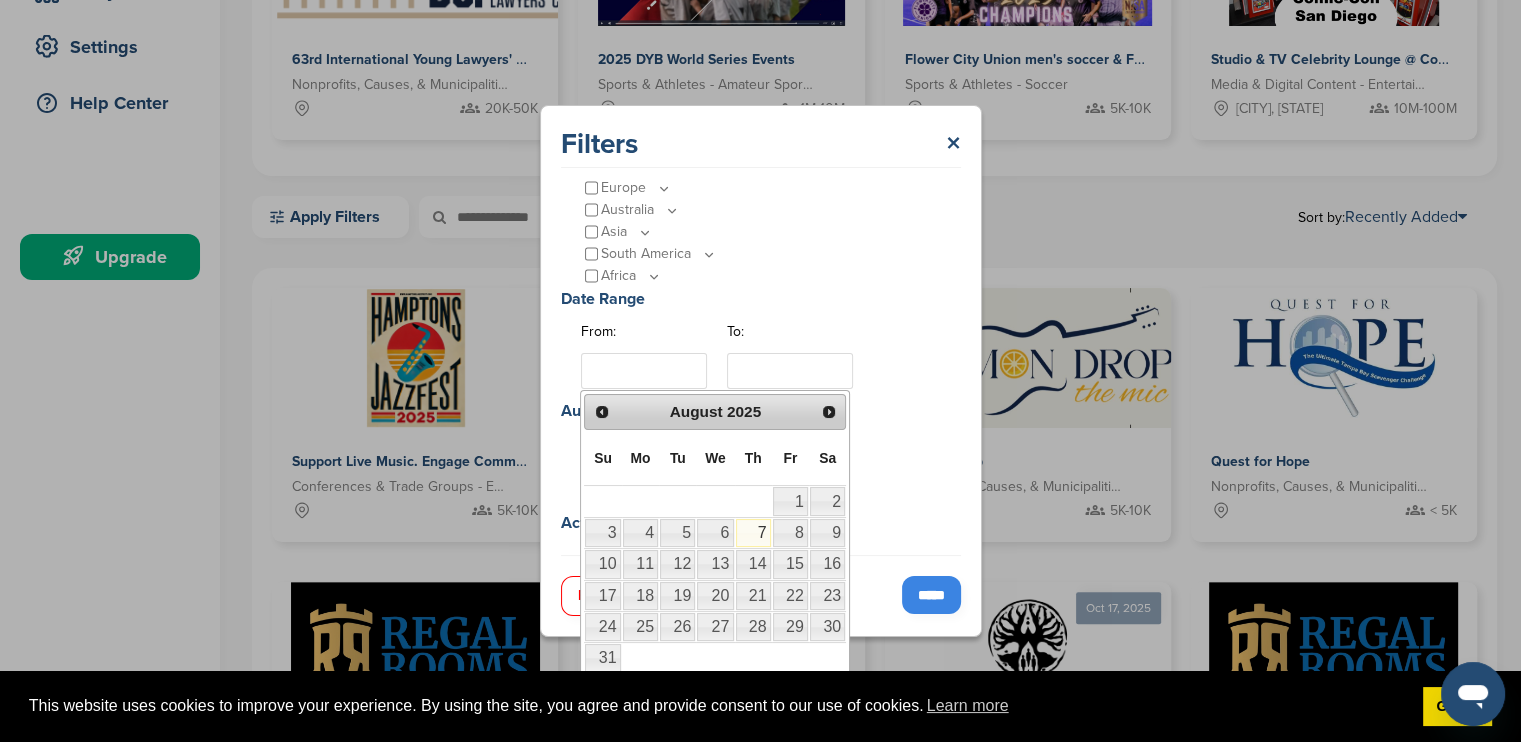 click on "7" at bounding box center [753, 533] 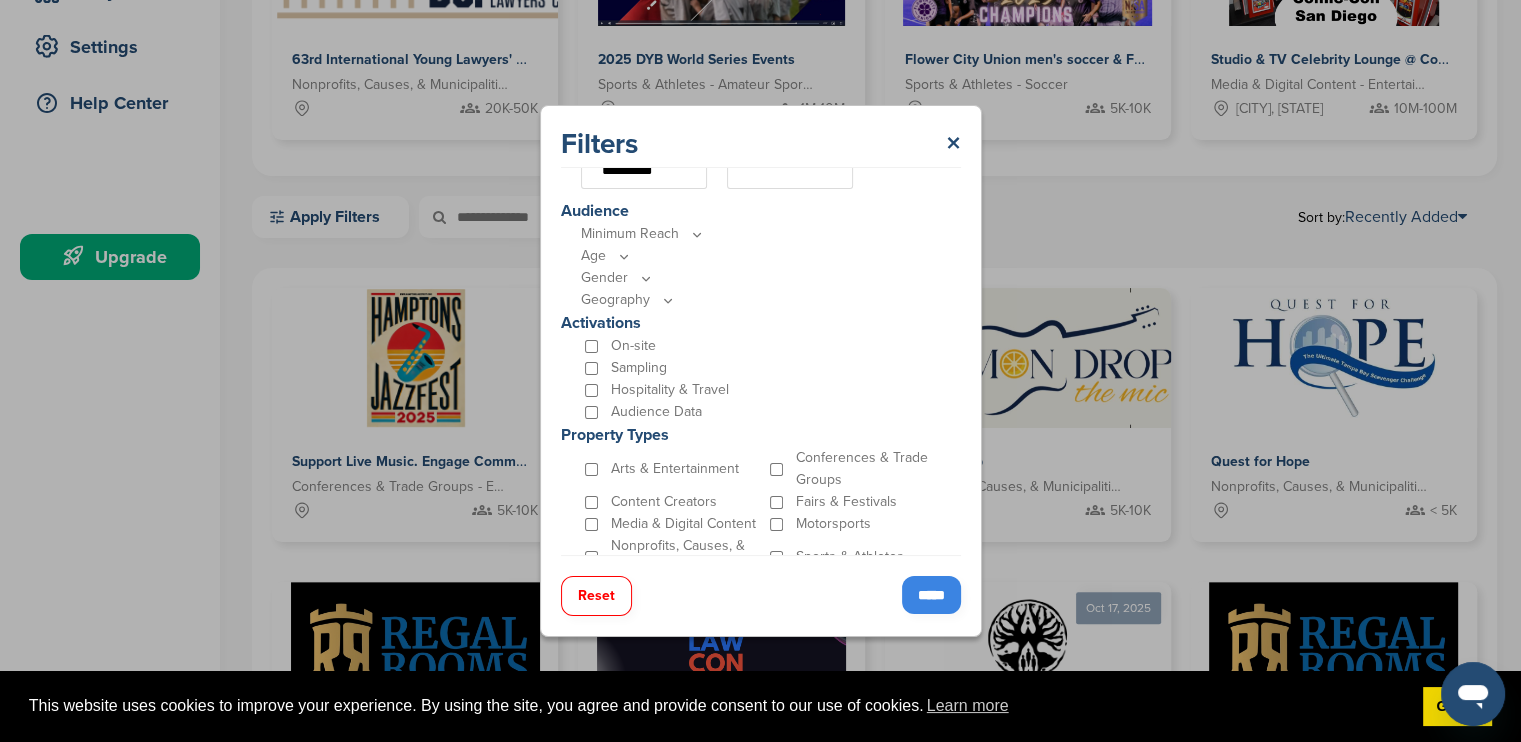 scroll, scrollTop: 400, scrollLeft: 0, axis: vertical 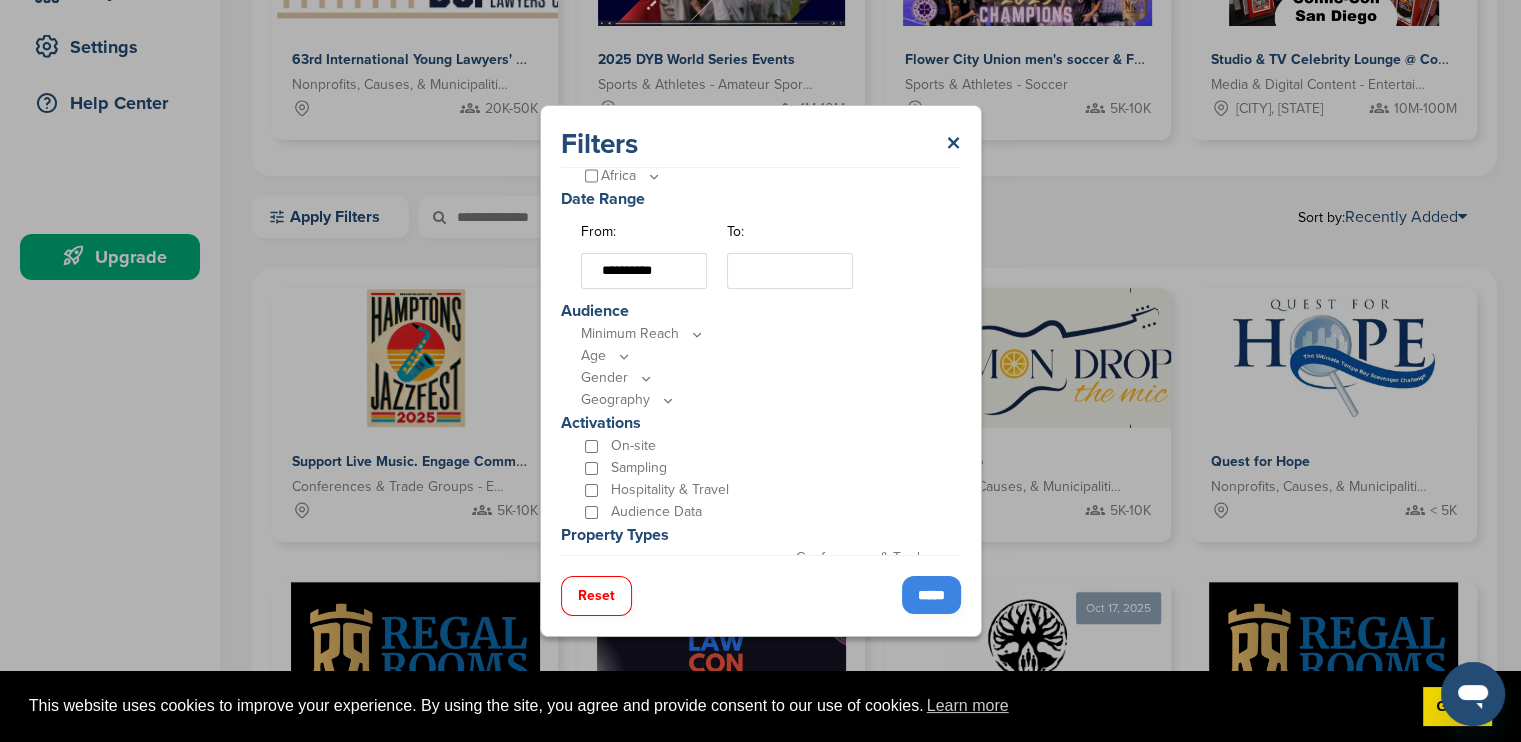 click on "To:" at bounding box center [790, 271] 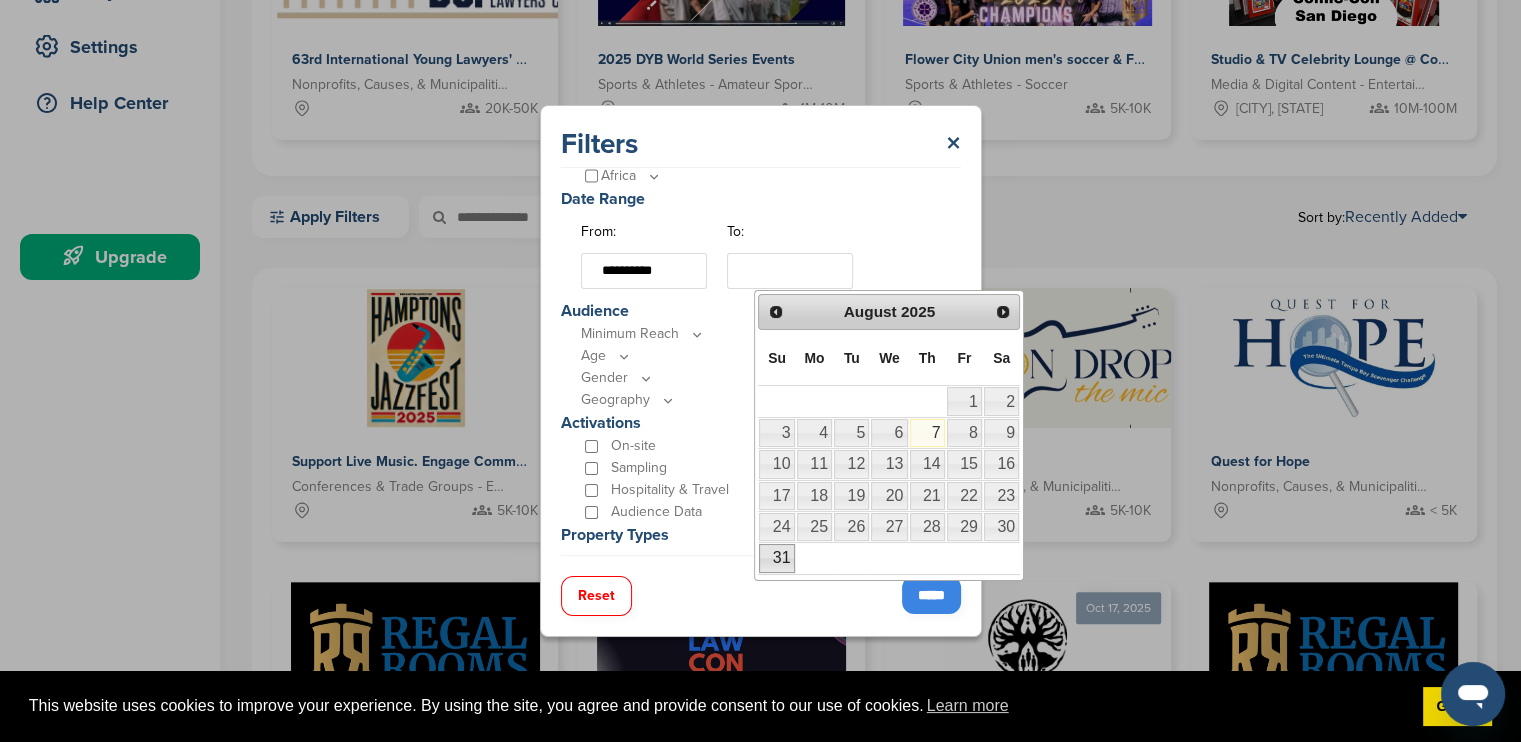 click on "31" at bounding box center (776, 558) 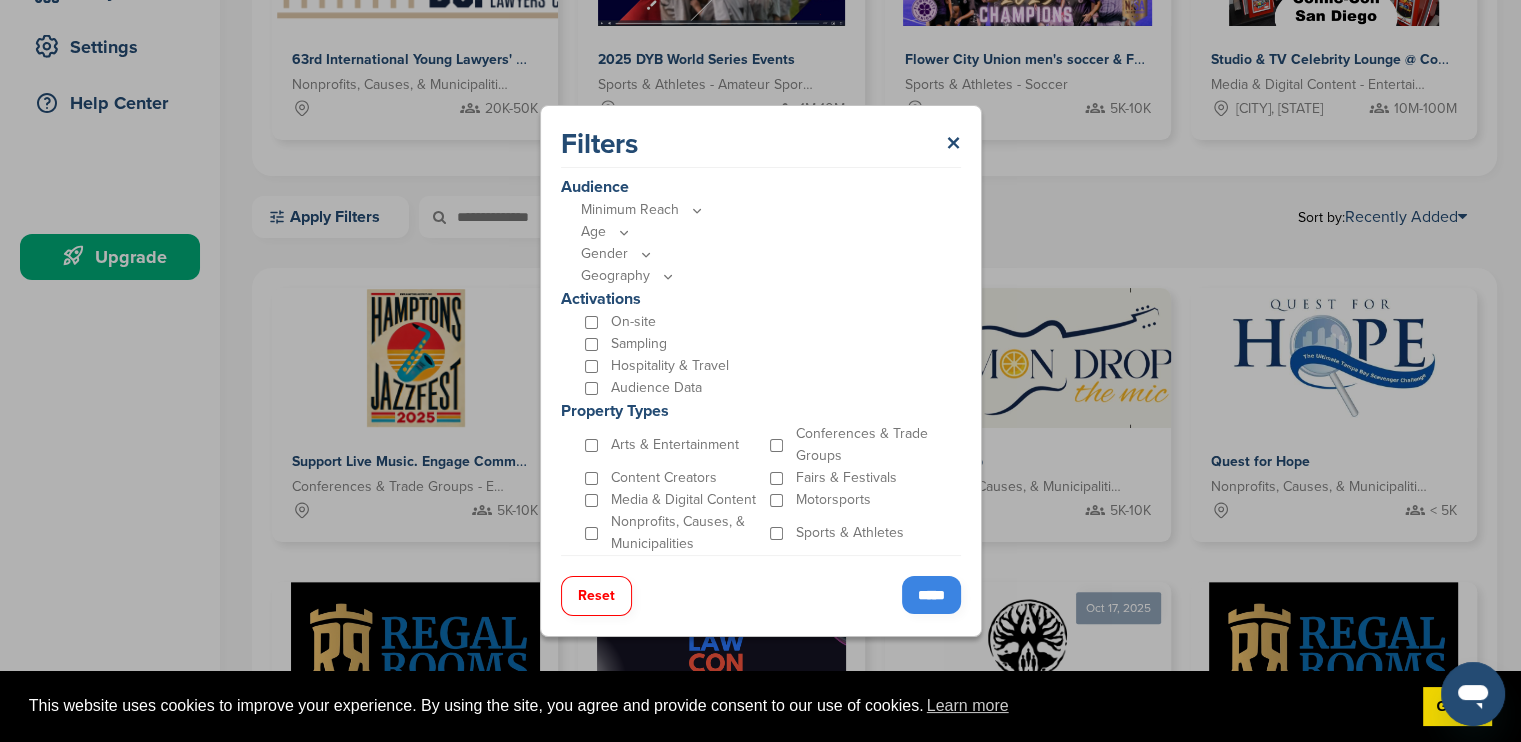 scroll, scrollTop: 547, scrollLeft: 0, axis: vertical 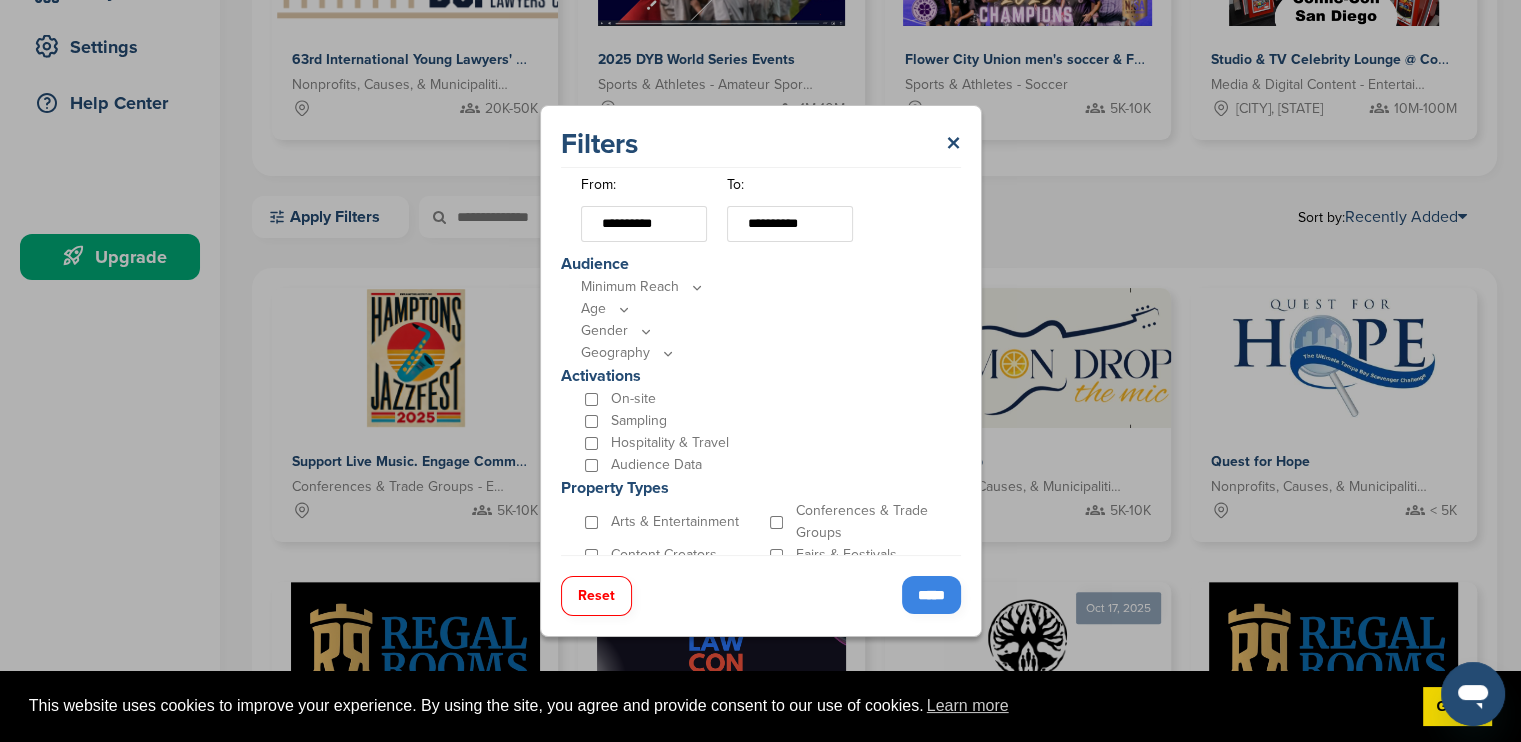click on "Geography" at bounding box center (766, 309) 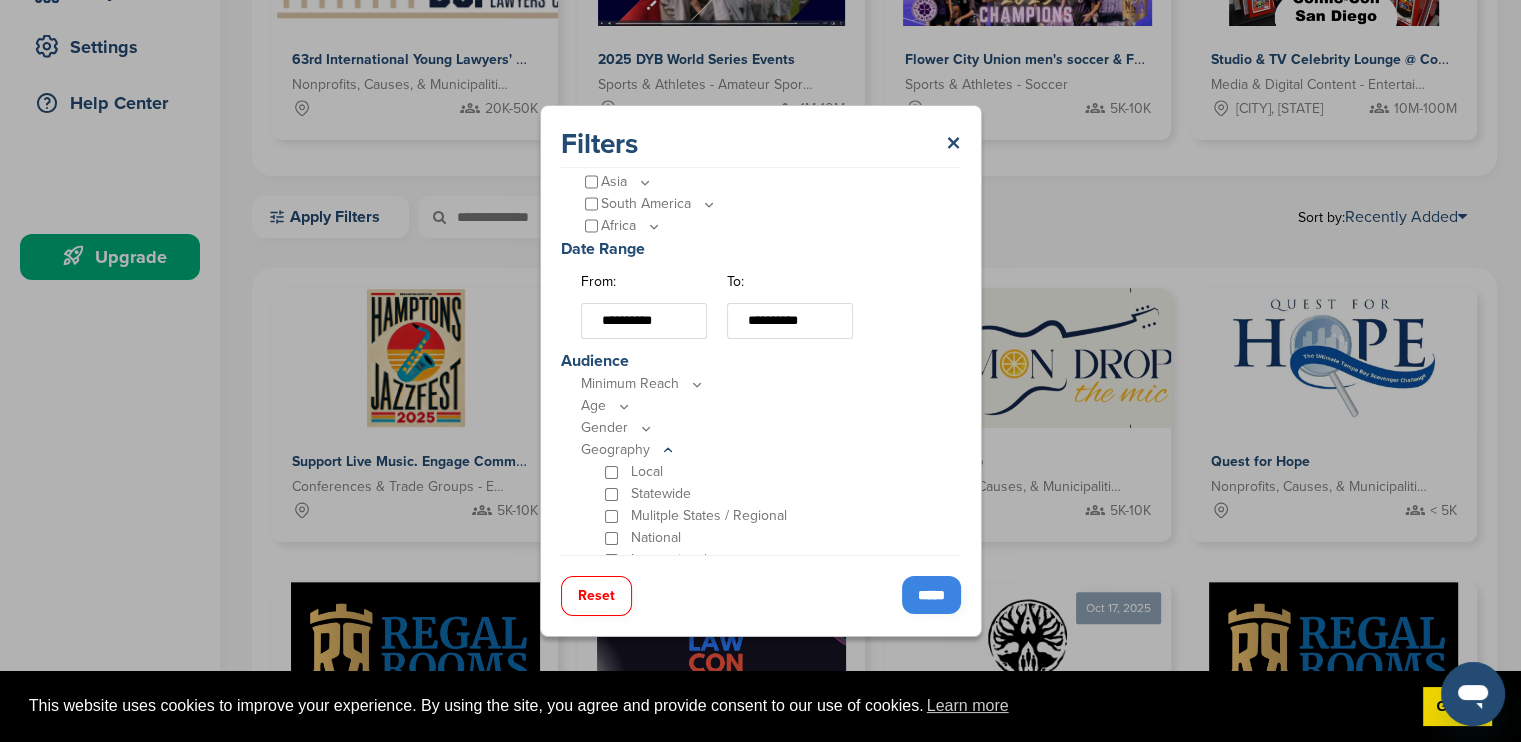 scroll, scrollTop: 347, scrollLeft: 0, axis: vertical 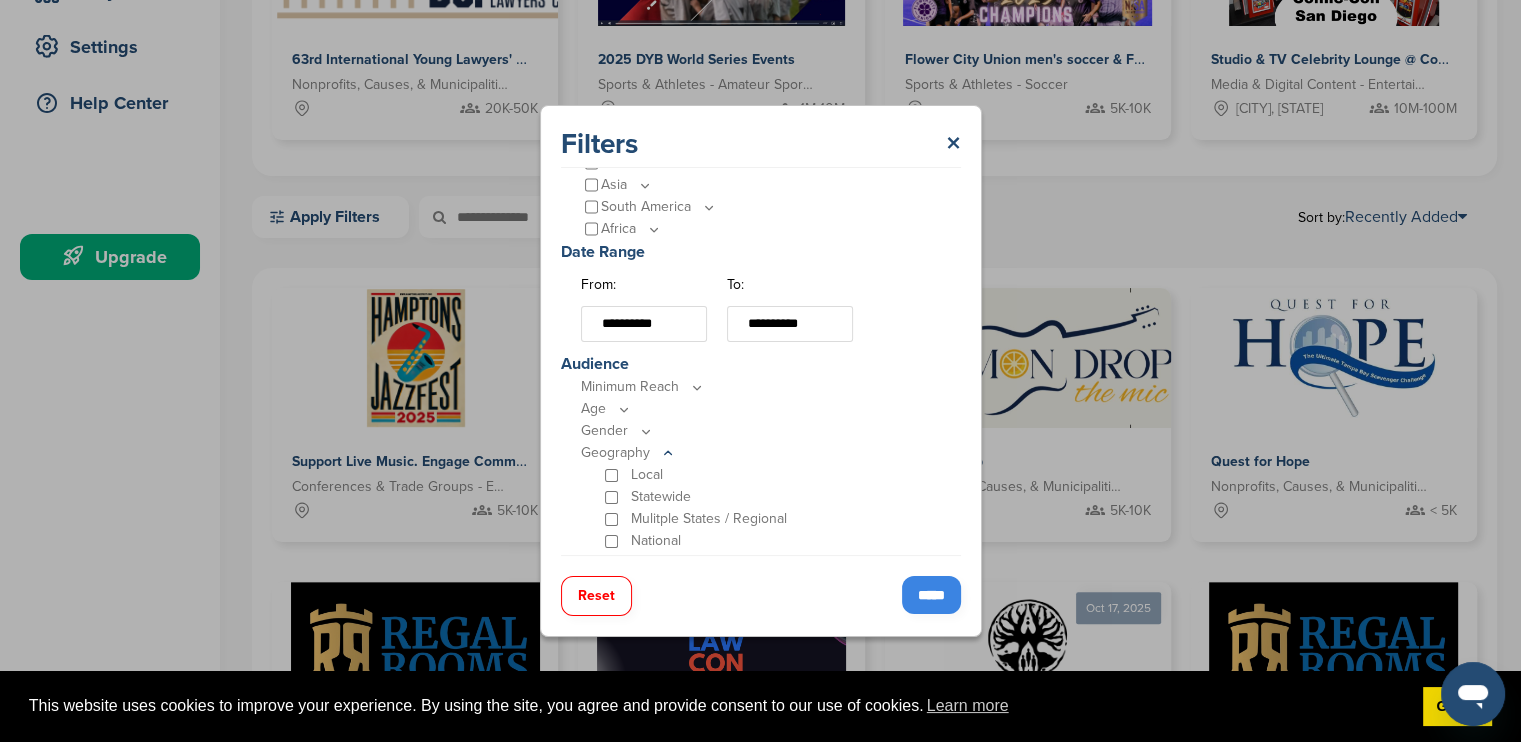 click 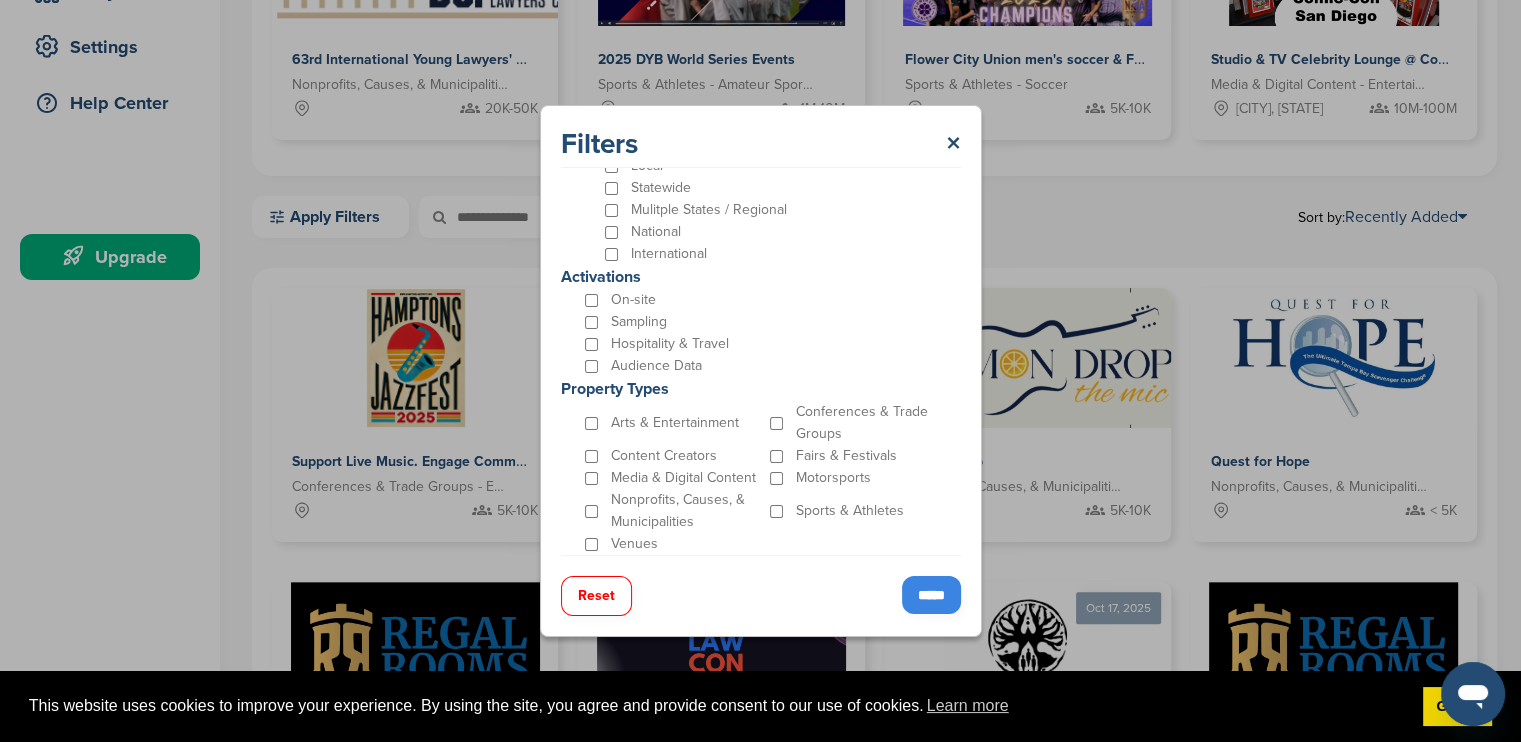 scroll, scrollTop: 832, scrollLeft: 0, axis: vertical 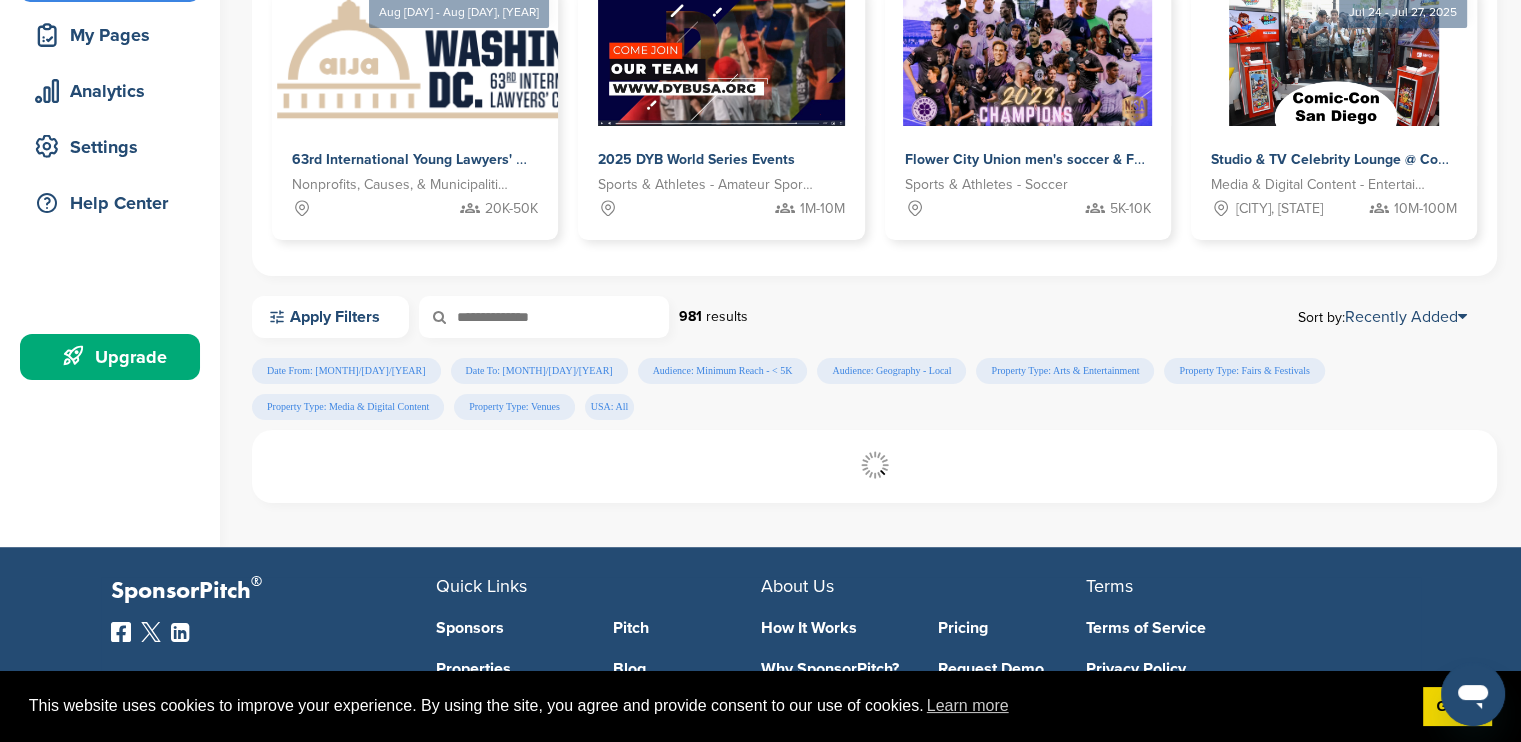 click on "Welcome to the Pitch Board
By spending a few minutes posting your event or opportunity on the pitch board, you open up an additional, unique channel to connect with brands.
Why do brand marketers use the Pitch Board?
It can be overwhelming to receive anywhere between dozens and thousands of inbound sponsorship requests and proposals. SponsorPitch Pitch Board enables Brands to set campaigns and only get emailed when a pitch is added that fits their criteria. For free.
Why do events and properties use the Pitch Board?
Post a Pitch
Featured
Aug 25 - Aug 30, 2025
63rd International Young Lawyers' Congress
Nonprofits, Causes, & Municipalities - Professional Development
20K-50K
2025 DYB World Series Events
Sports & Athletes - Amateur Sports Leagues
1M-10M" at bounding box center (874, 147) 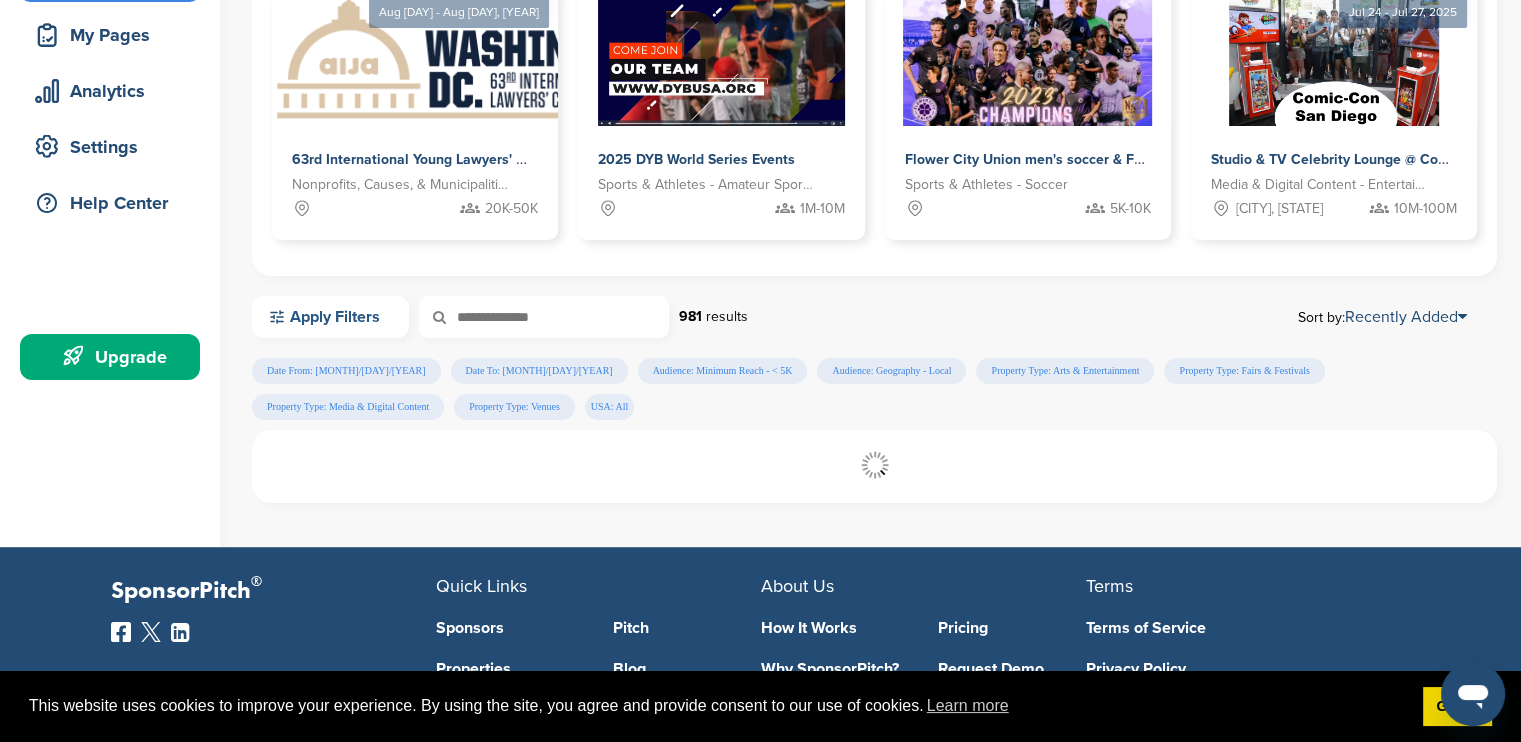 click on "Apply Filters" at bounding box center [330, 317] 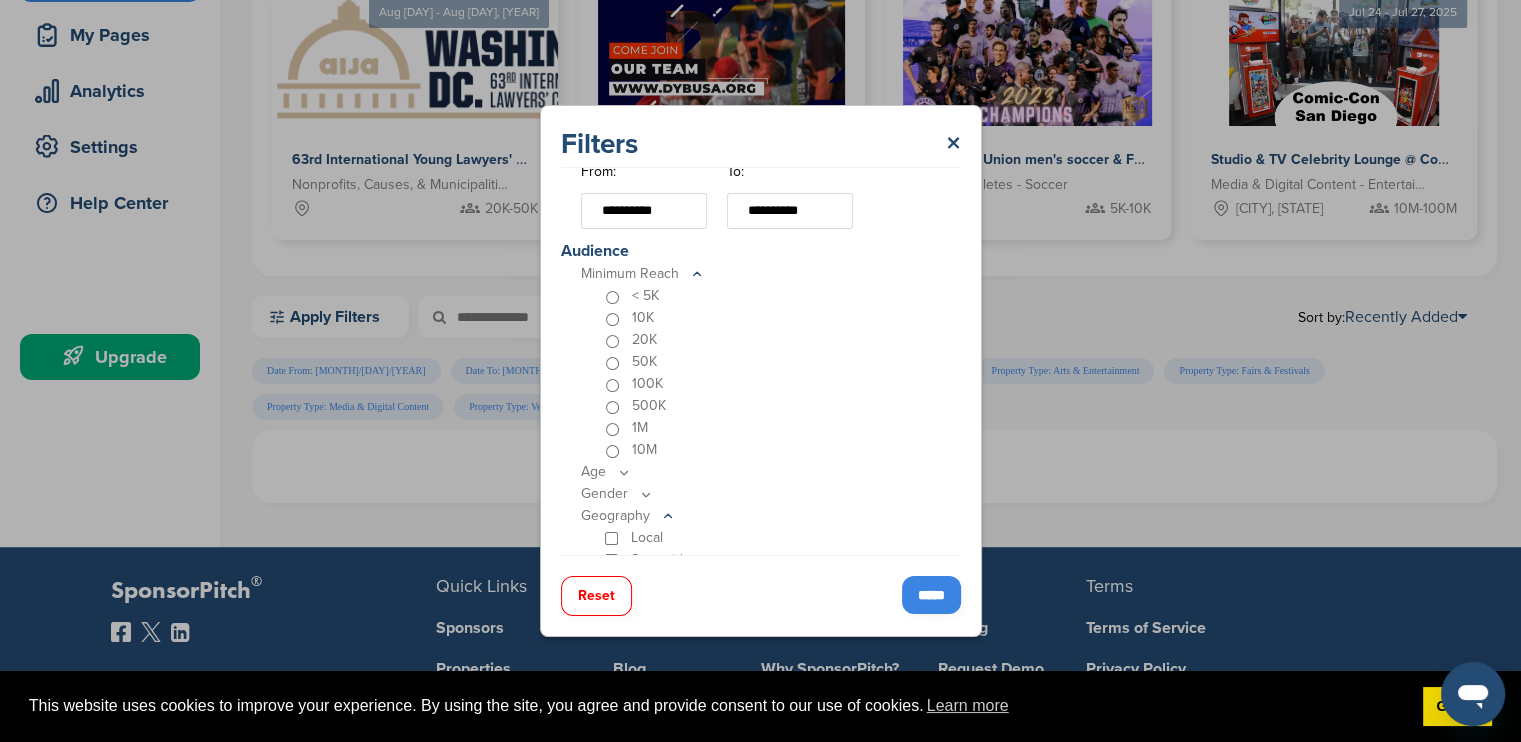 scroll, scrollTop: 333, scrollLeft: 0, axis: vertical 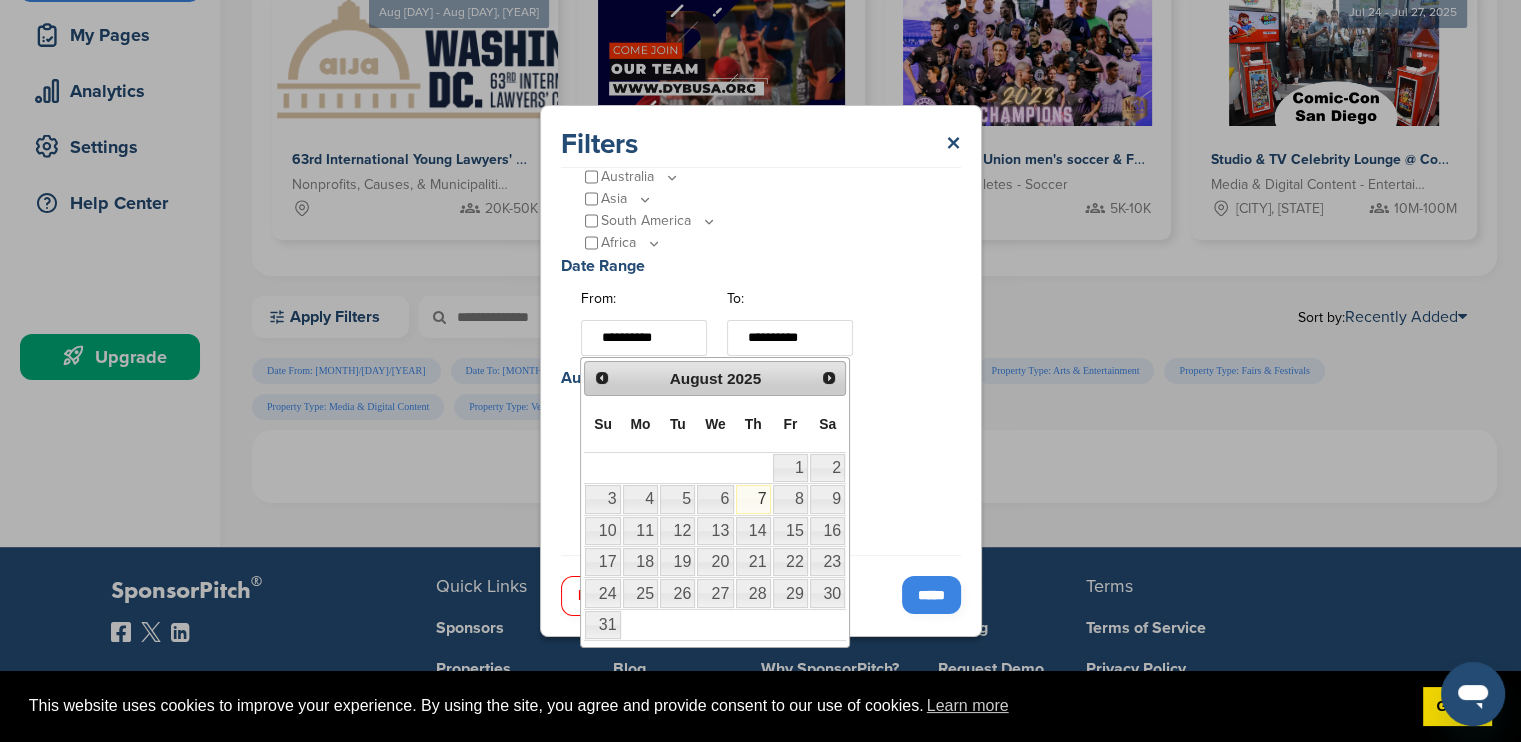 drag, startPoint x: 697, startPoint y: 335, endPoint x: 574, endPoint y: 335, distance: 123 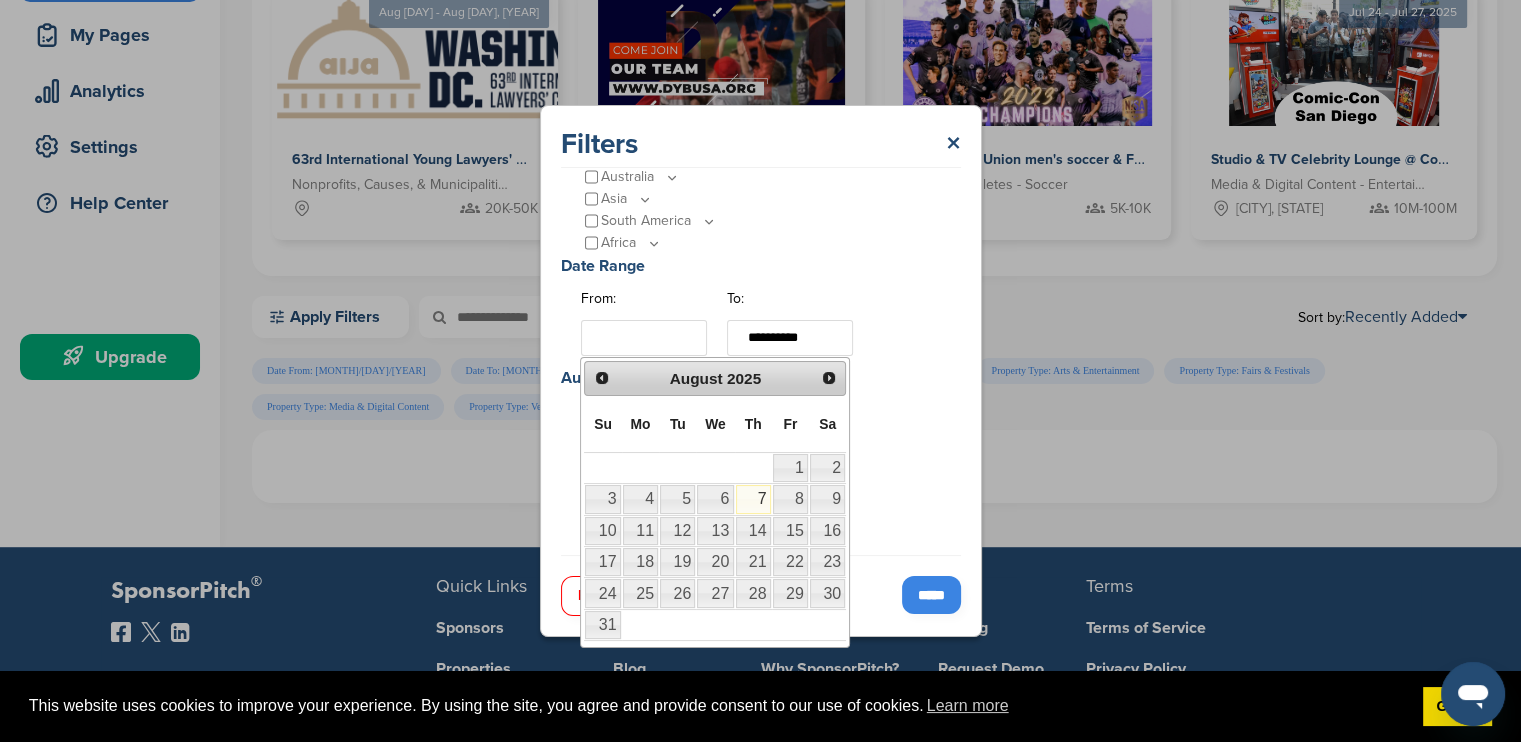 type 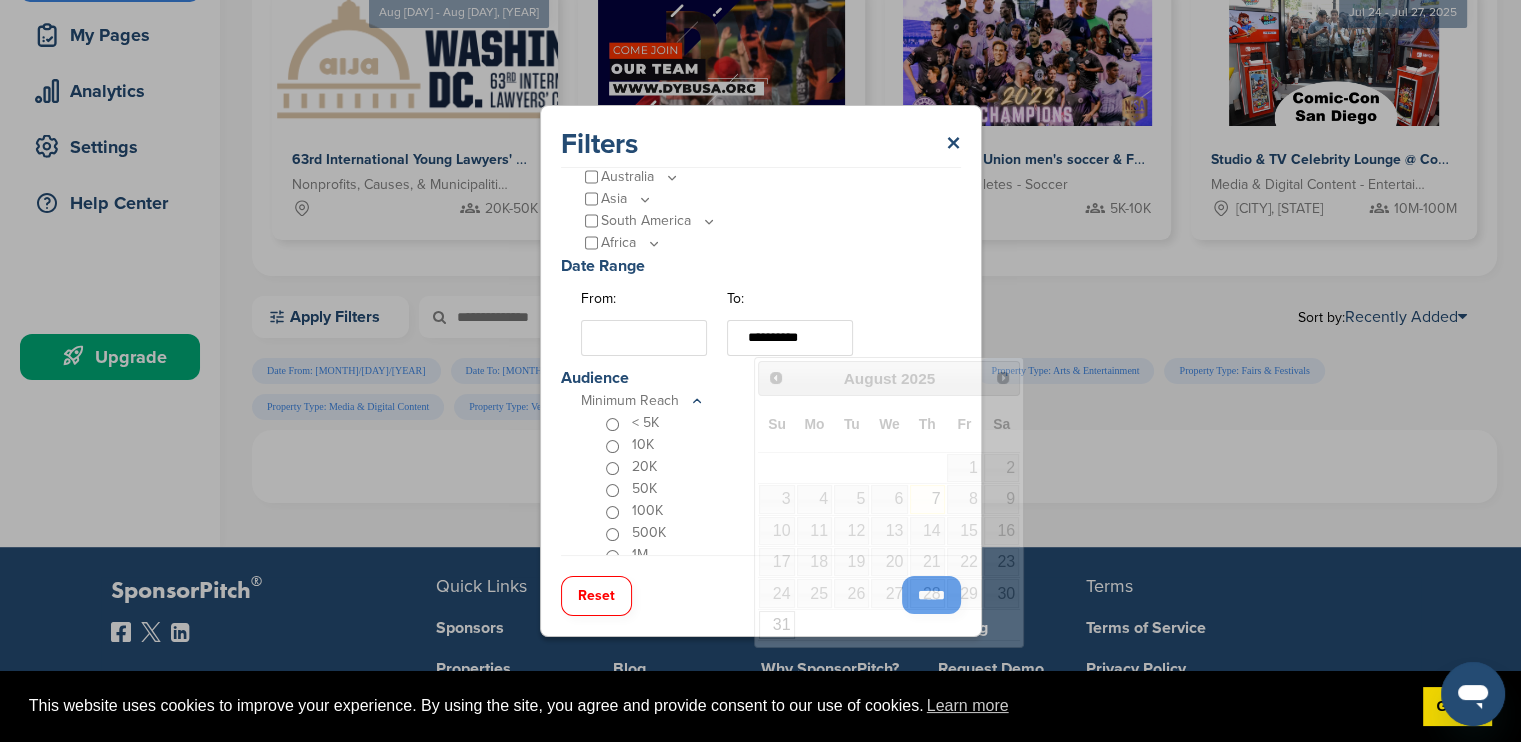 click on "**********" at bounding box center (790, 338) 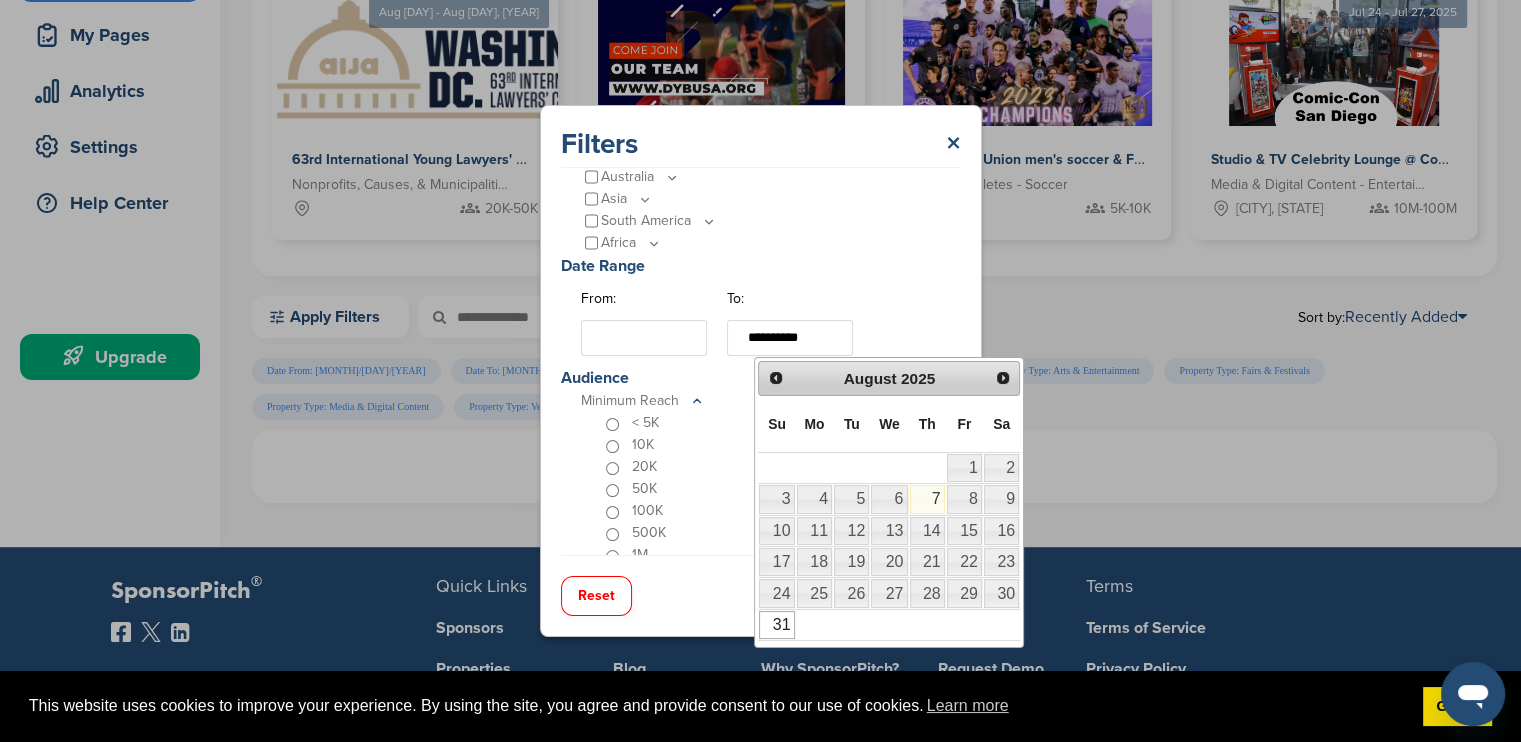drag, startPoint x: 862, startPoint y: 343, endPoint x: 738, endPoint y: 351, distance: 124.2578 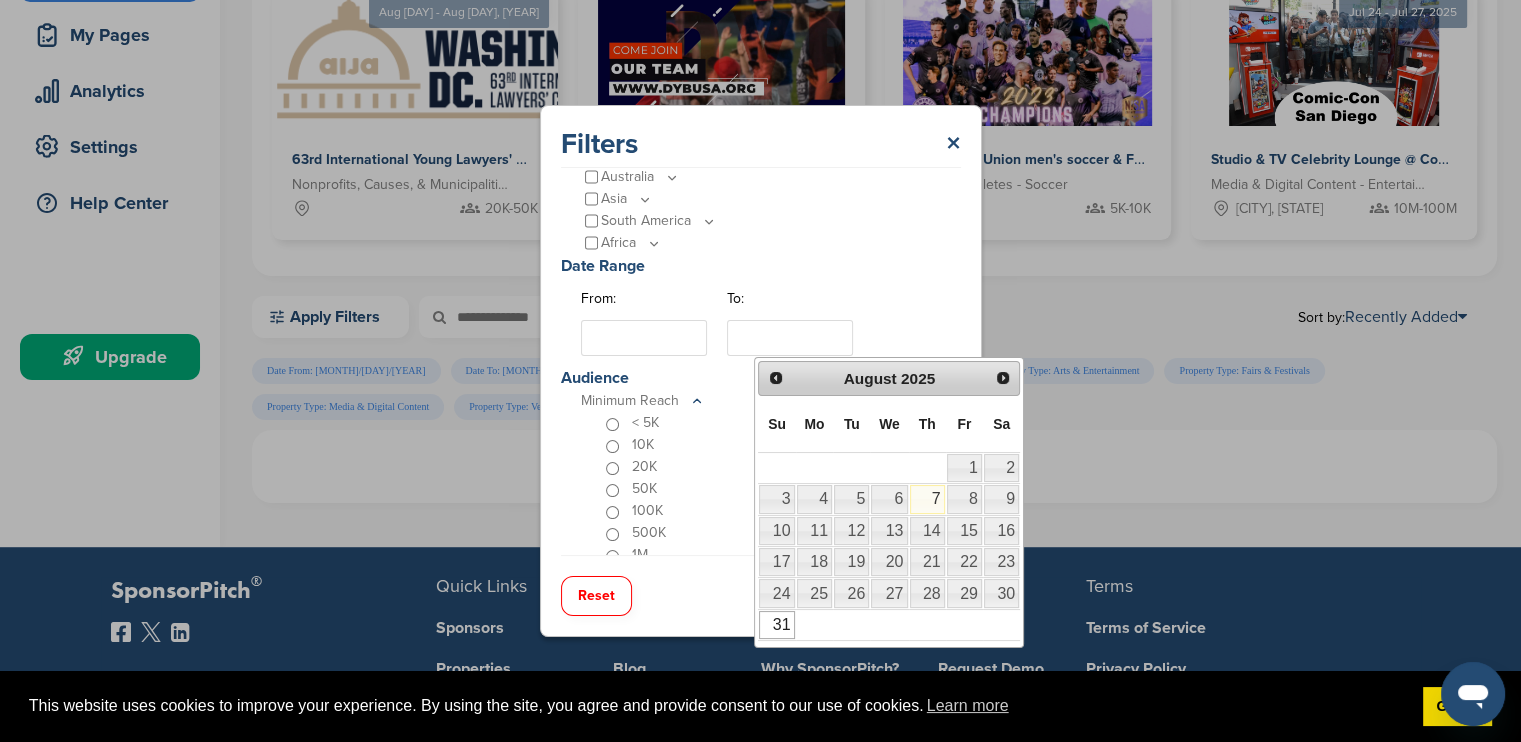 type 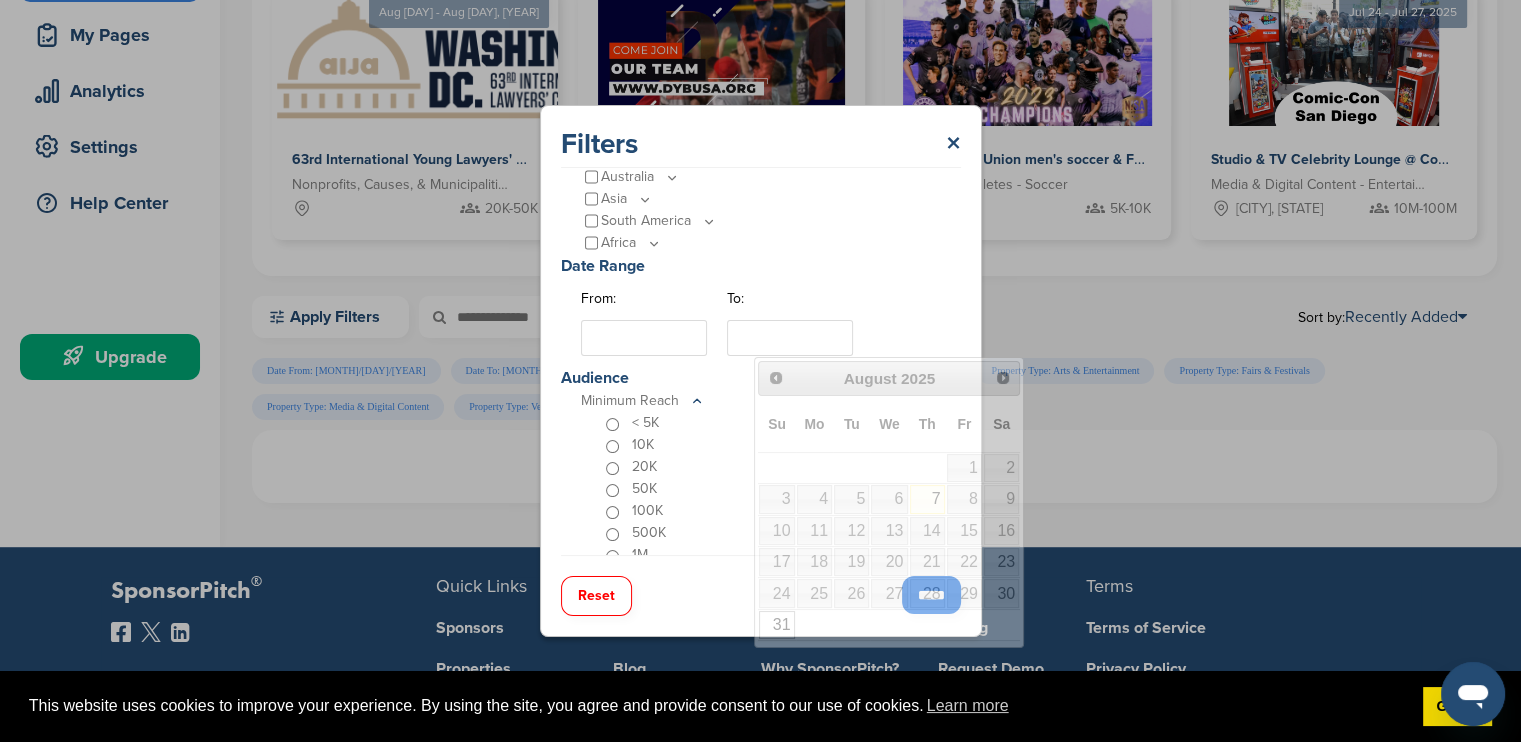 click on "Asia" at bounding box center (766, 199) 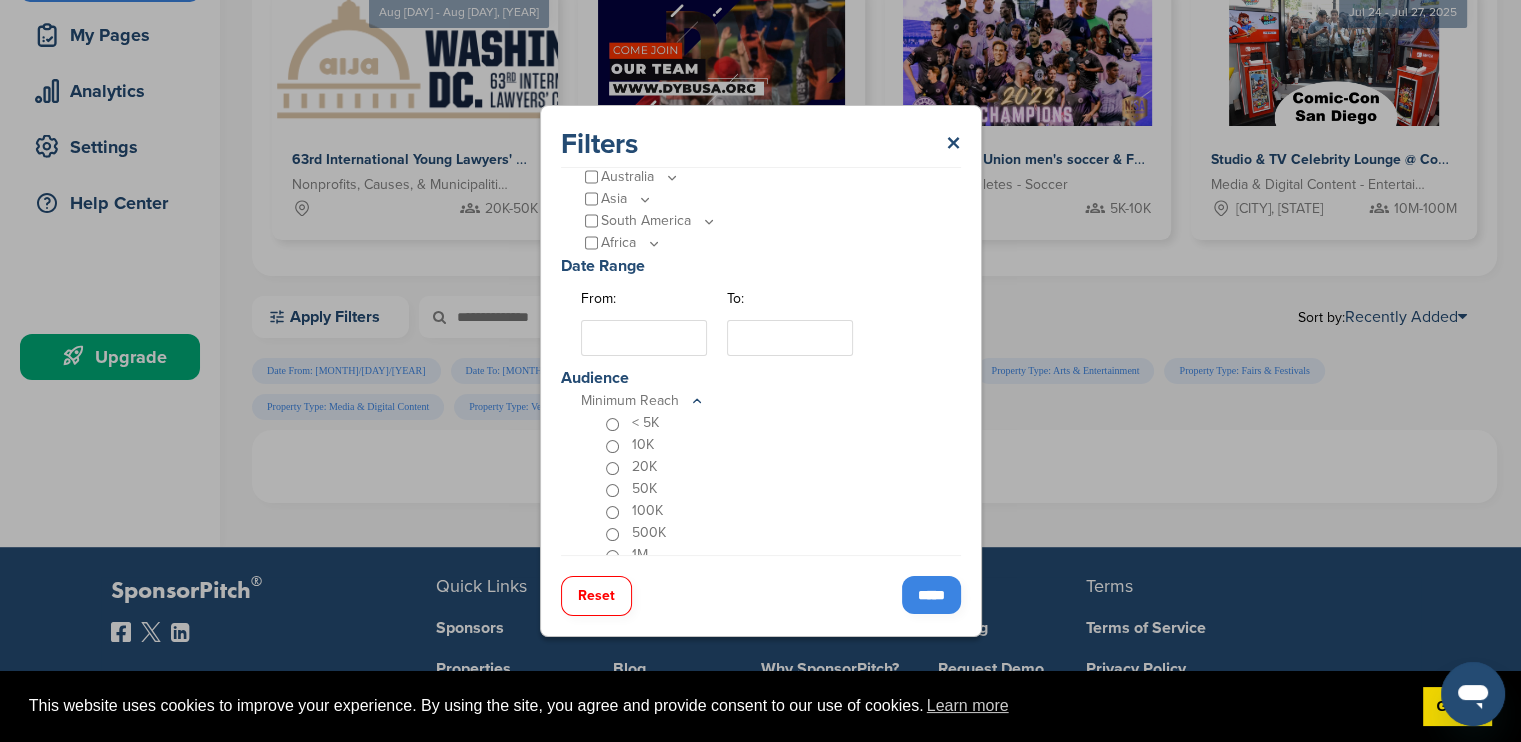 click on "*****" at bounding box center (931, 595) 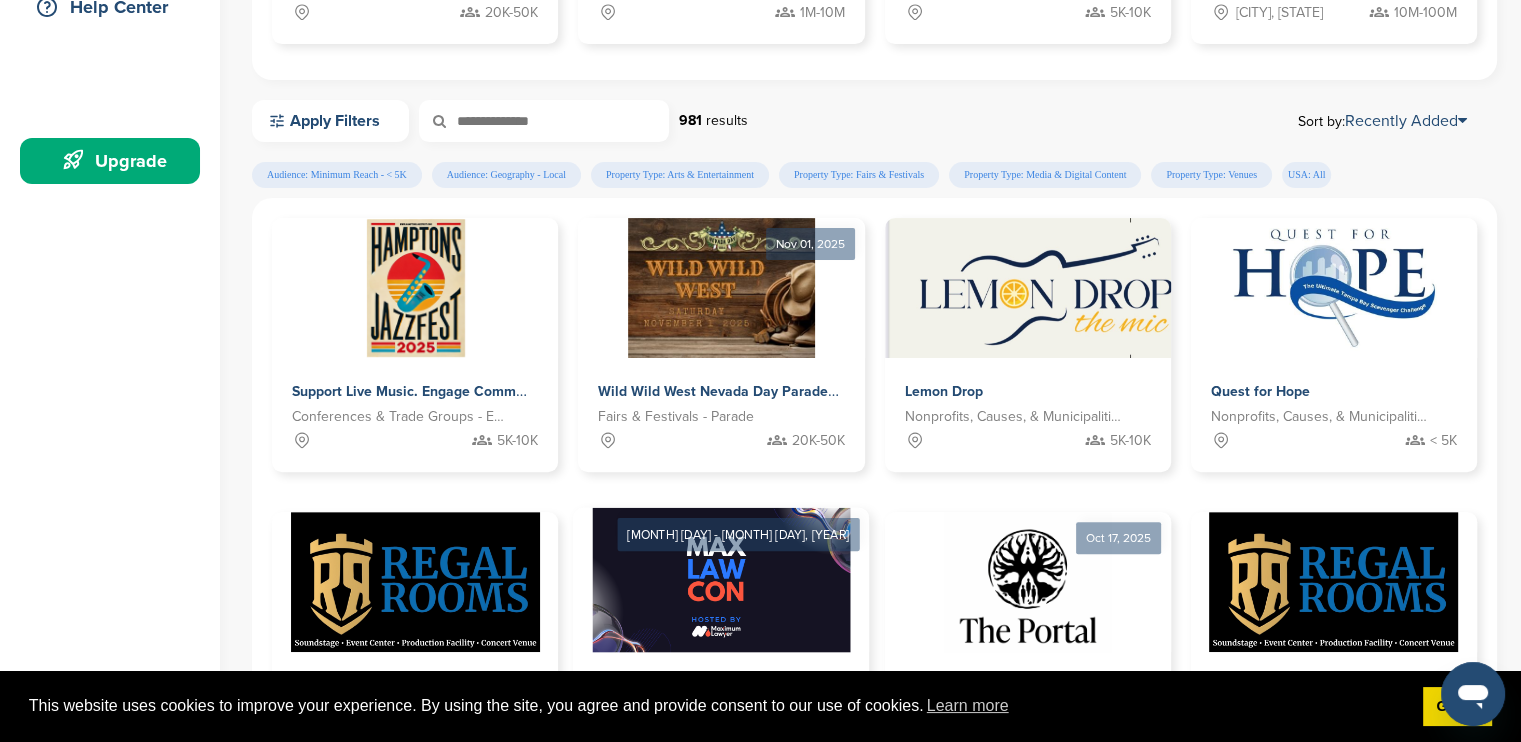 scroll, scrollTop: 500, scrollLeft: 0, axis: vertical 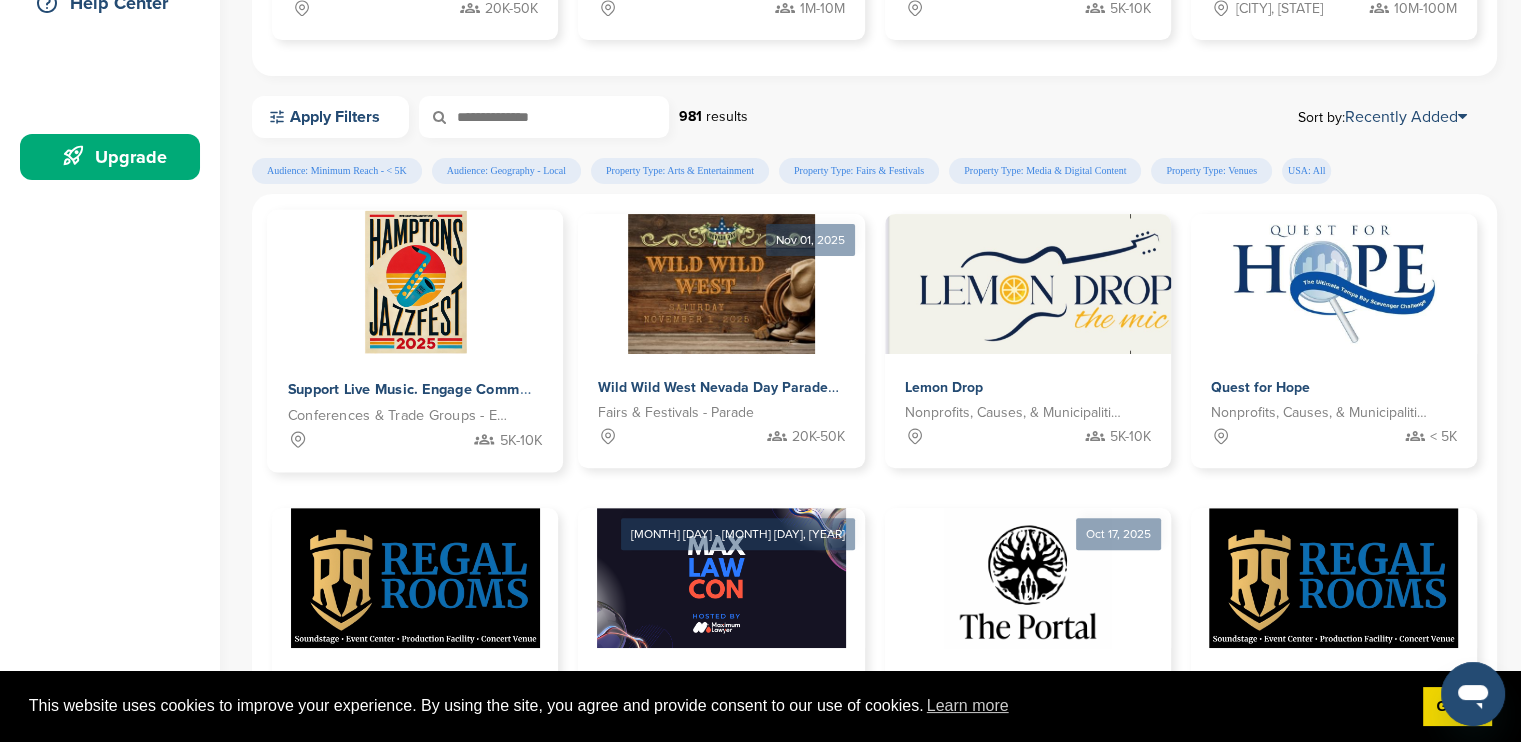 click at bounding box center (415, 282) 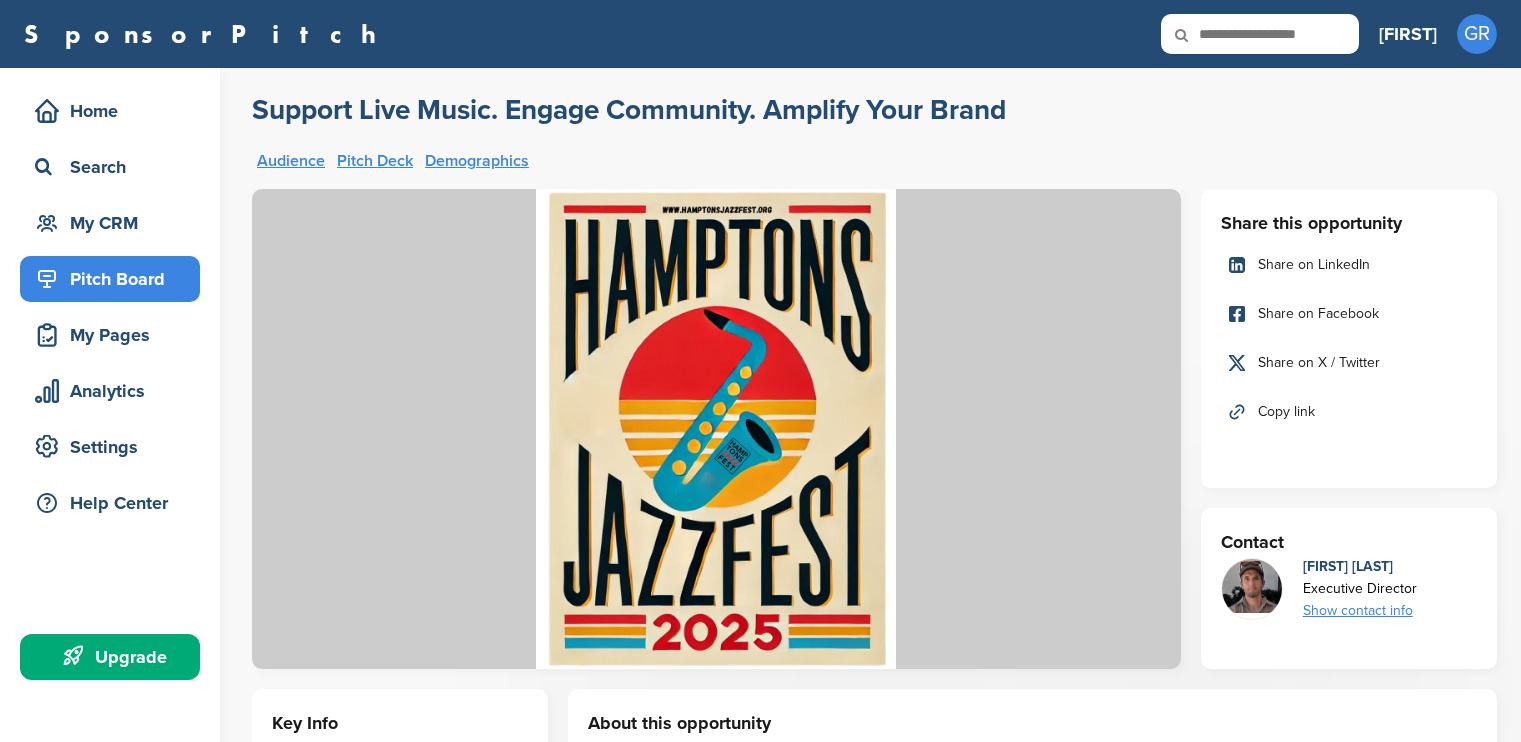 scroll, scrollTop: 0, scrollLeft: 0, axis: both 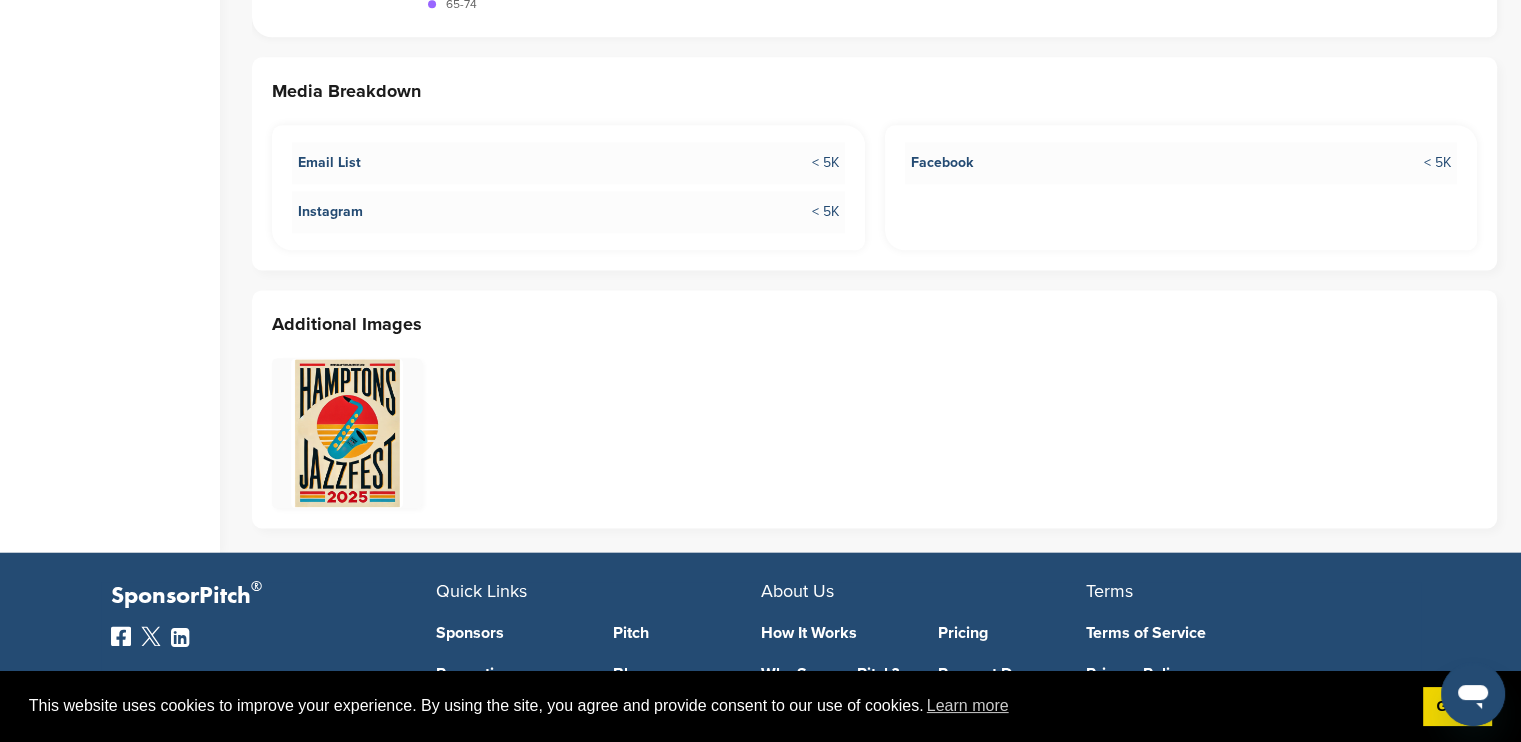 click at bounding box center (347, 433) 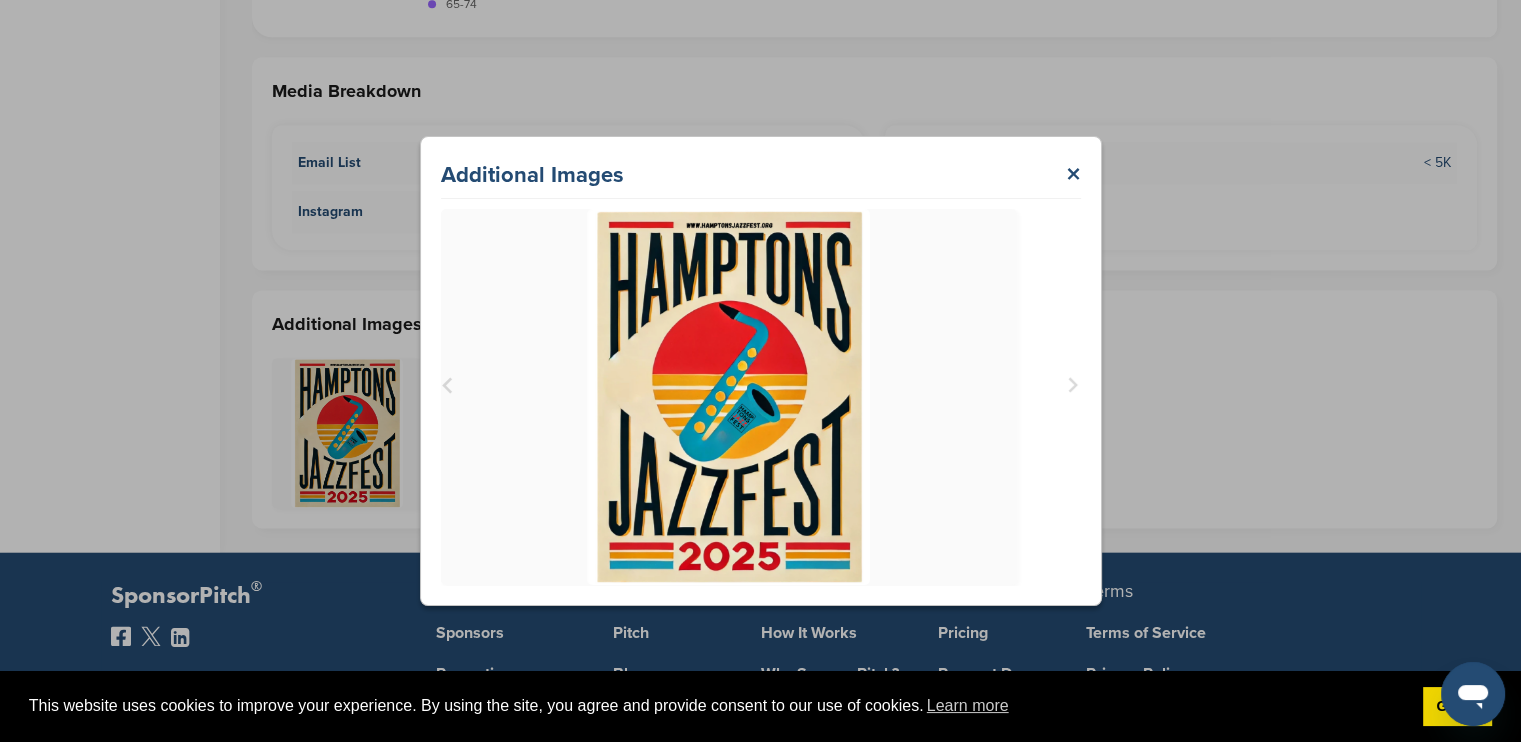 click at bounding box center [728, 397] 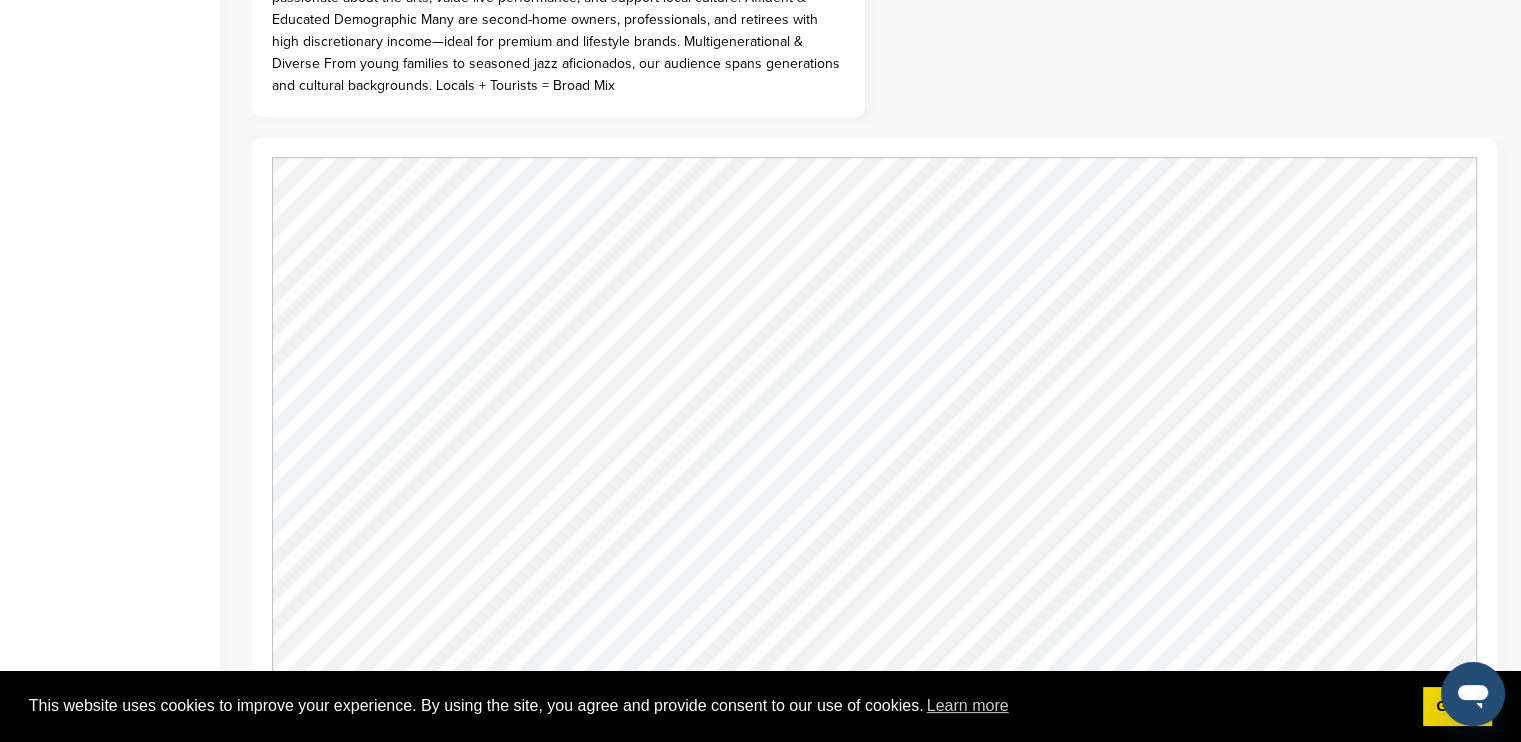 scroll, scrollTop: 1400, scrollLeft: 0, axis: vertical 